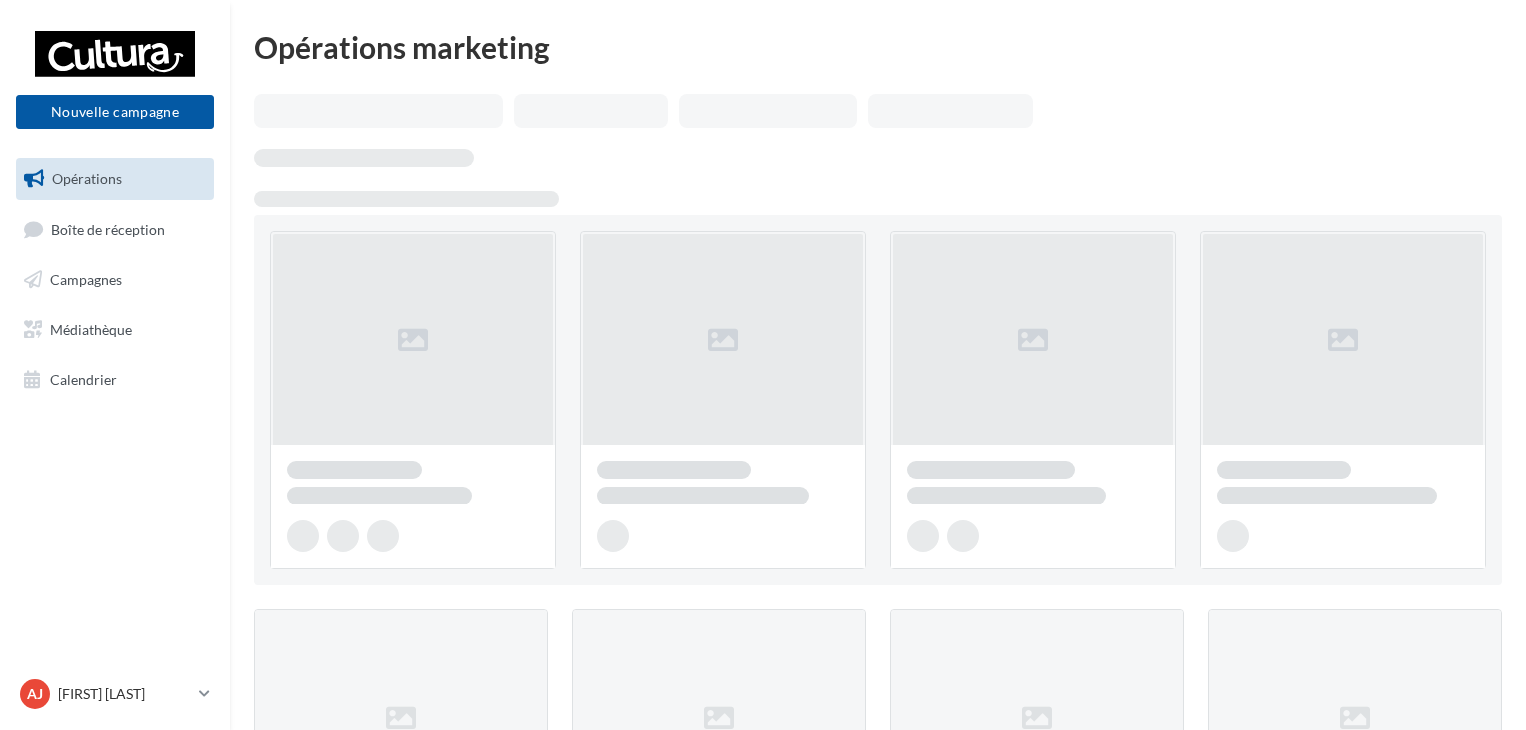 scroll, scrollTop: 0, scrollLeft: 0, axis: both 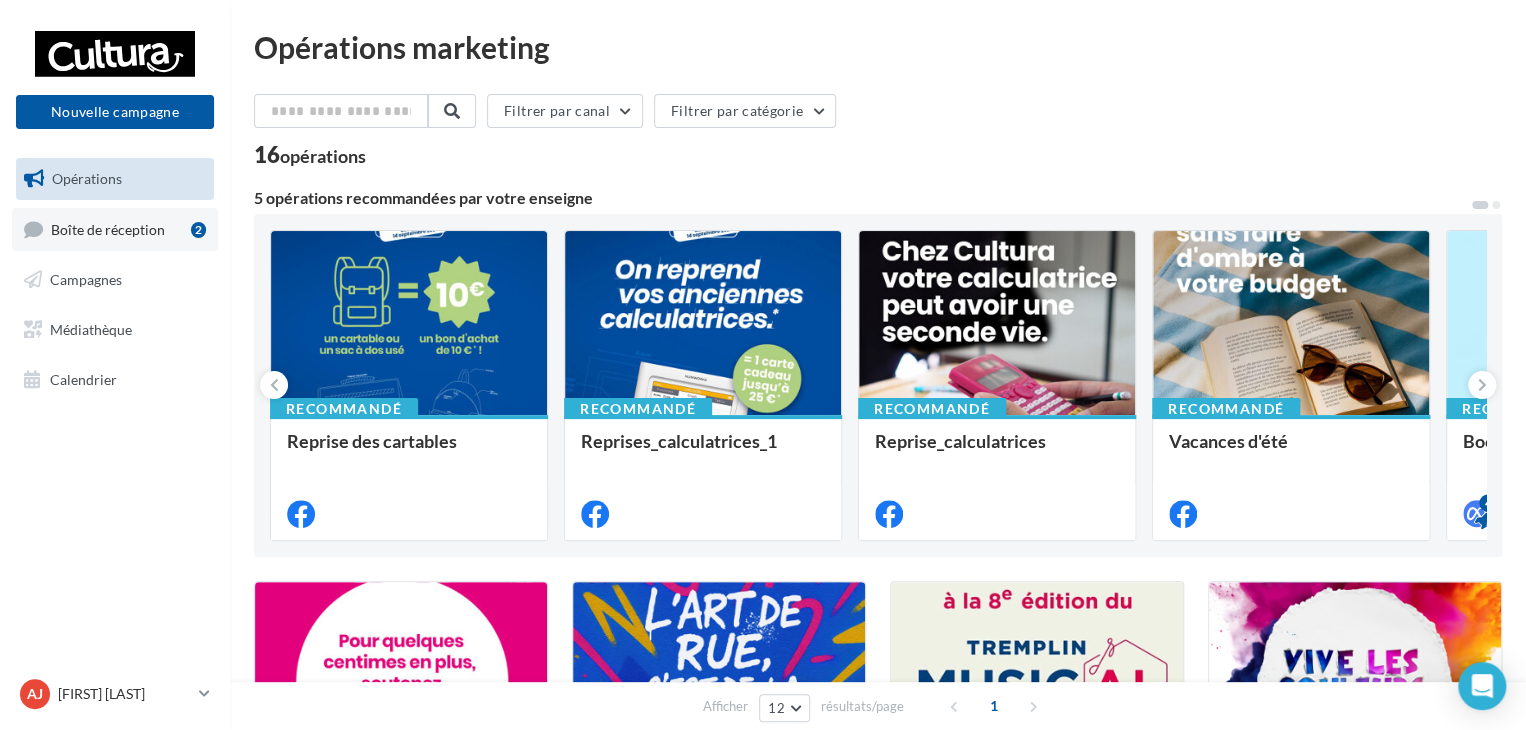 click on "Boîte de réception" at bounding box center (108, 228) 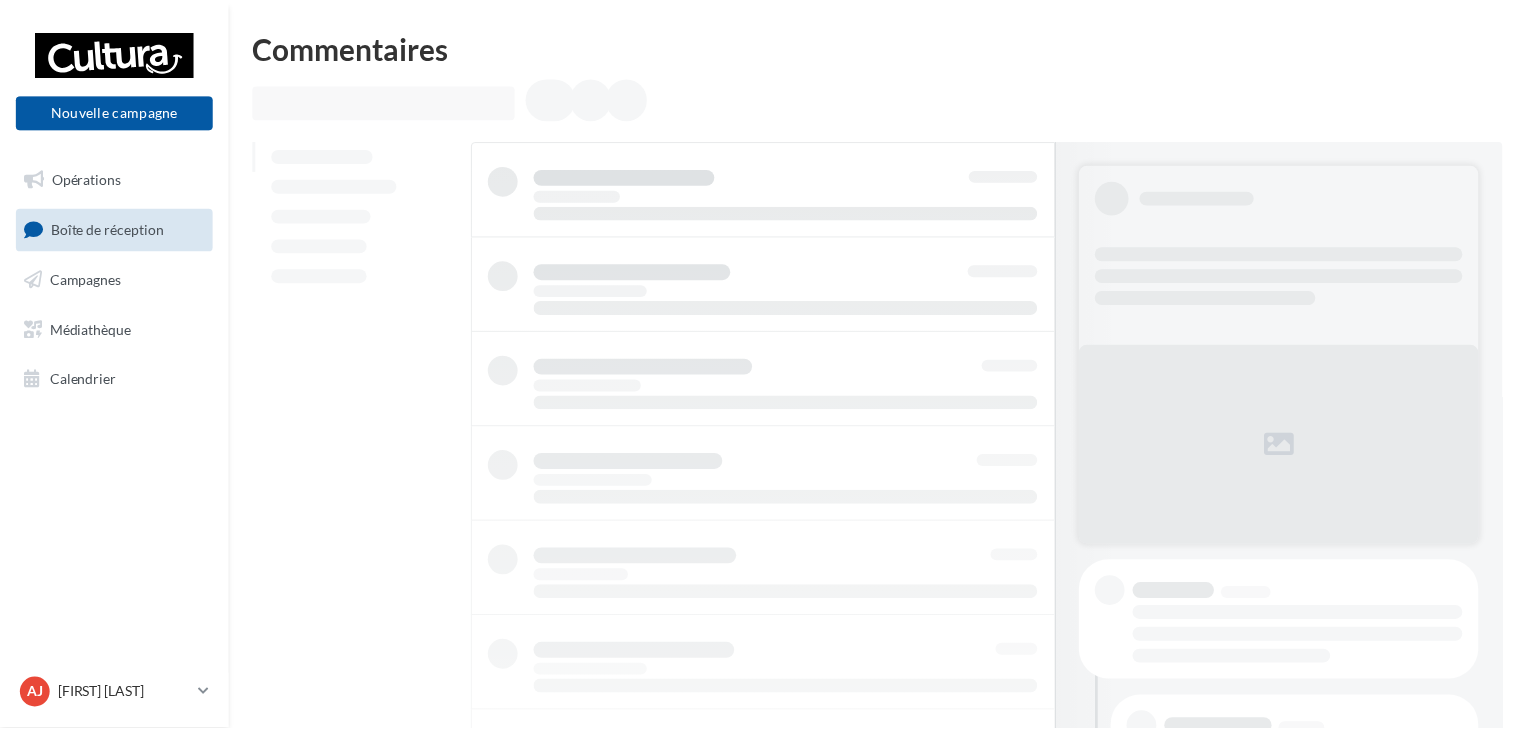 scroll, scrollTop: 0, scrollLeft: 0, axis: both 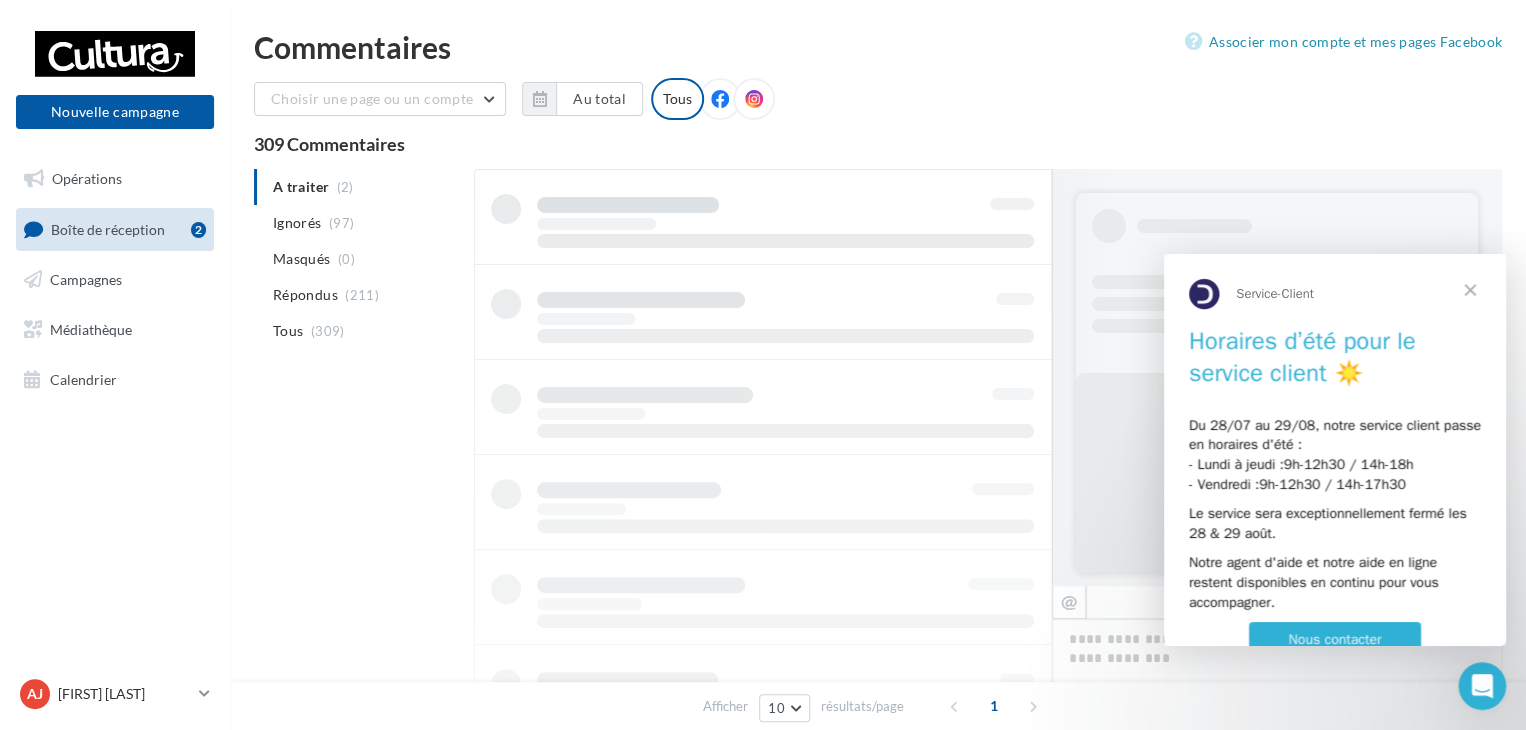 click at bounding box center (1470, 290) 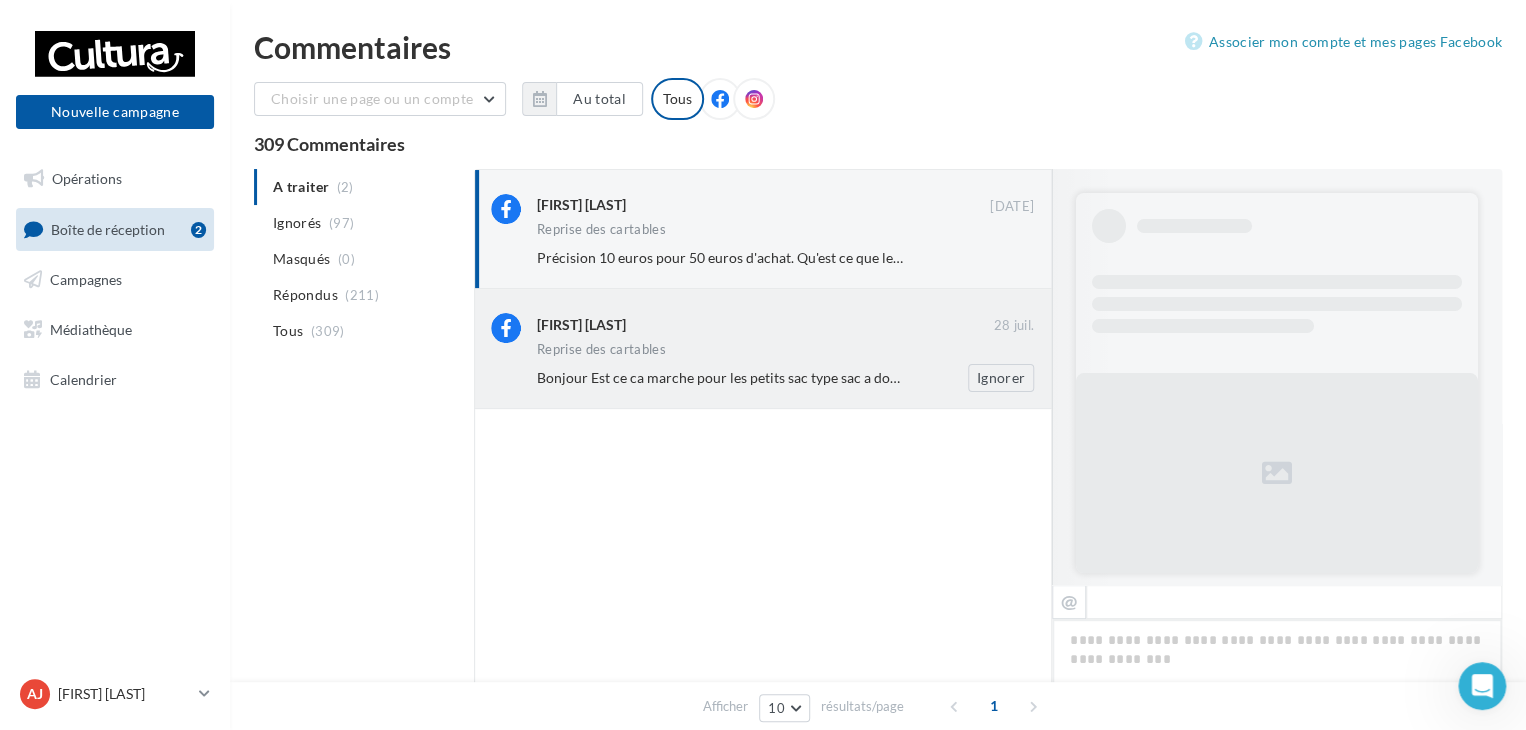 scroll, scrollTop: 670, scrollLeft: 0, axis: vertical 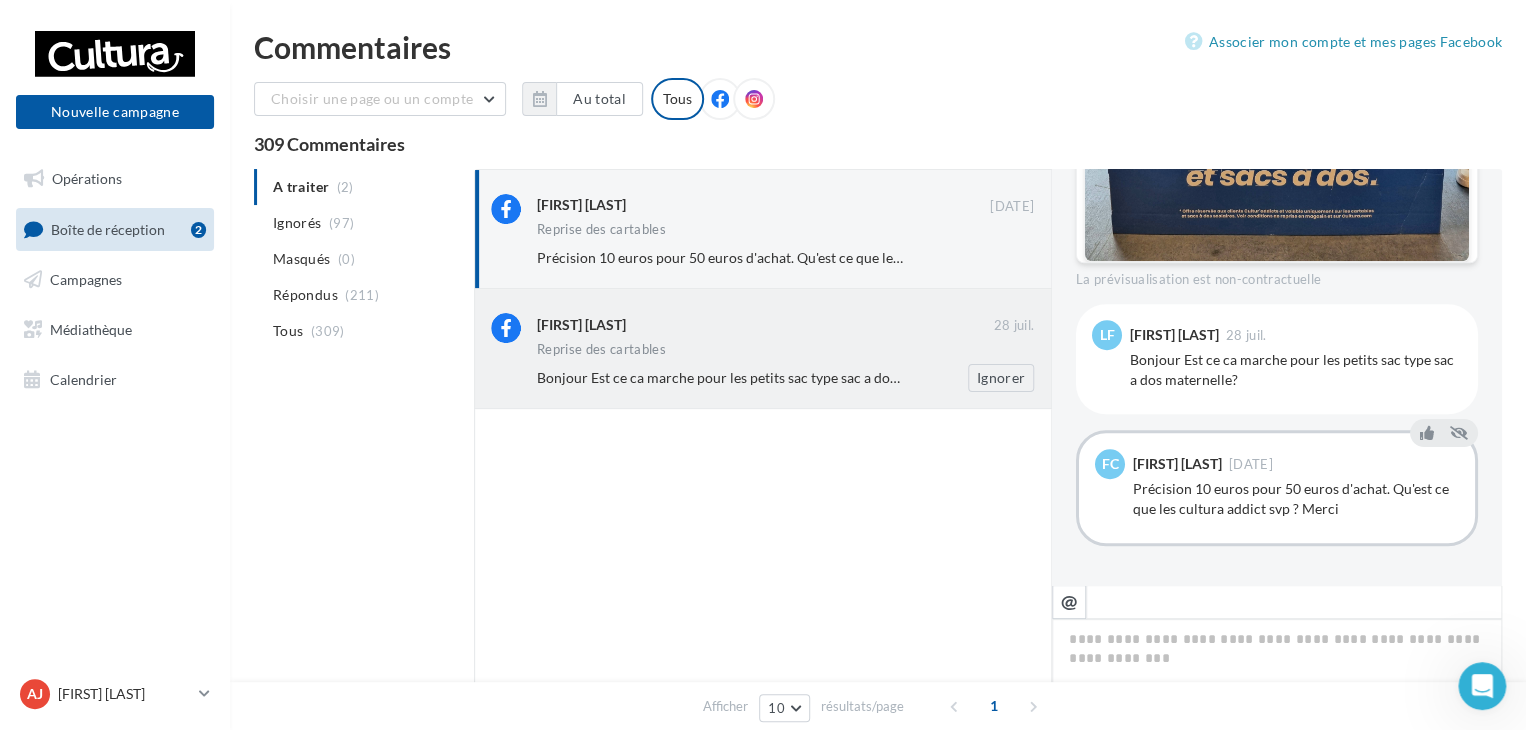 click on "Laura Ferreira Diz" at bounding box center [765, 323] 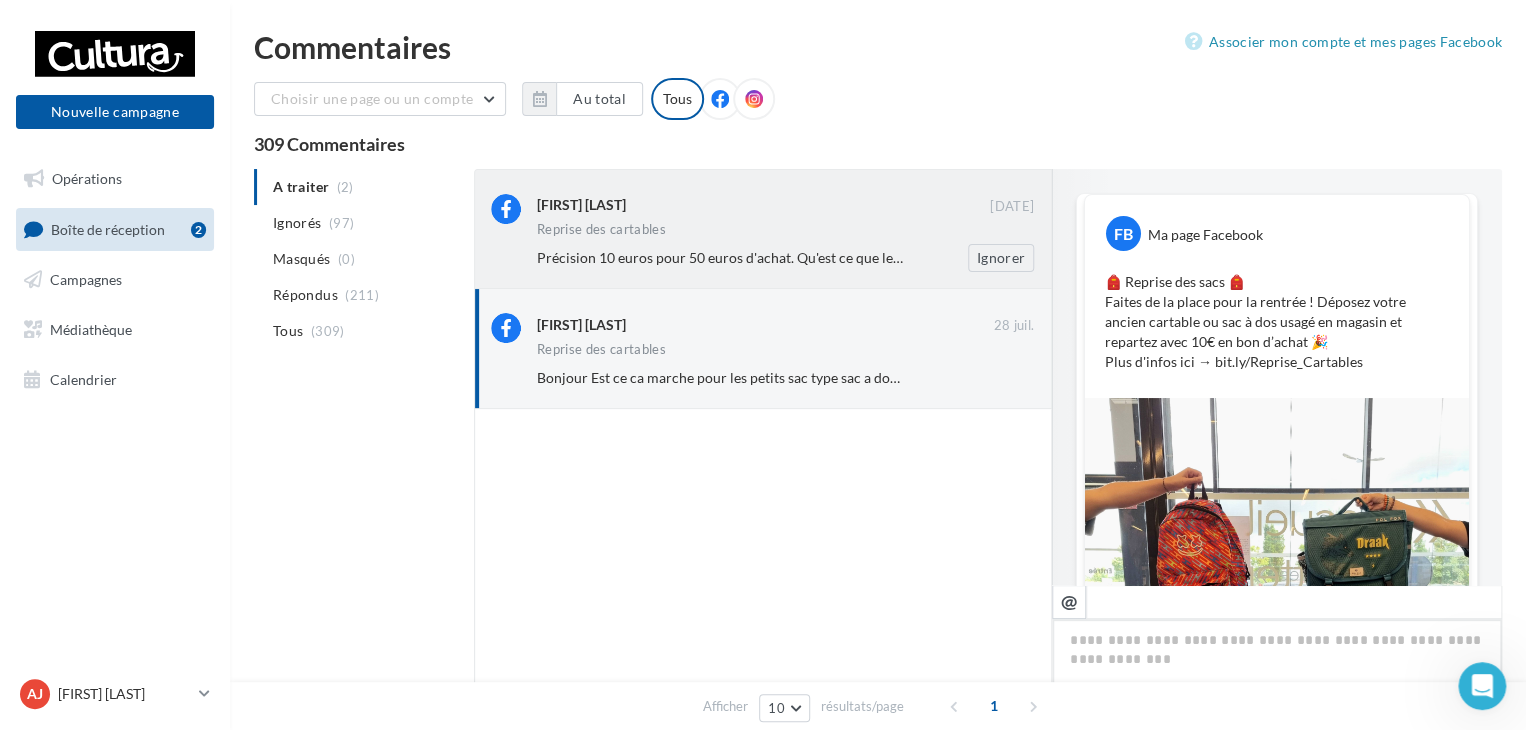 scroll, scrollTop: 568, scrollLeft: 0, axis: vertical 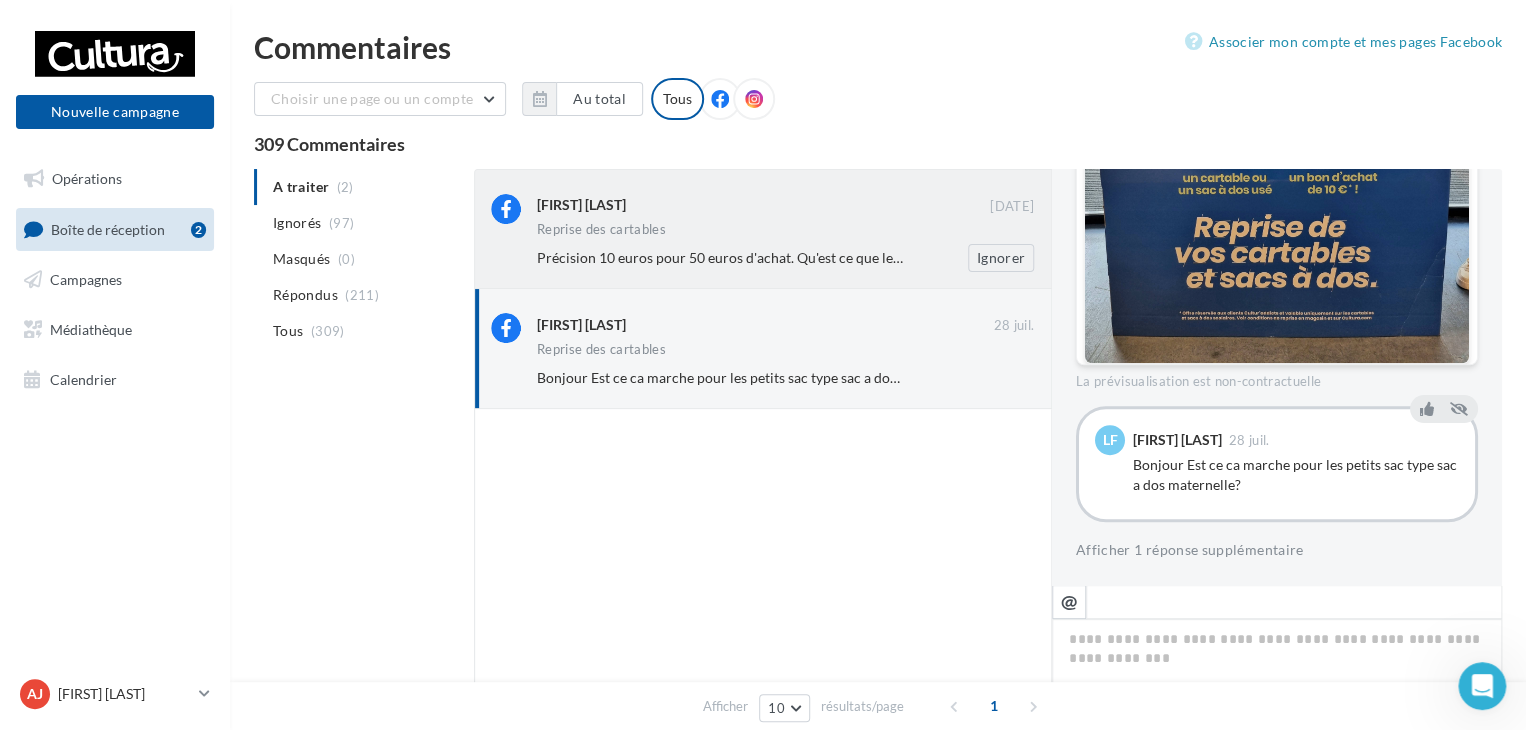 click on "Floriane Coilly" at bounding box center (763, 204) 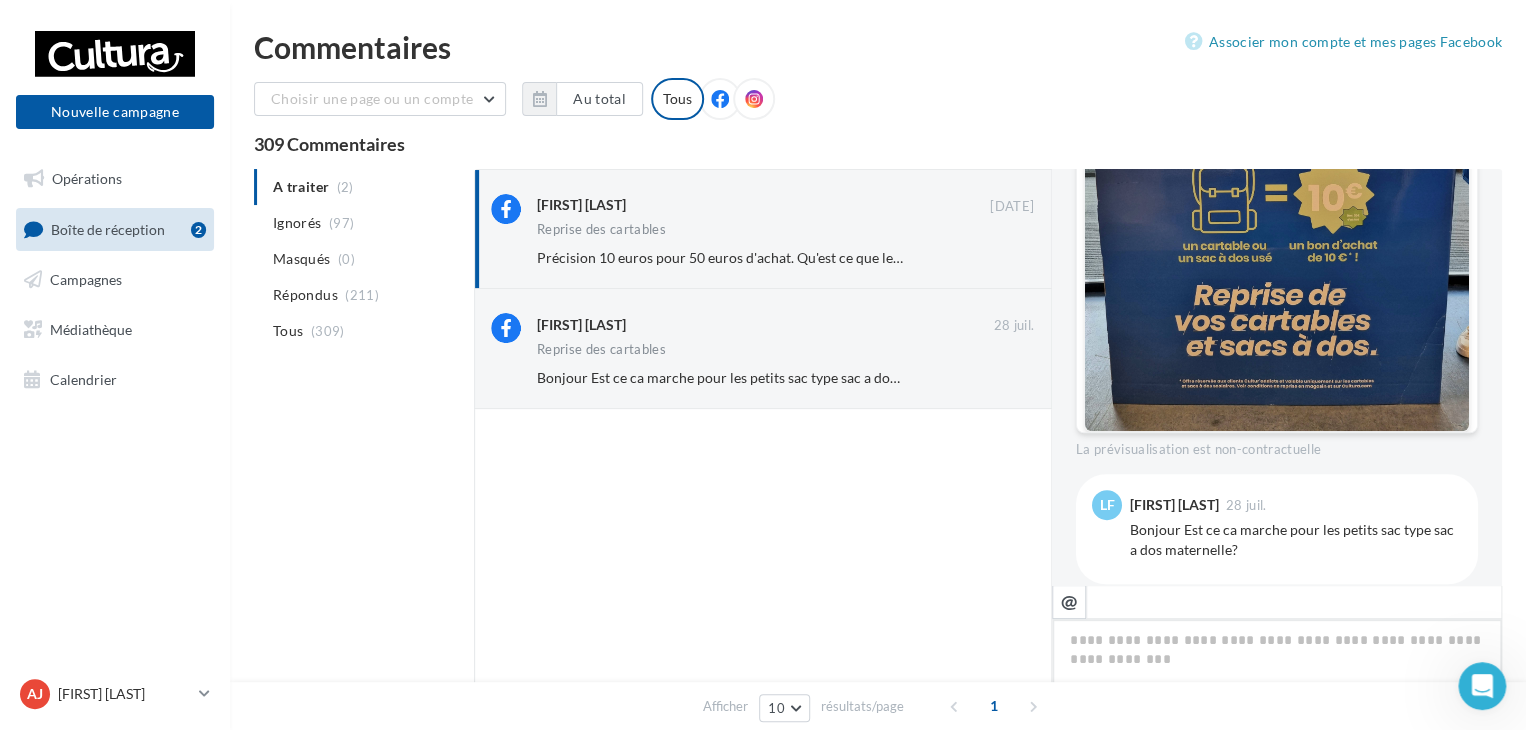scroll, scrollTop: 600, scrollLeft: 0, axis: vertical 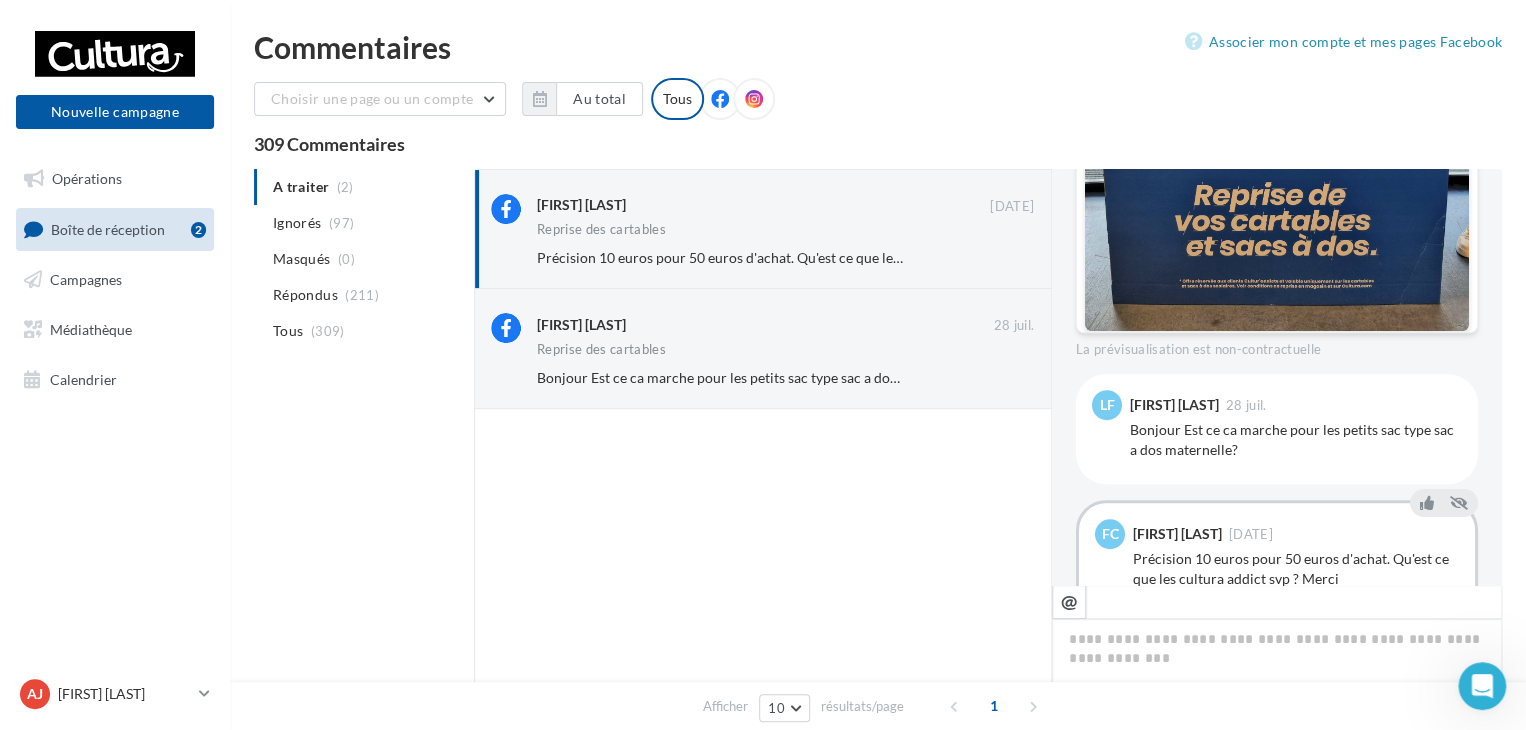 click on "Bonjour
Est ce ca marche pour les petits sac type sac a dos maternelle?" at bounding box center (1296, 440) 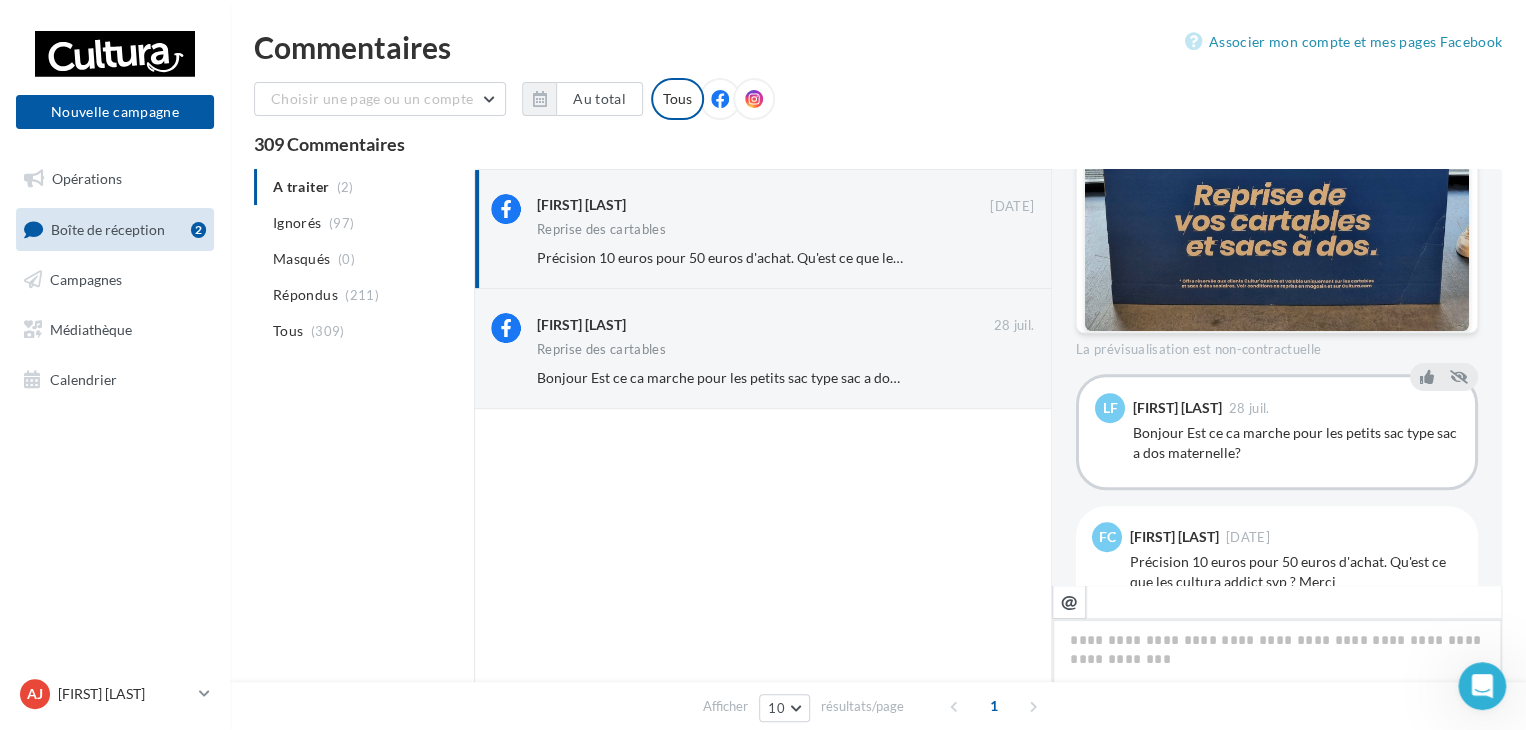 scroll, scrollTop: 670, scrollLeft: 0, axis: vertical 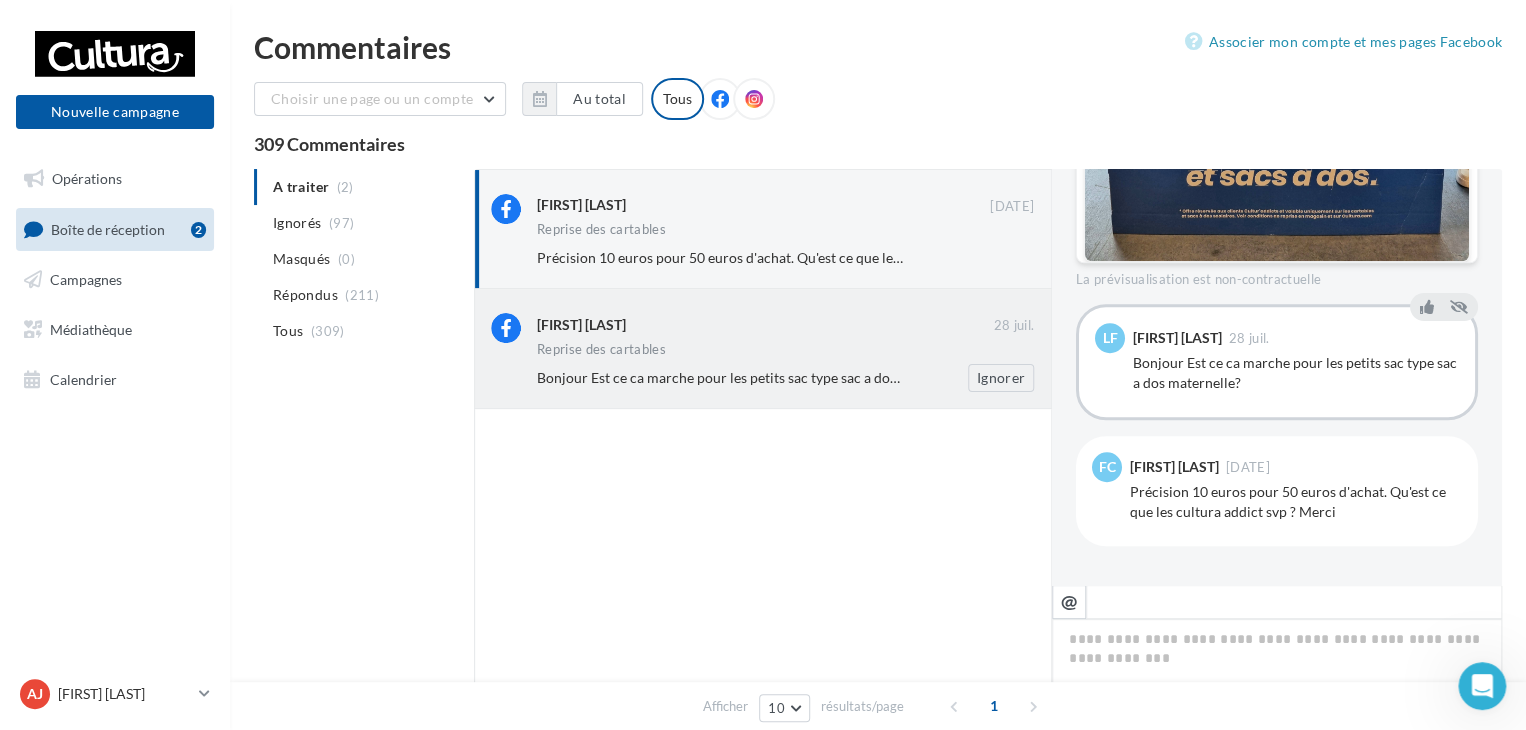 click on "Reprise des cartables" at bounding box center [785, 351] 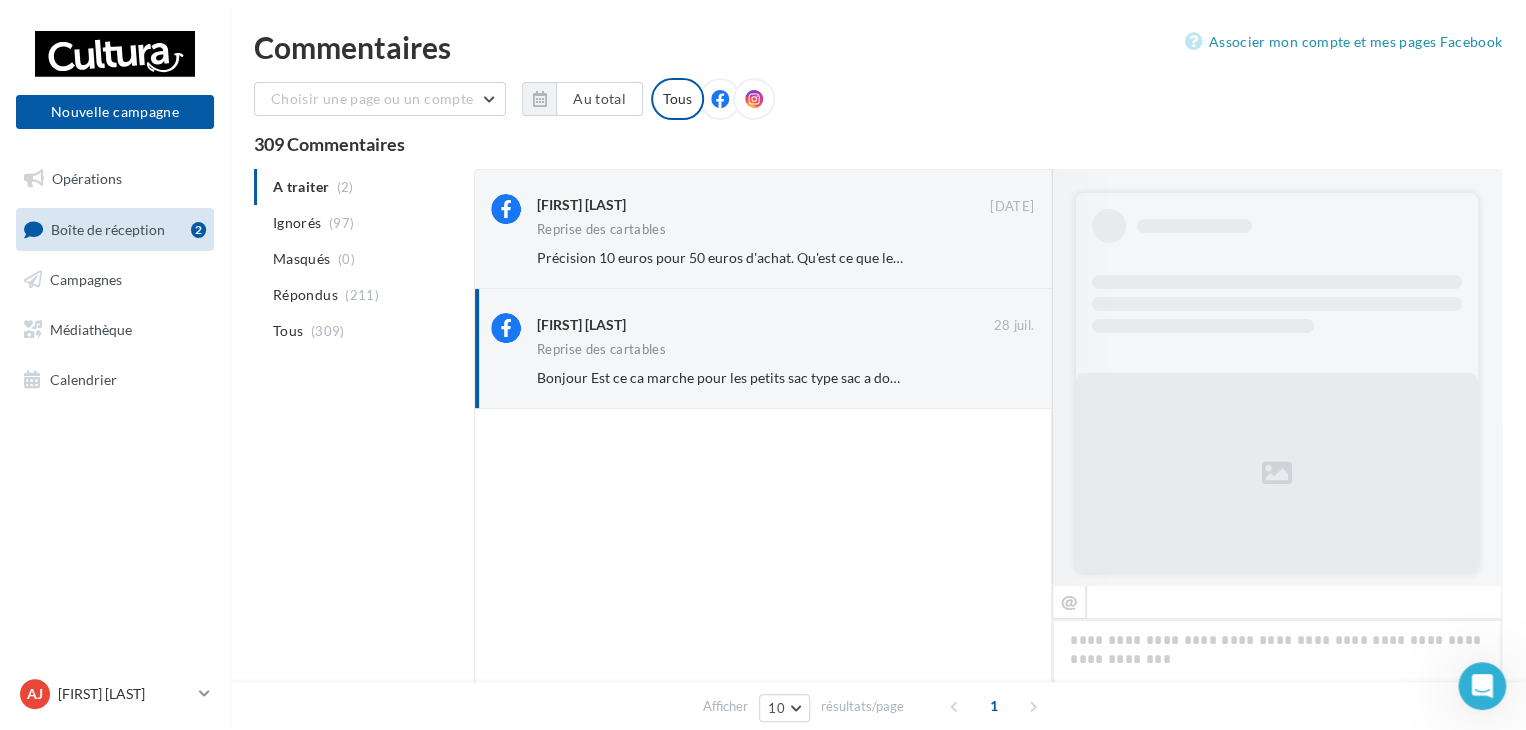 scroll, scrollTop: 568, scrollLeft: 0, axis: vertical 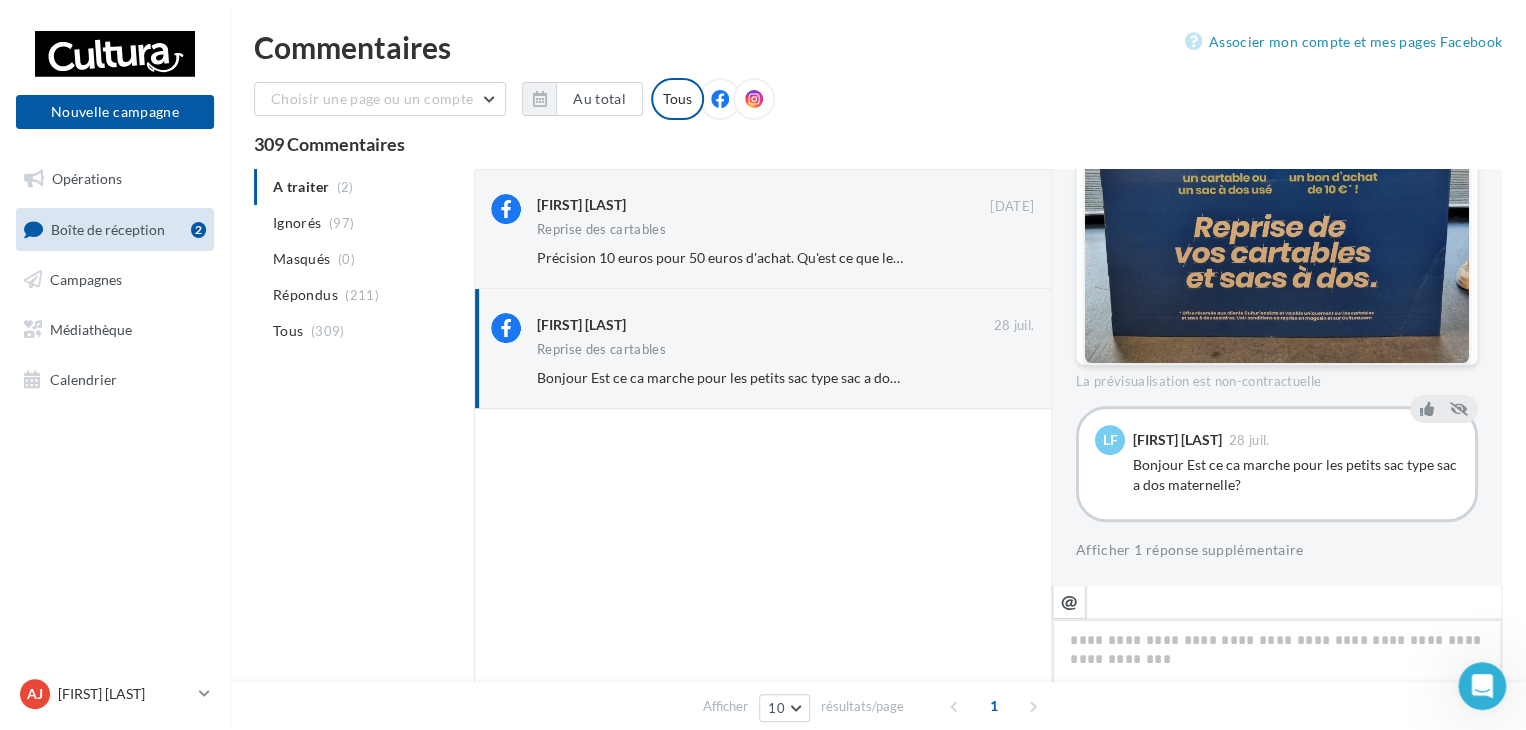 click at bounding box center [1277, 681] 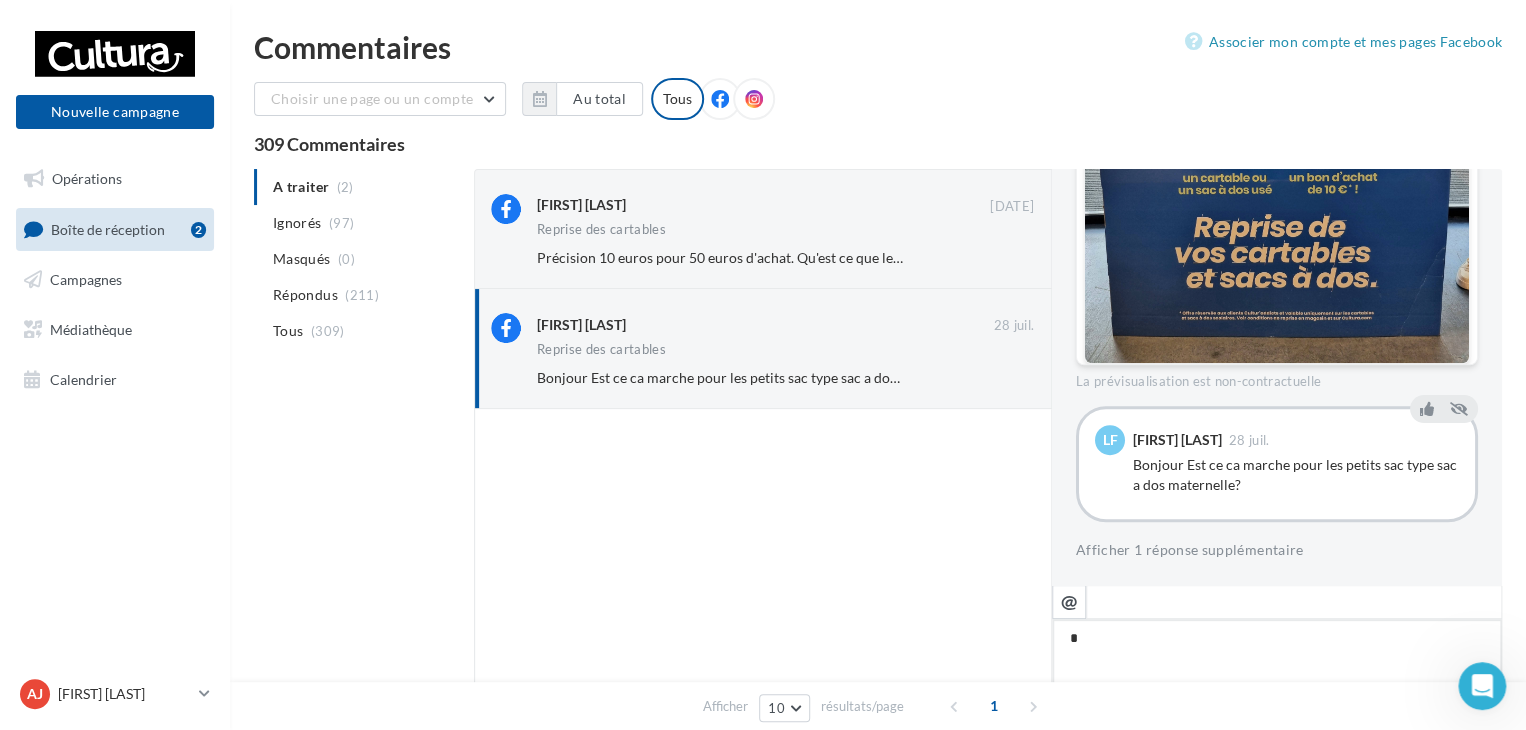 type on "**" 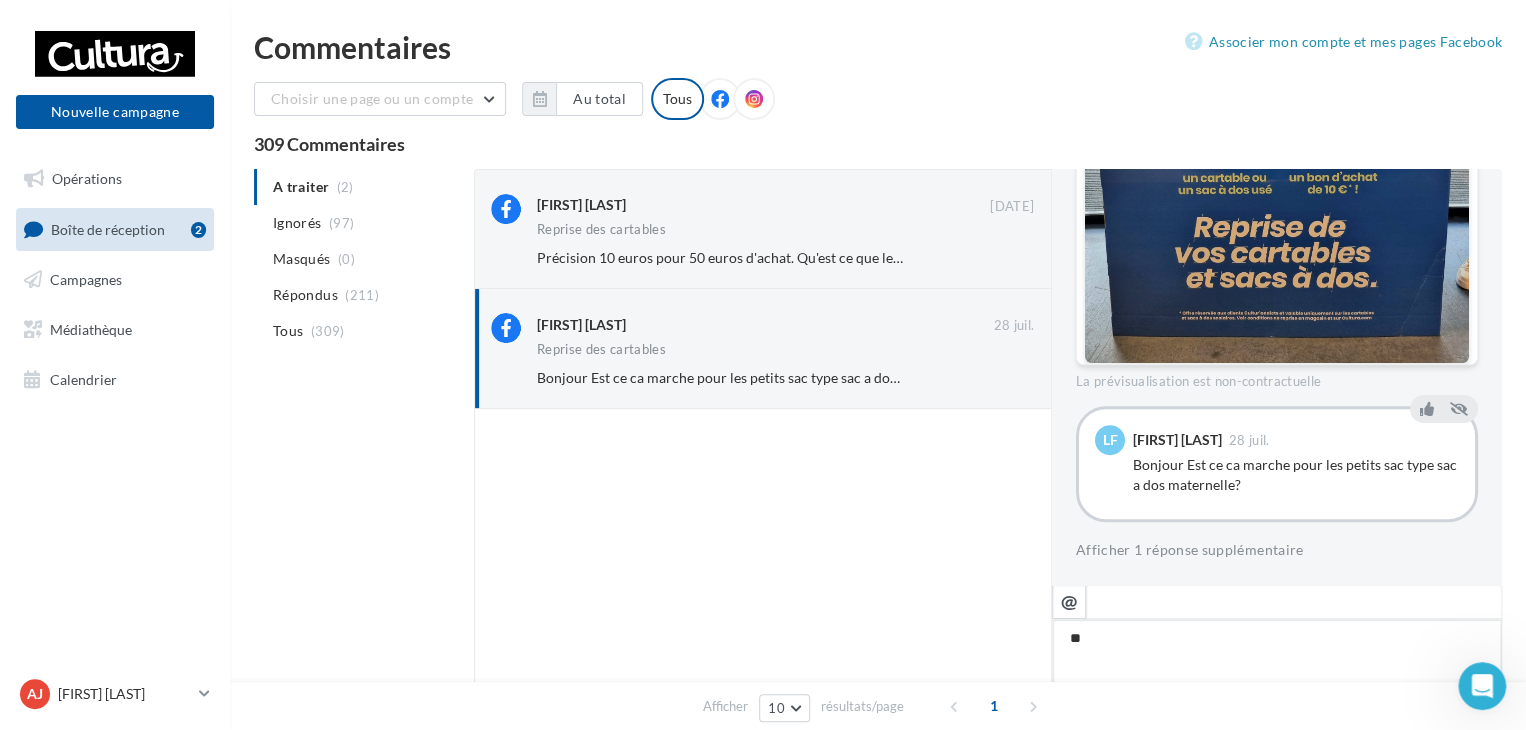 type on "***" 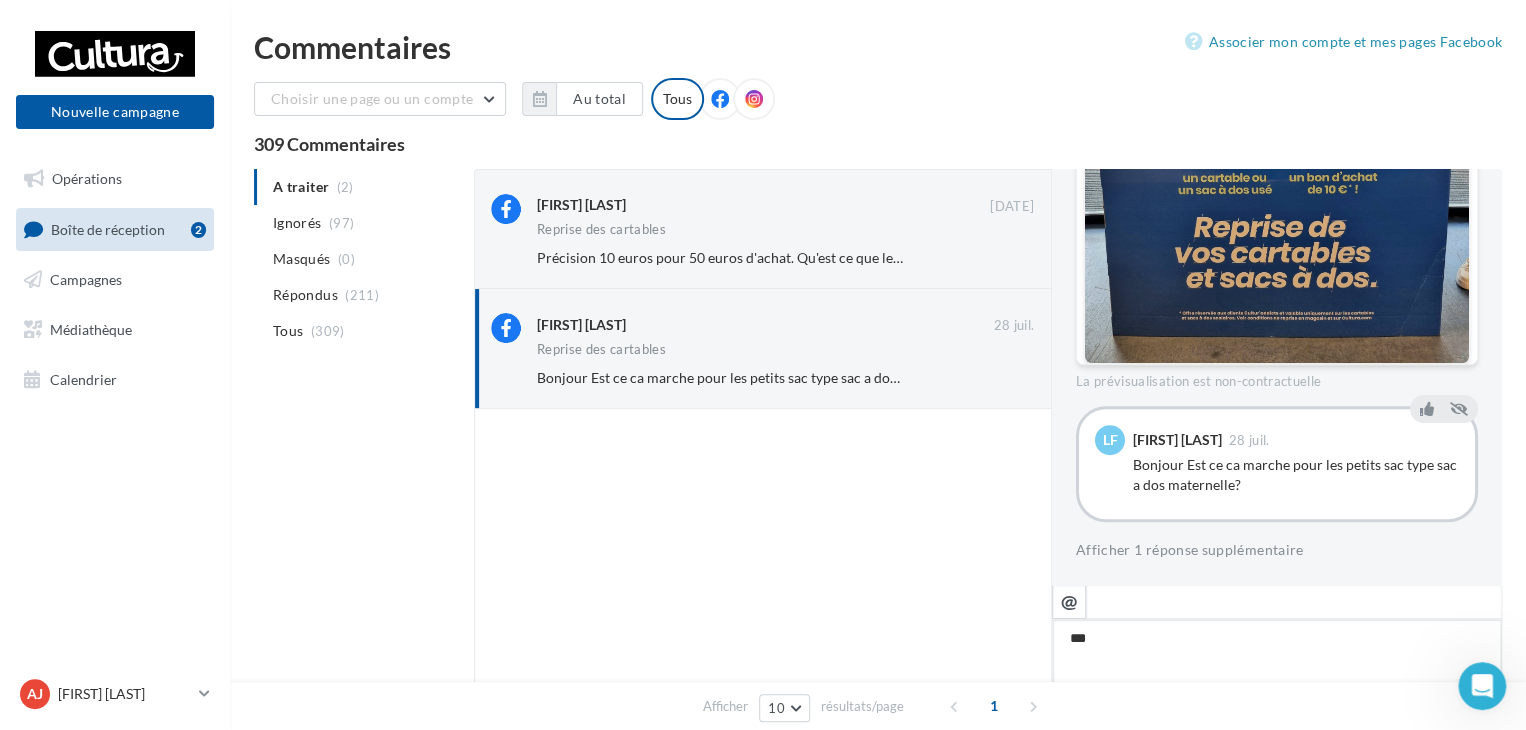 type on "****" 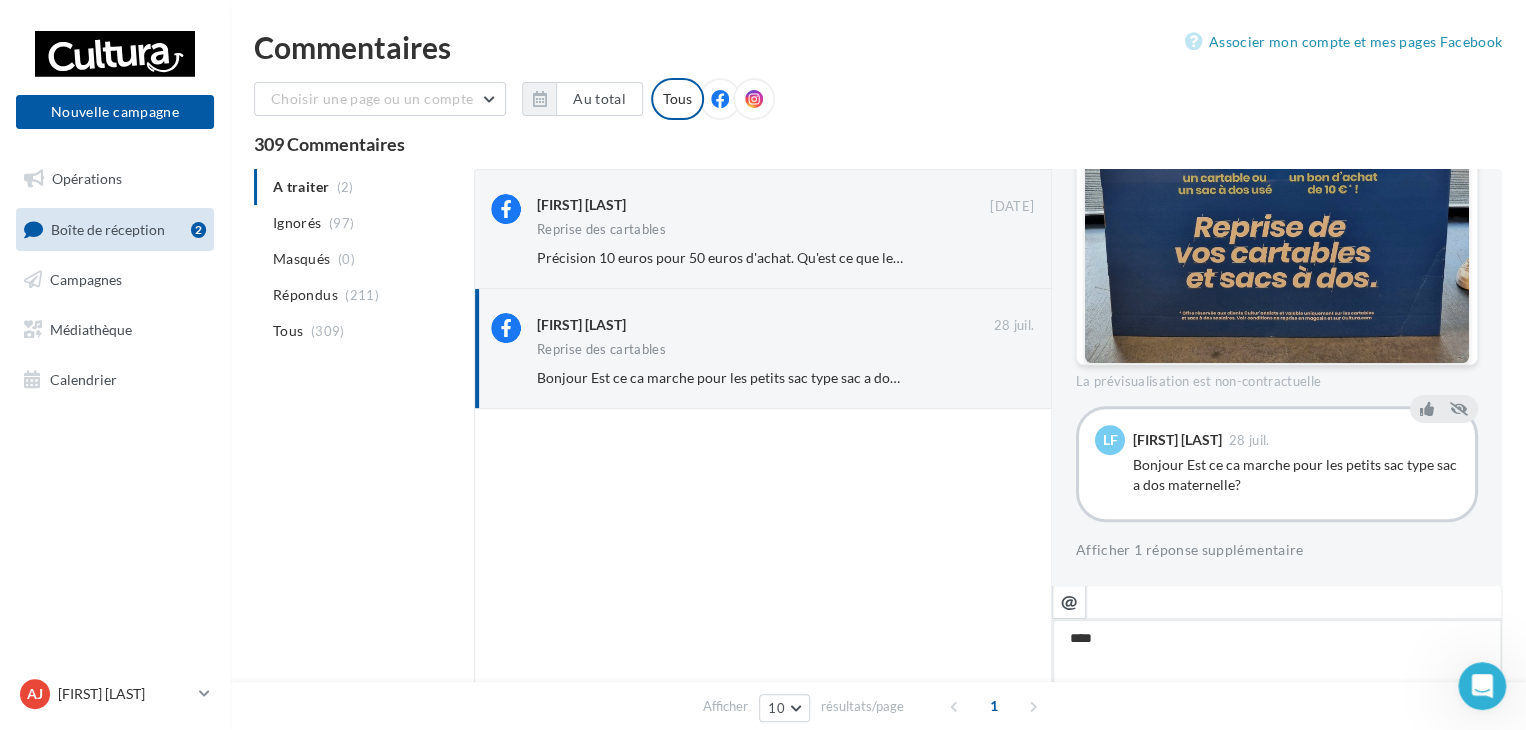 type on "*****" 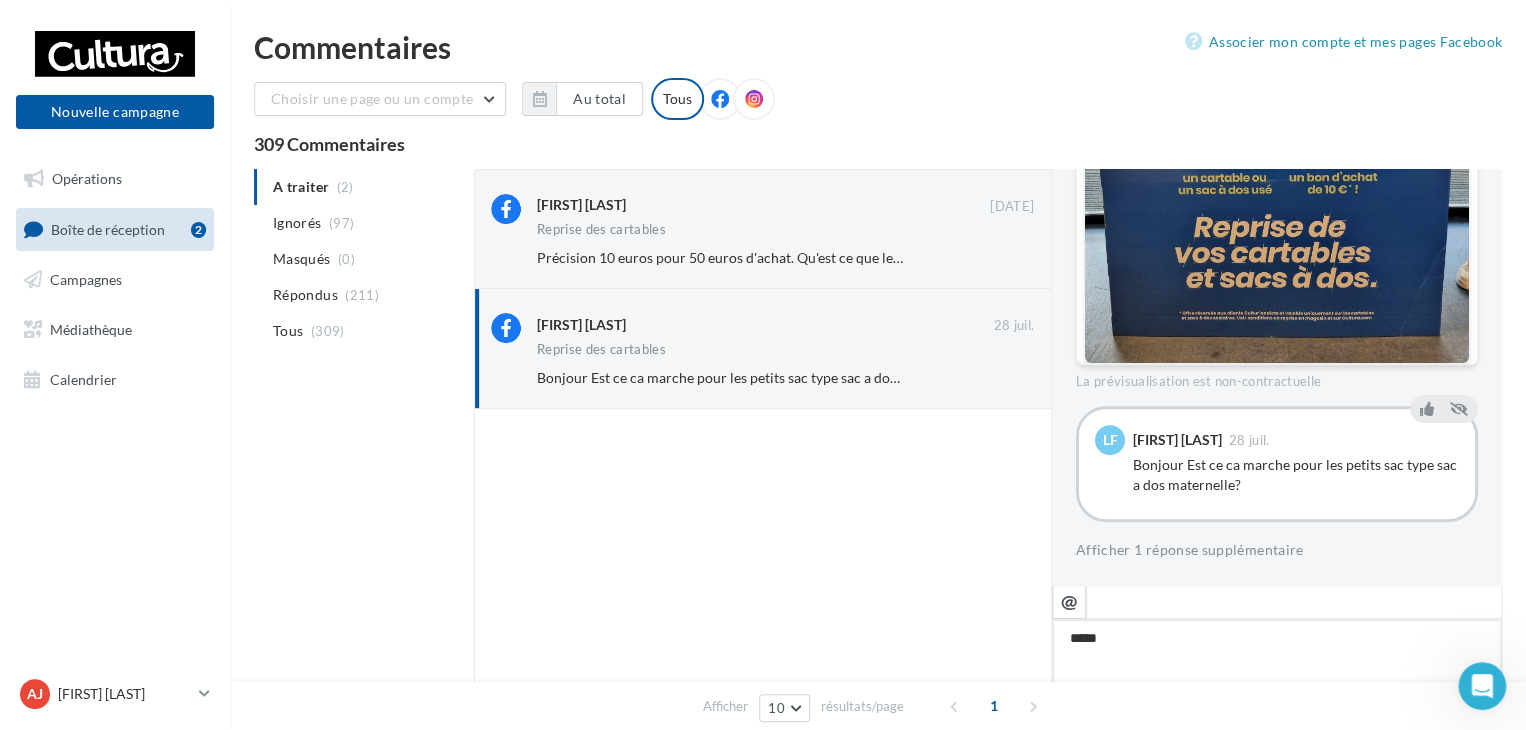 type on "******" 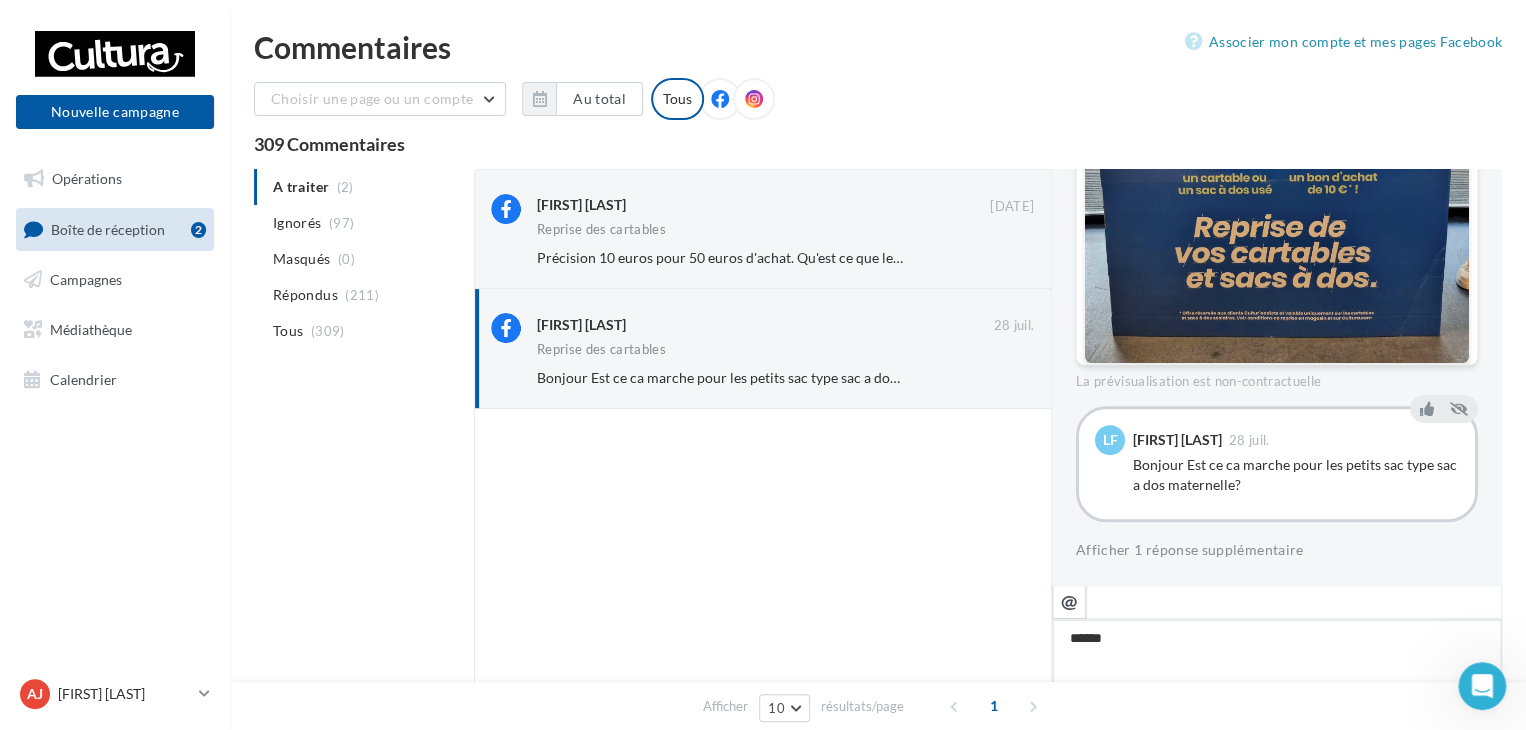 type on "*******" 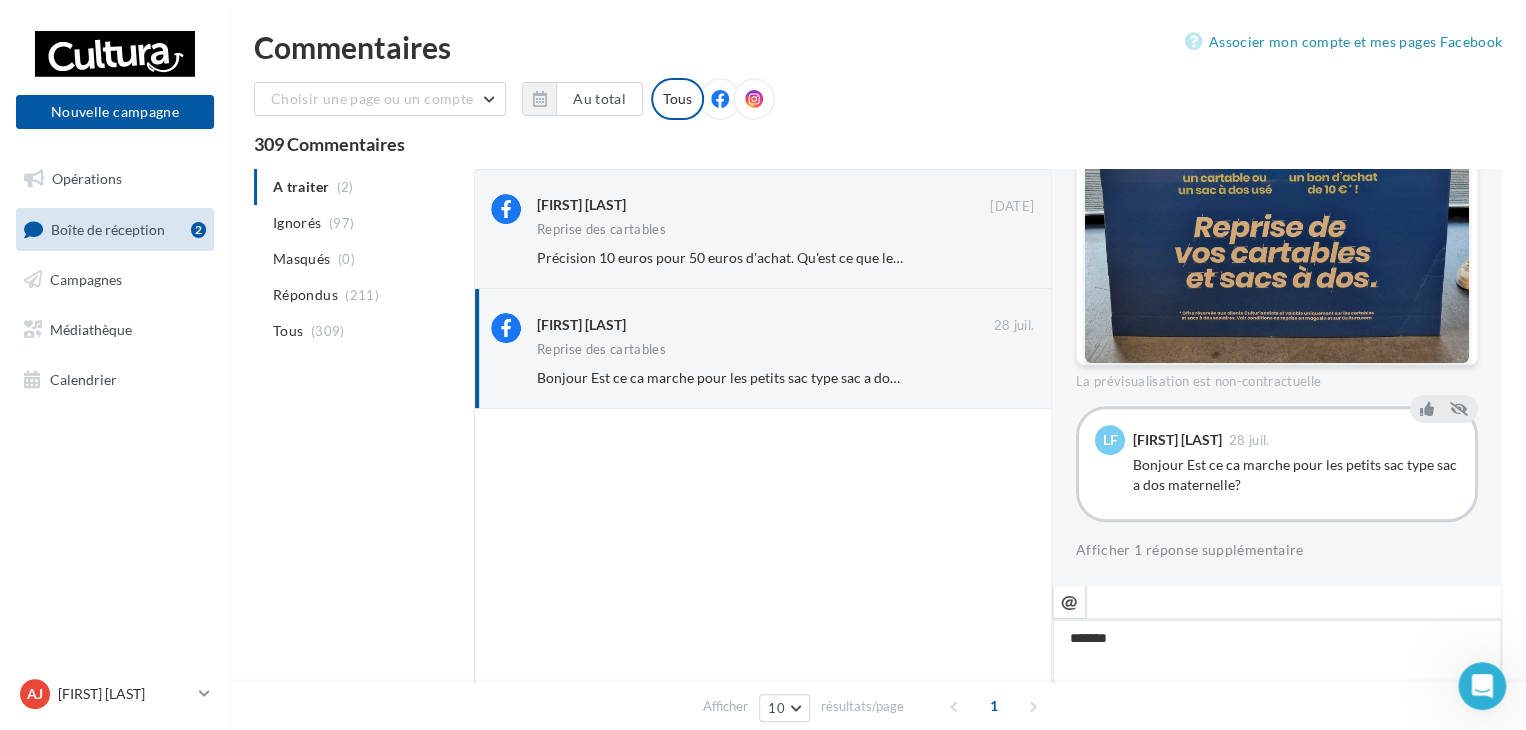 type on "********" 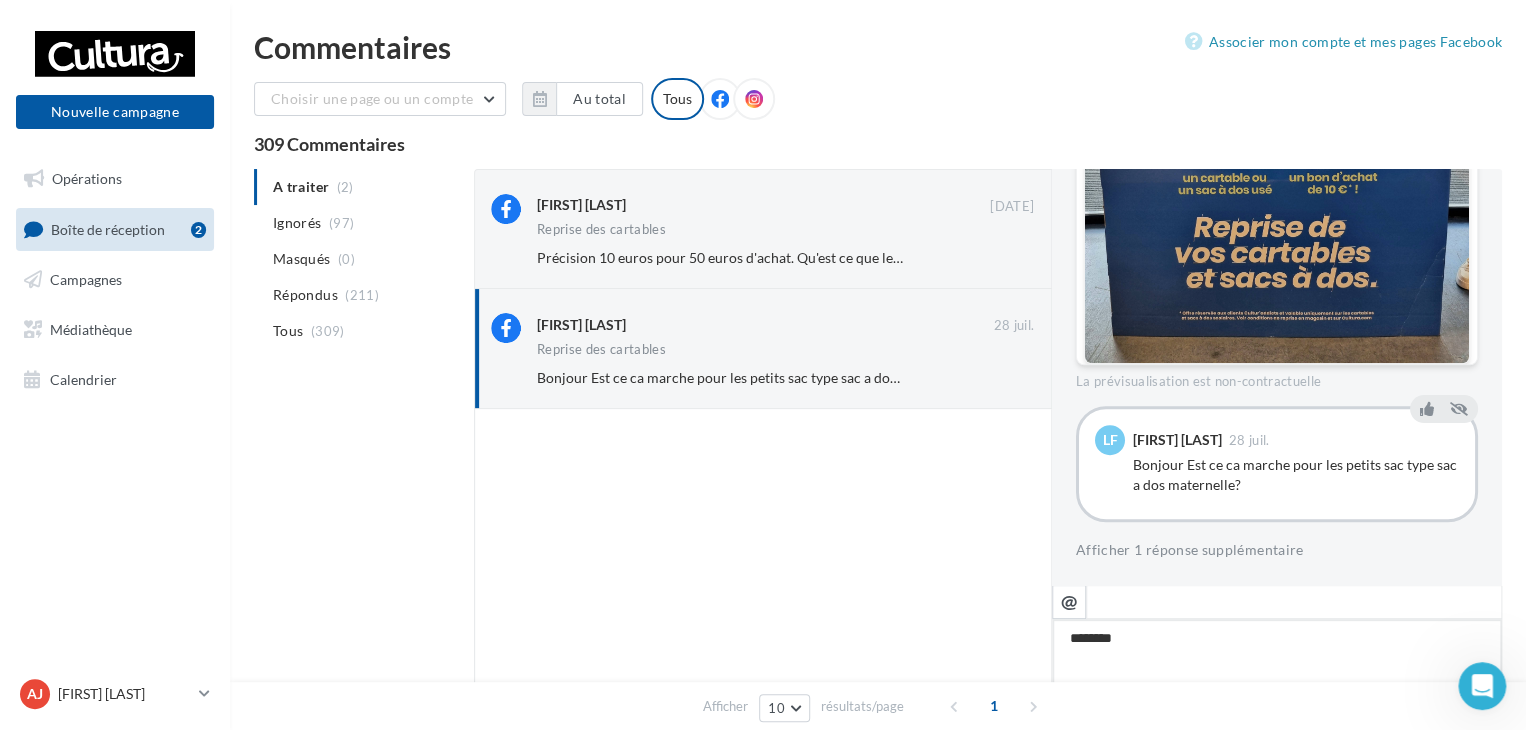 type on "********" 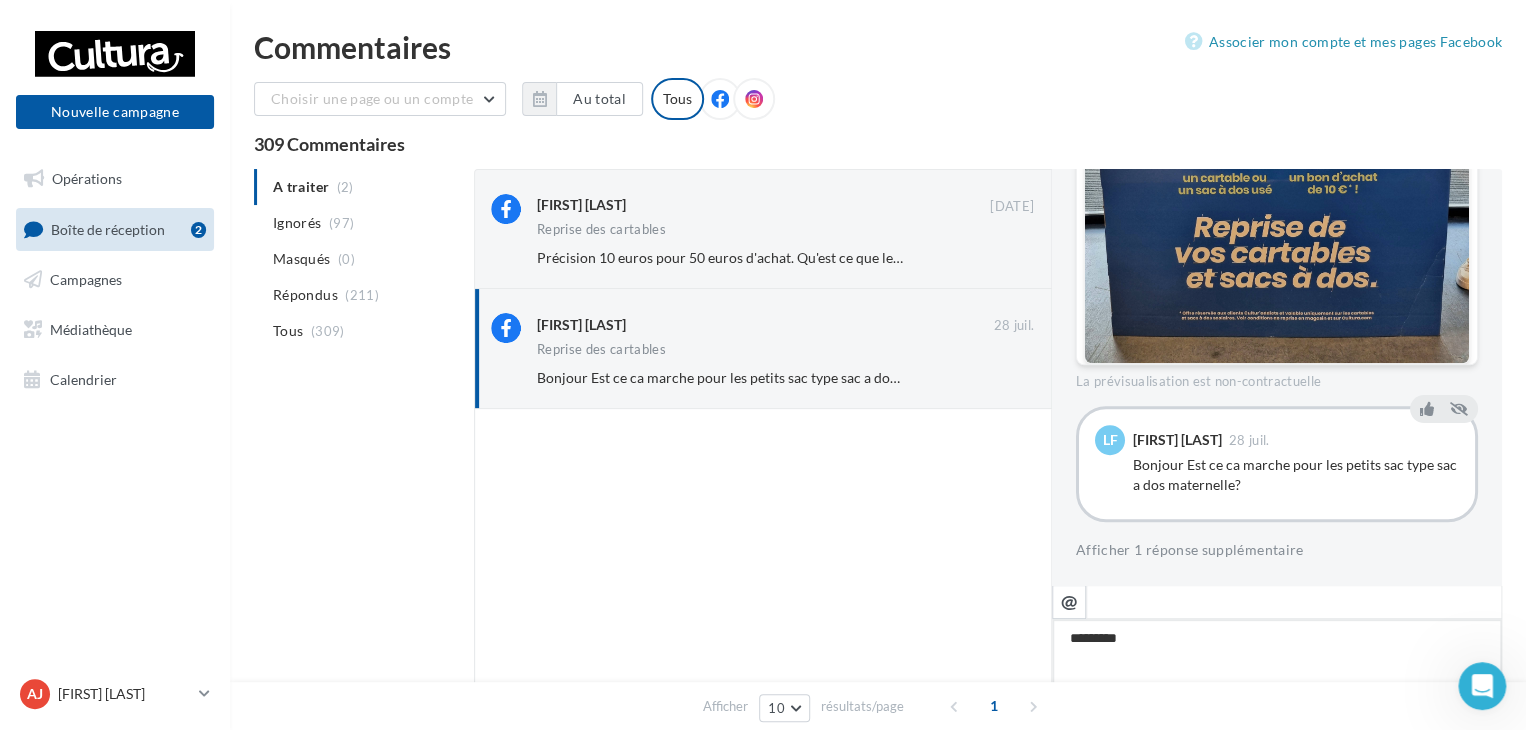 type on "**********" 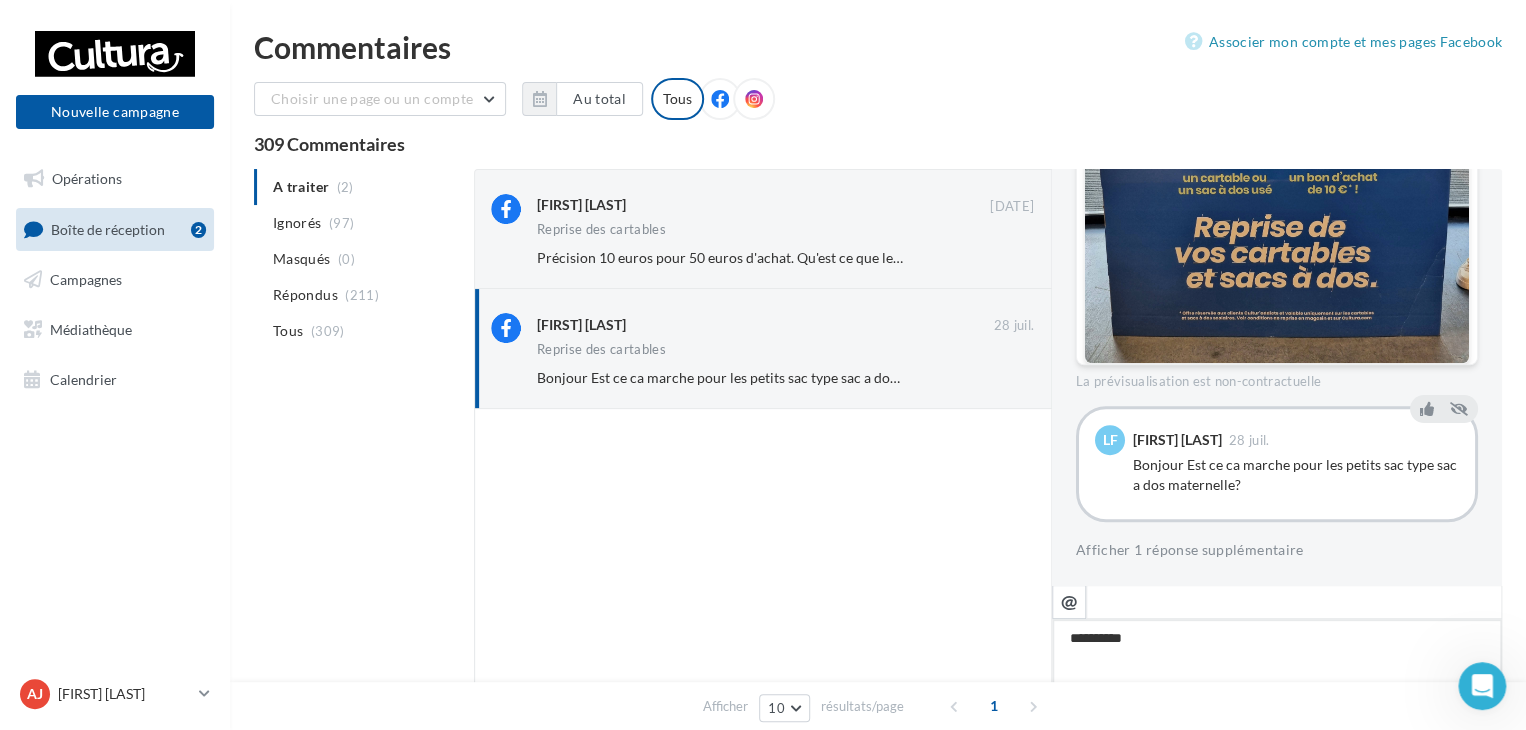 type on "**********" 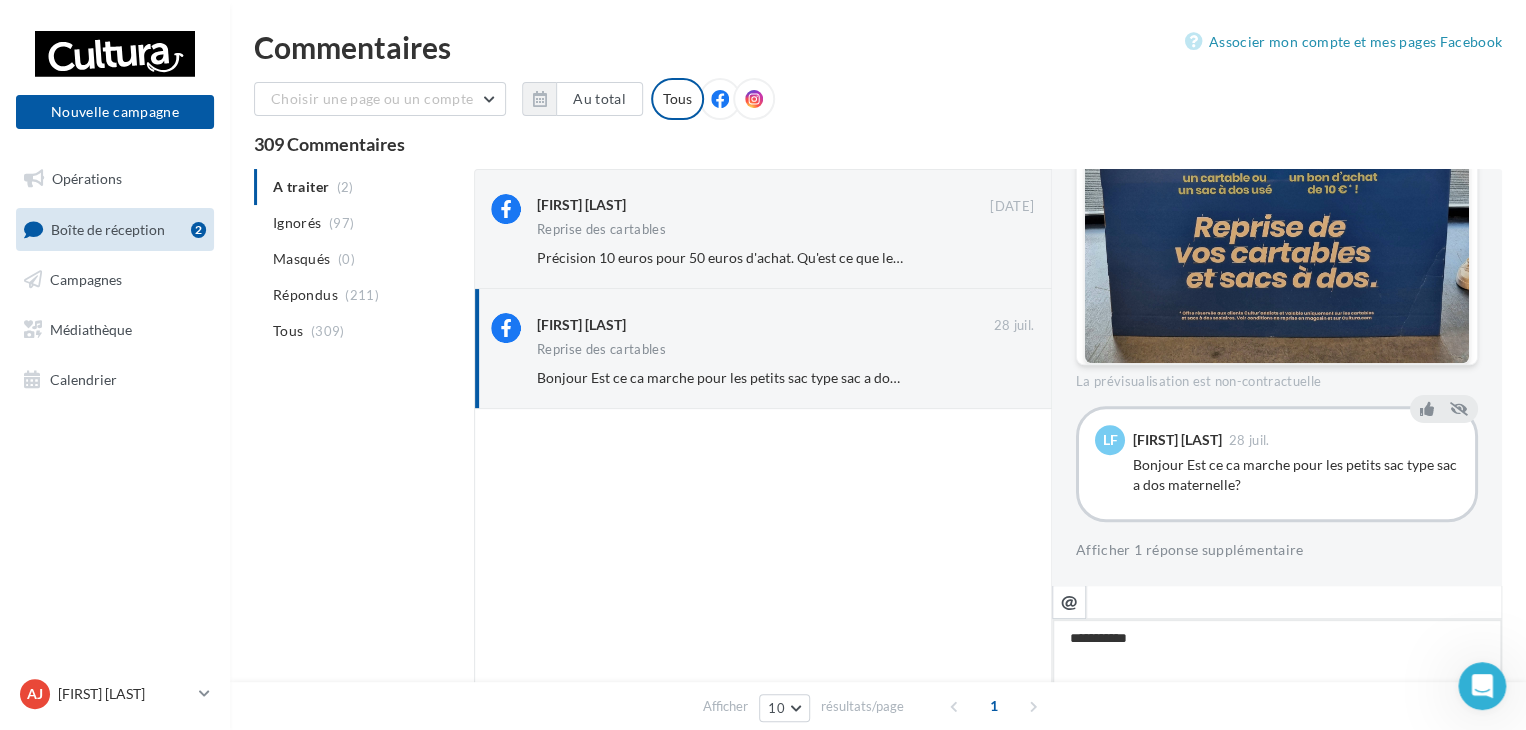 type on "**********" 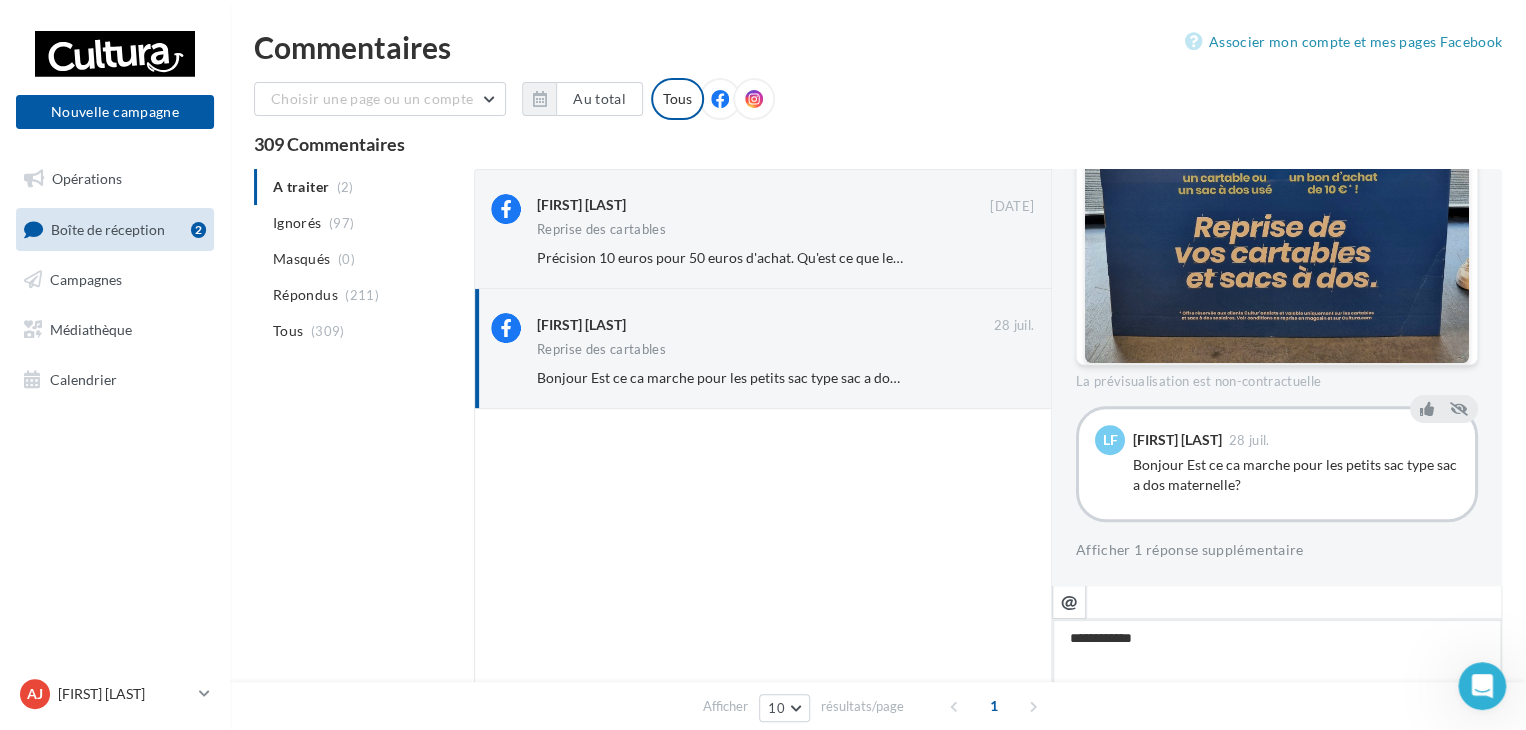 type on "**********" 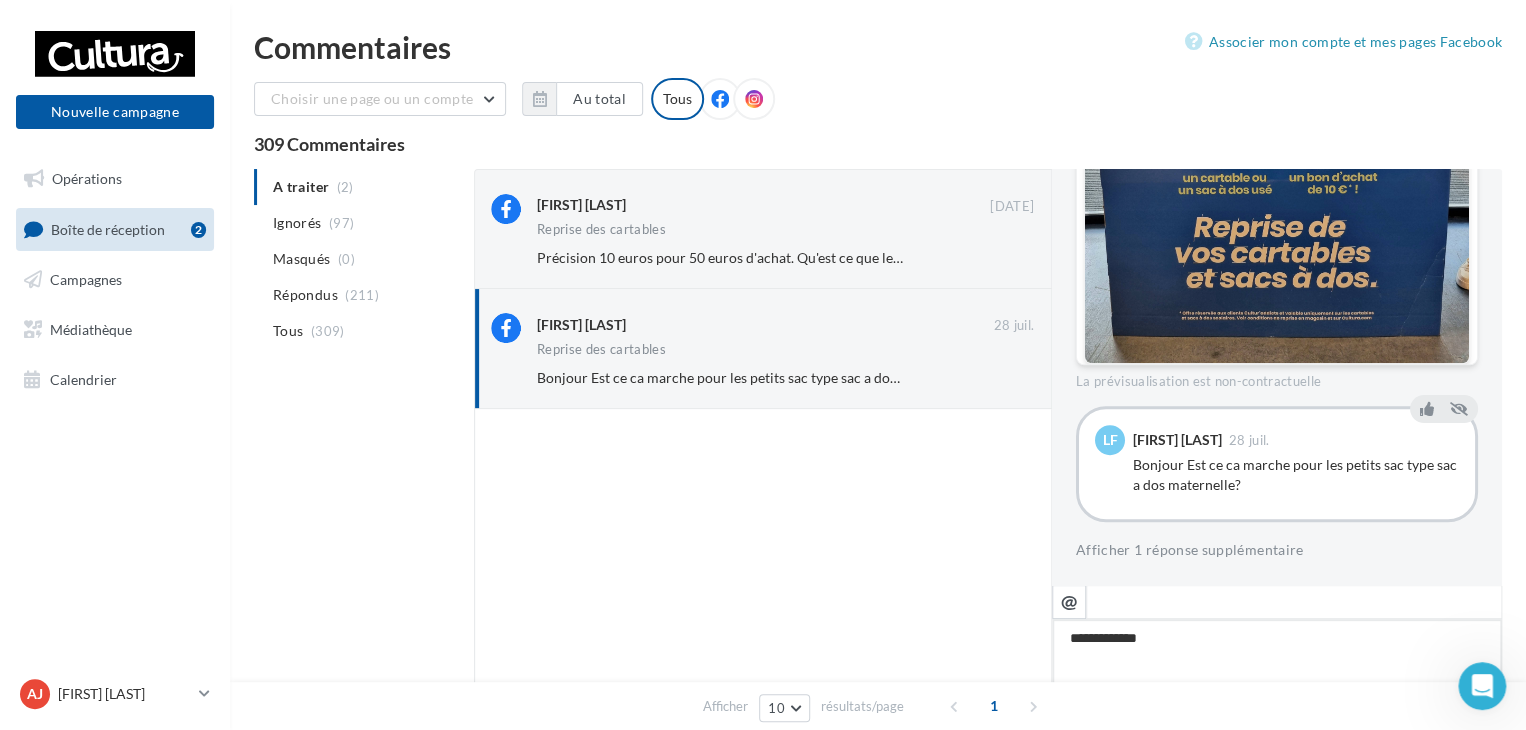 type on "**********" 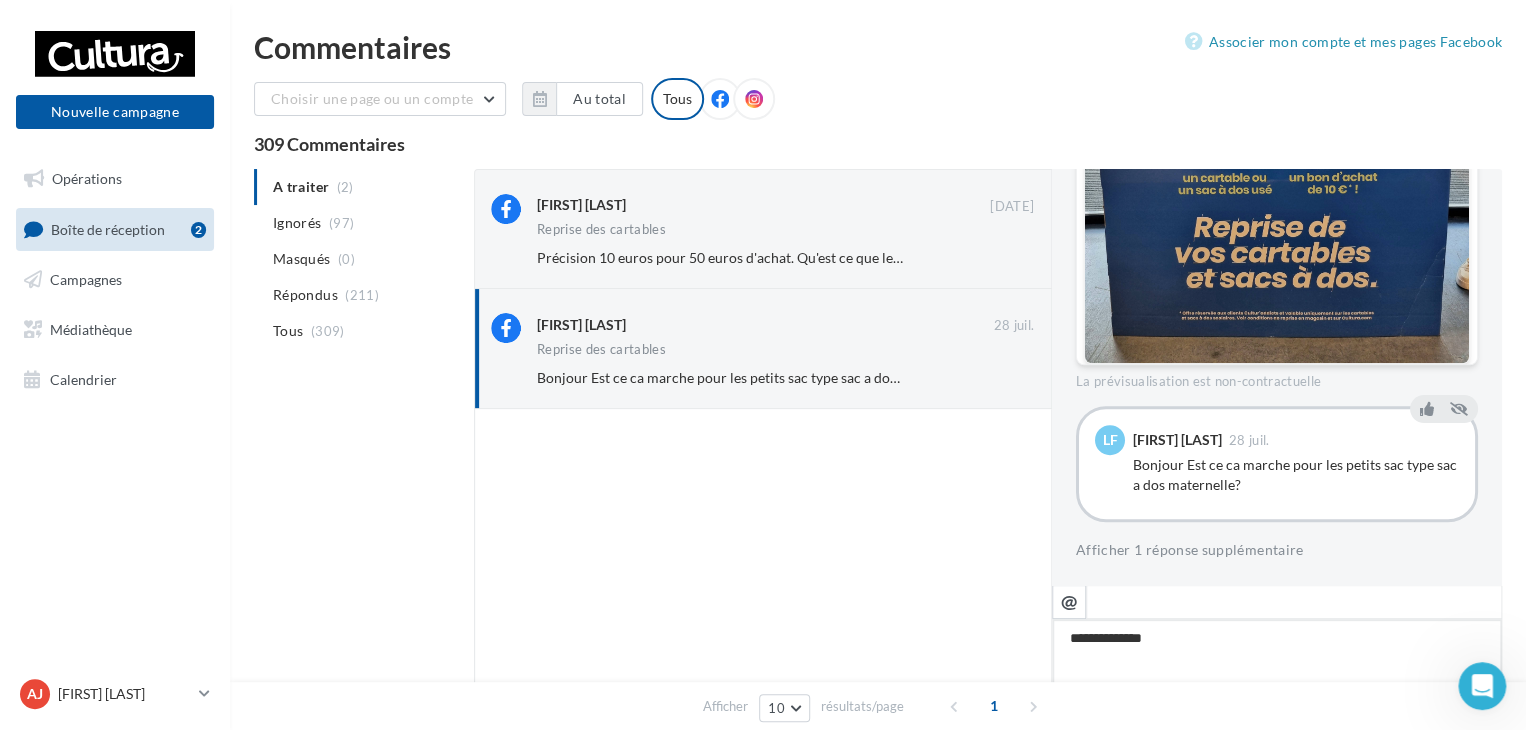 type on "**********" 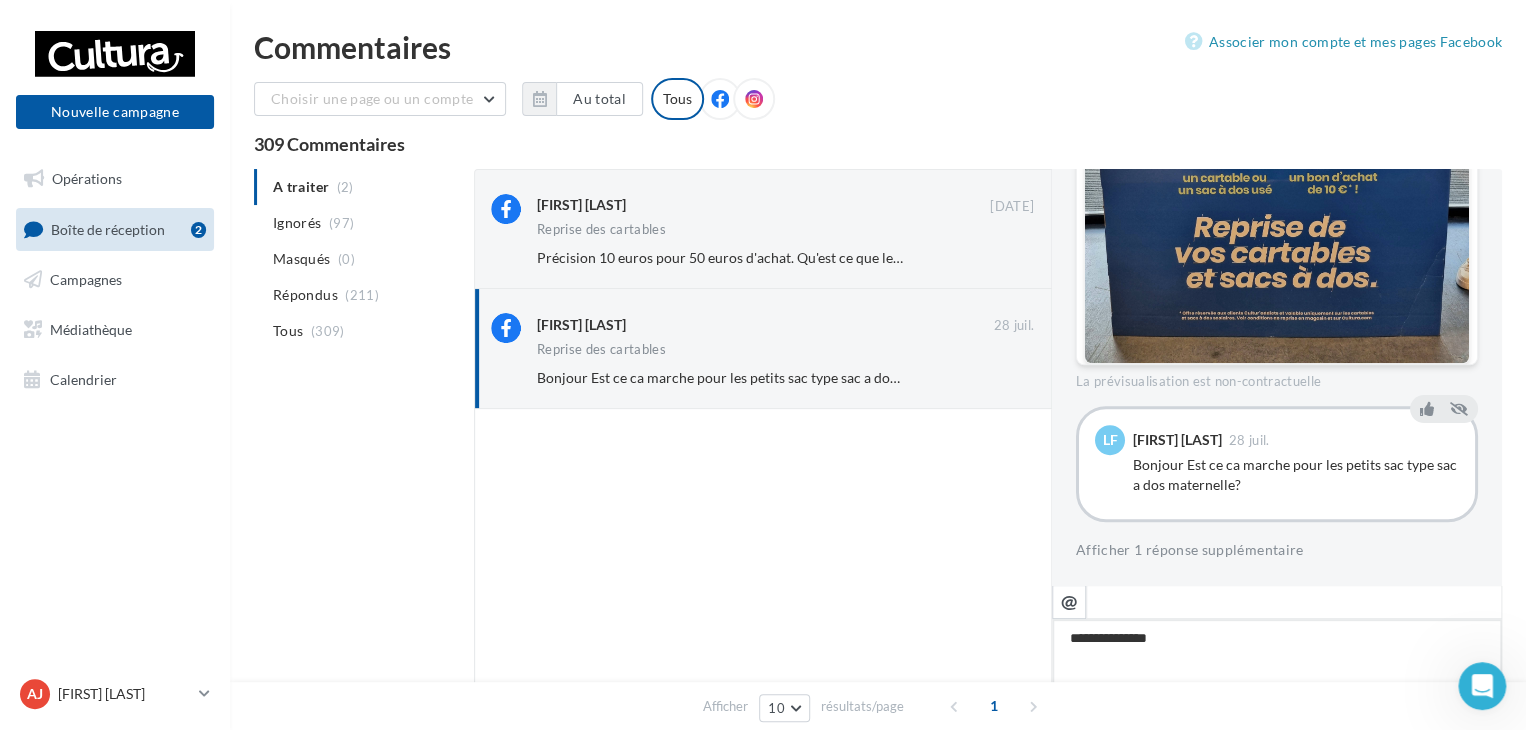 type on "**********" 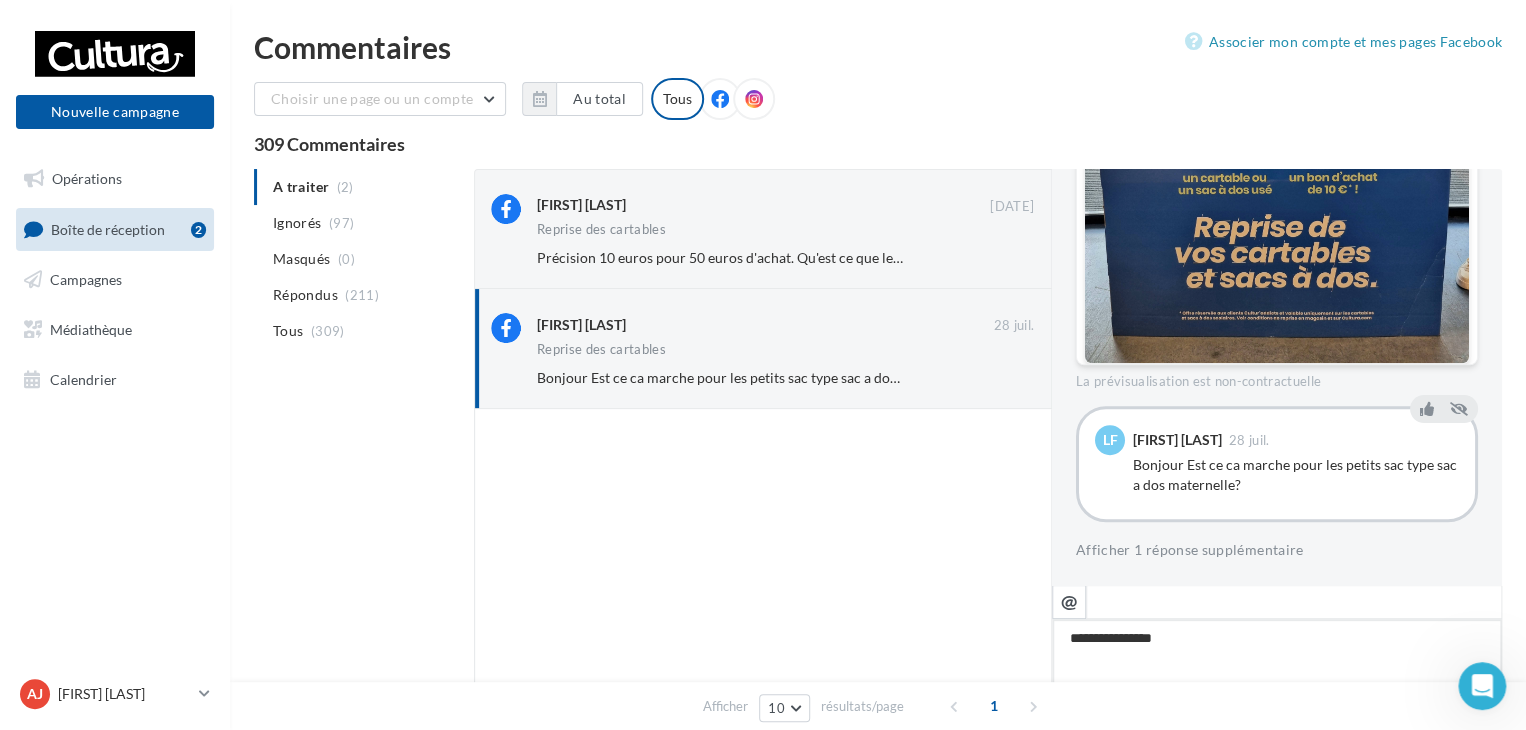 type on "**********" 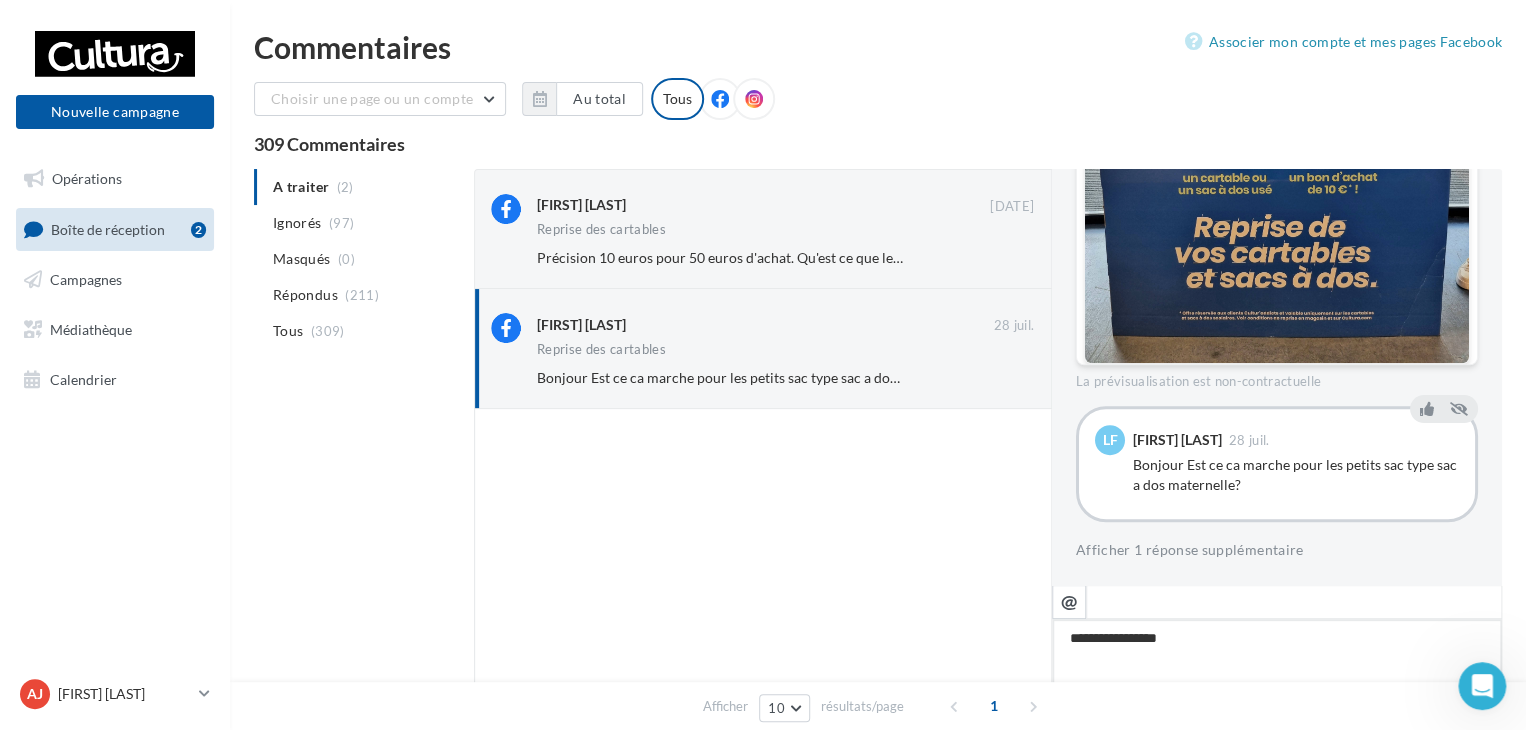 type on "**********" 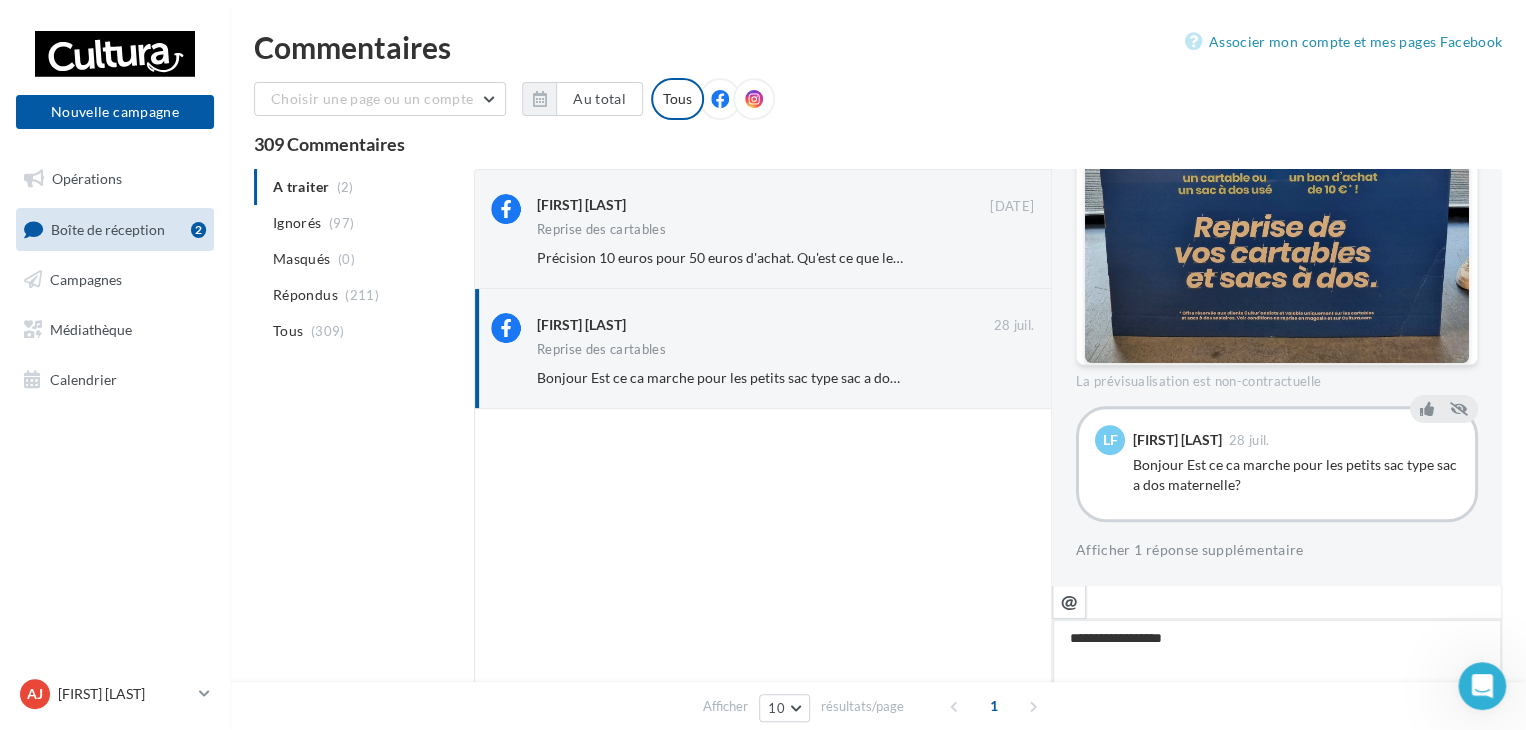 type on "**********" 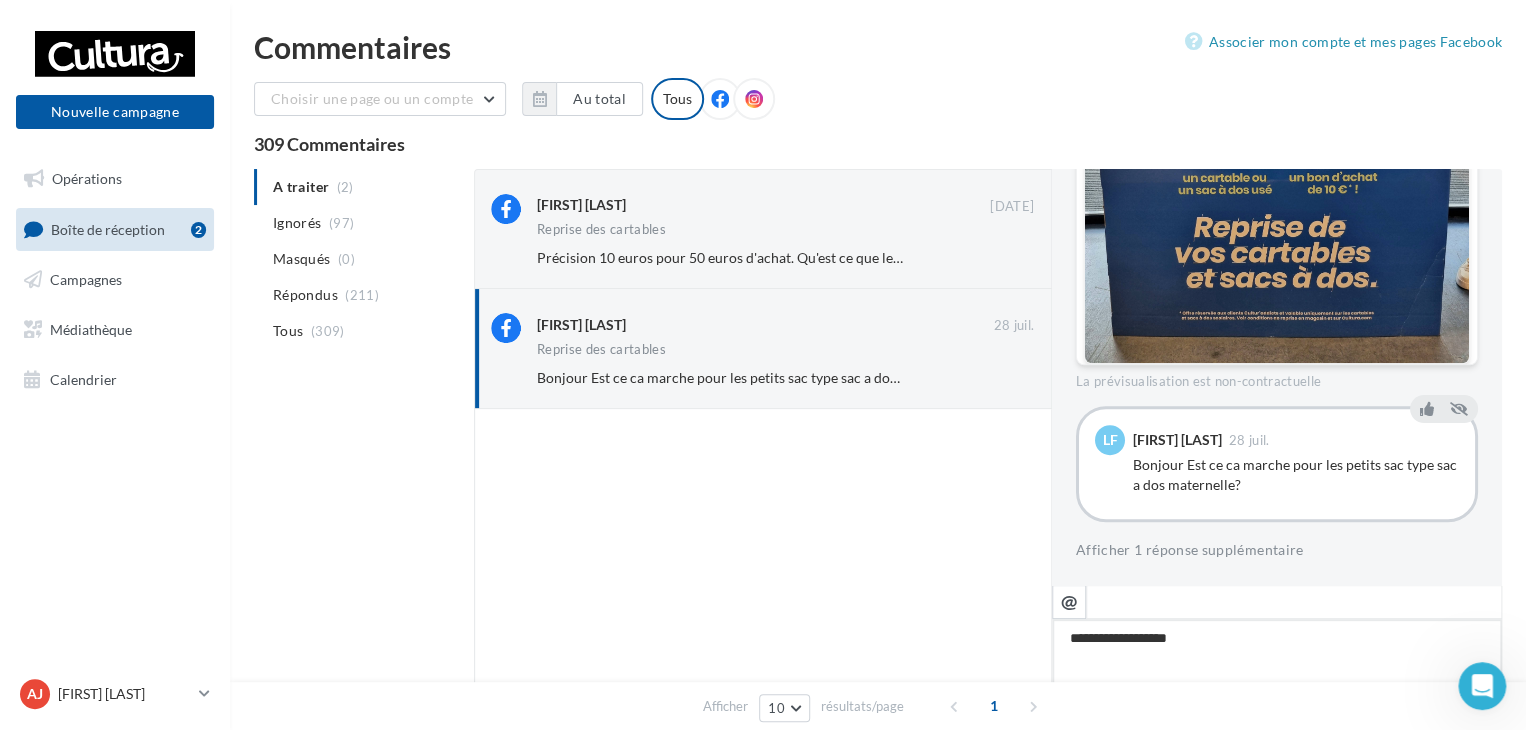 type on "**********" 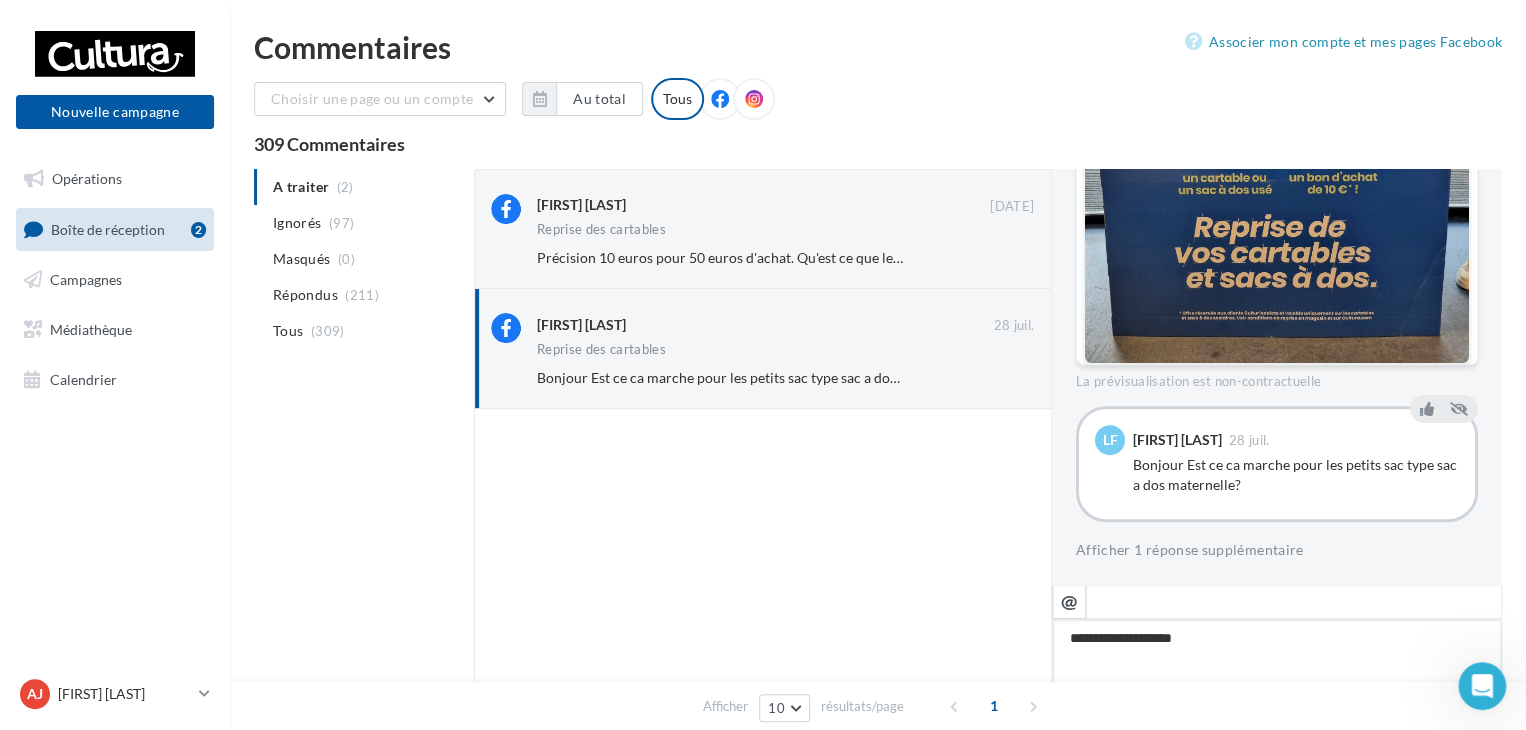 type on "**********" 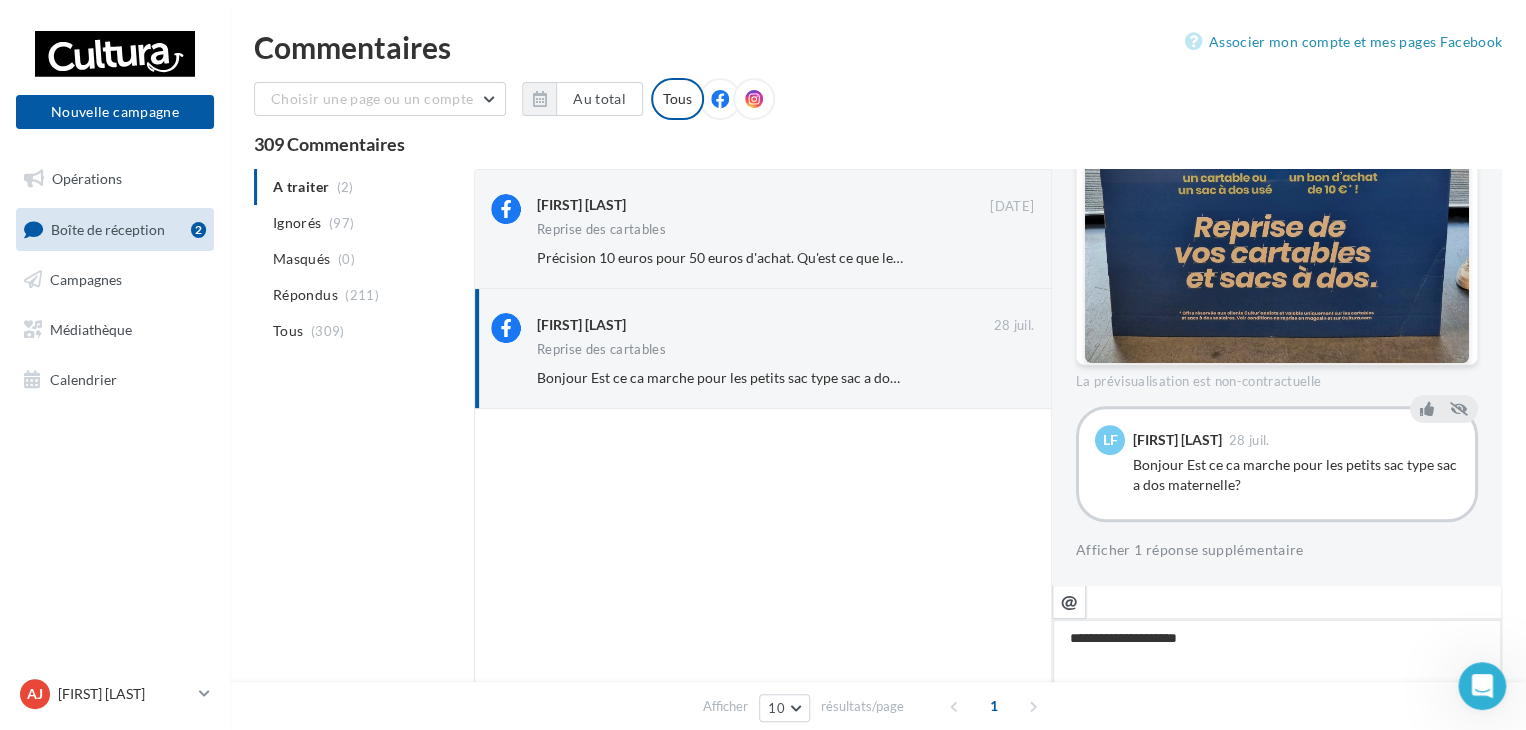 type on "**********" 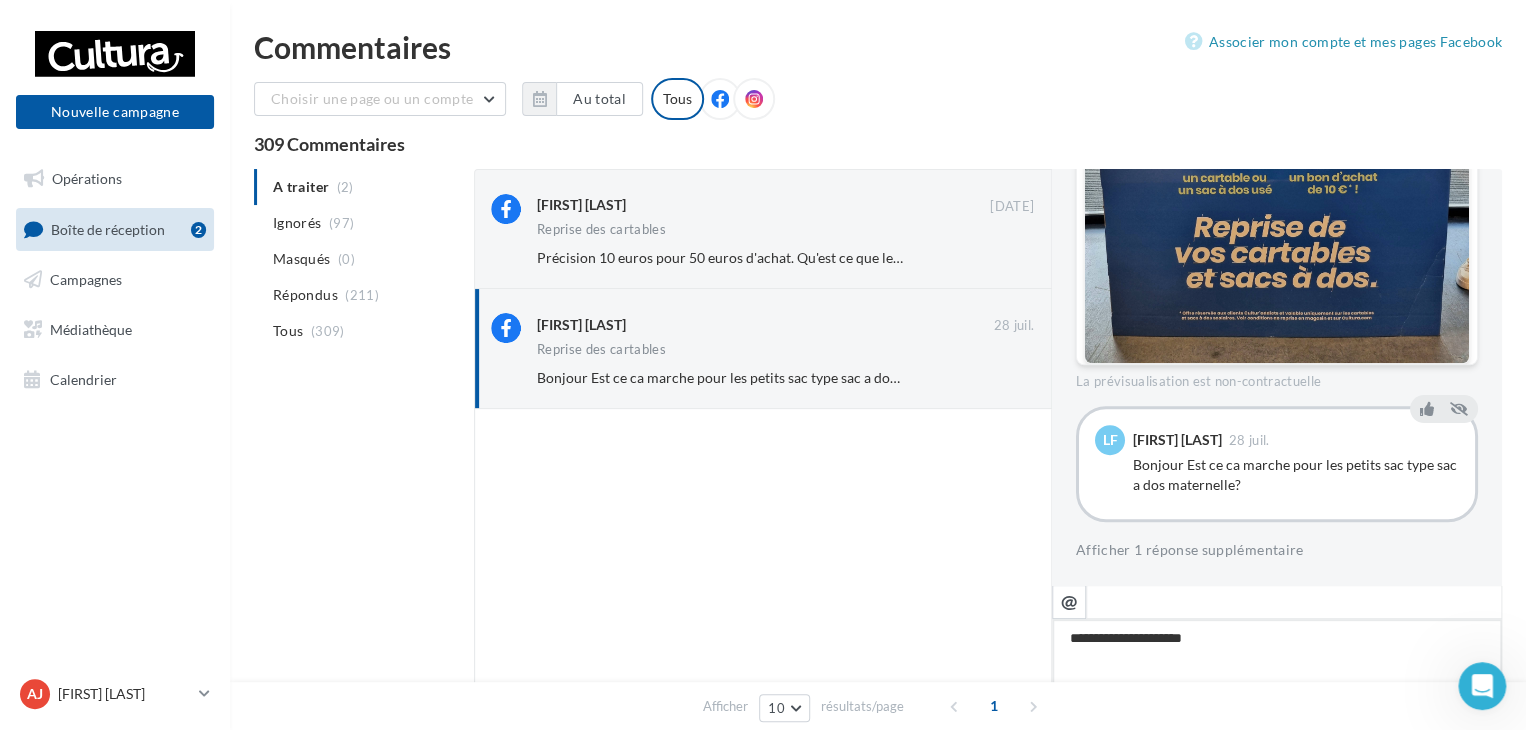 type on "**********" 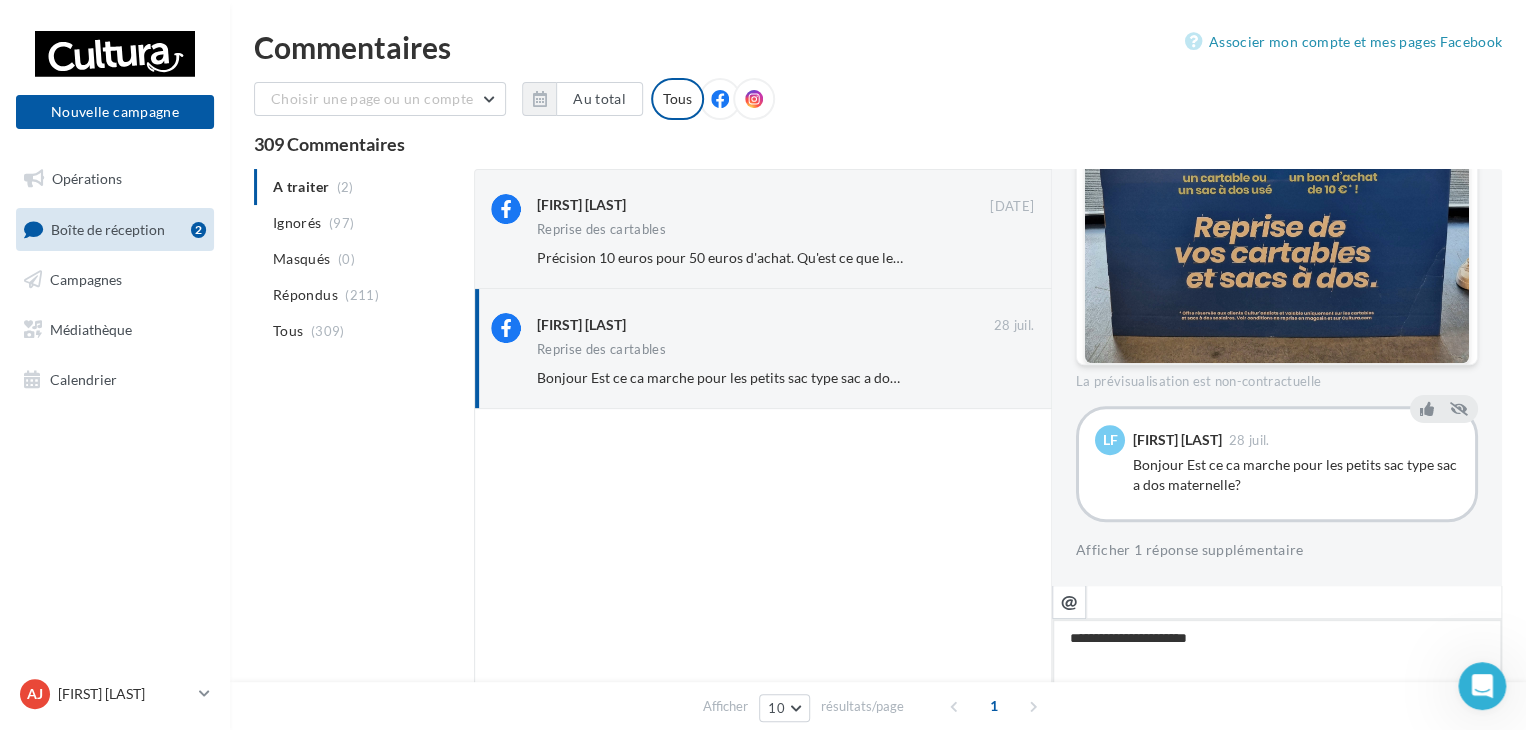type on "**********" 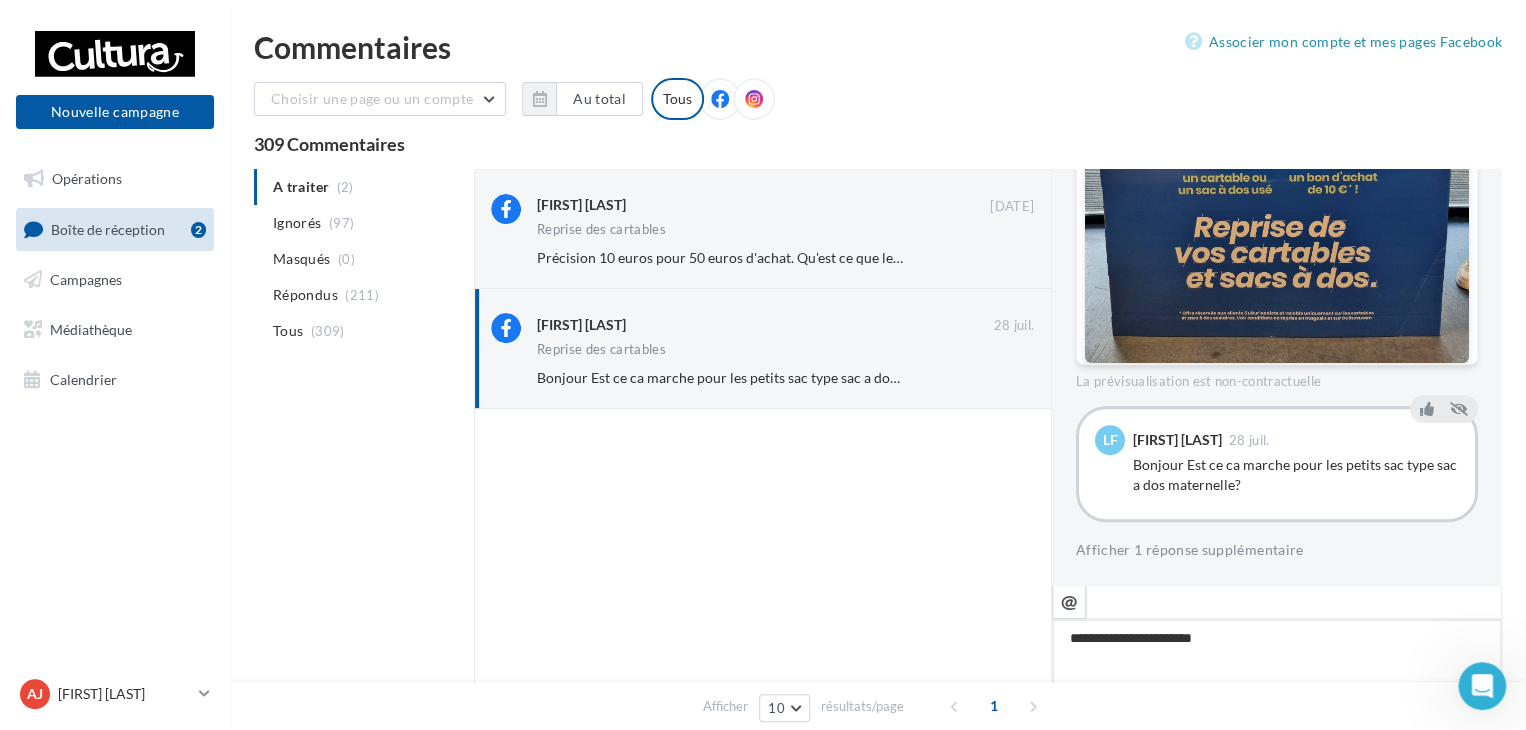 type on "**********" 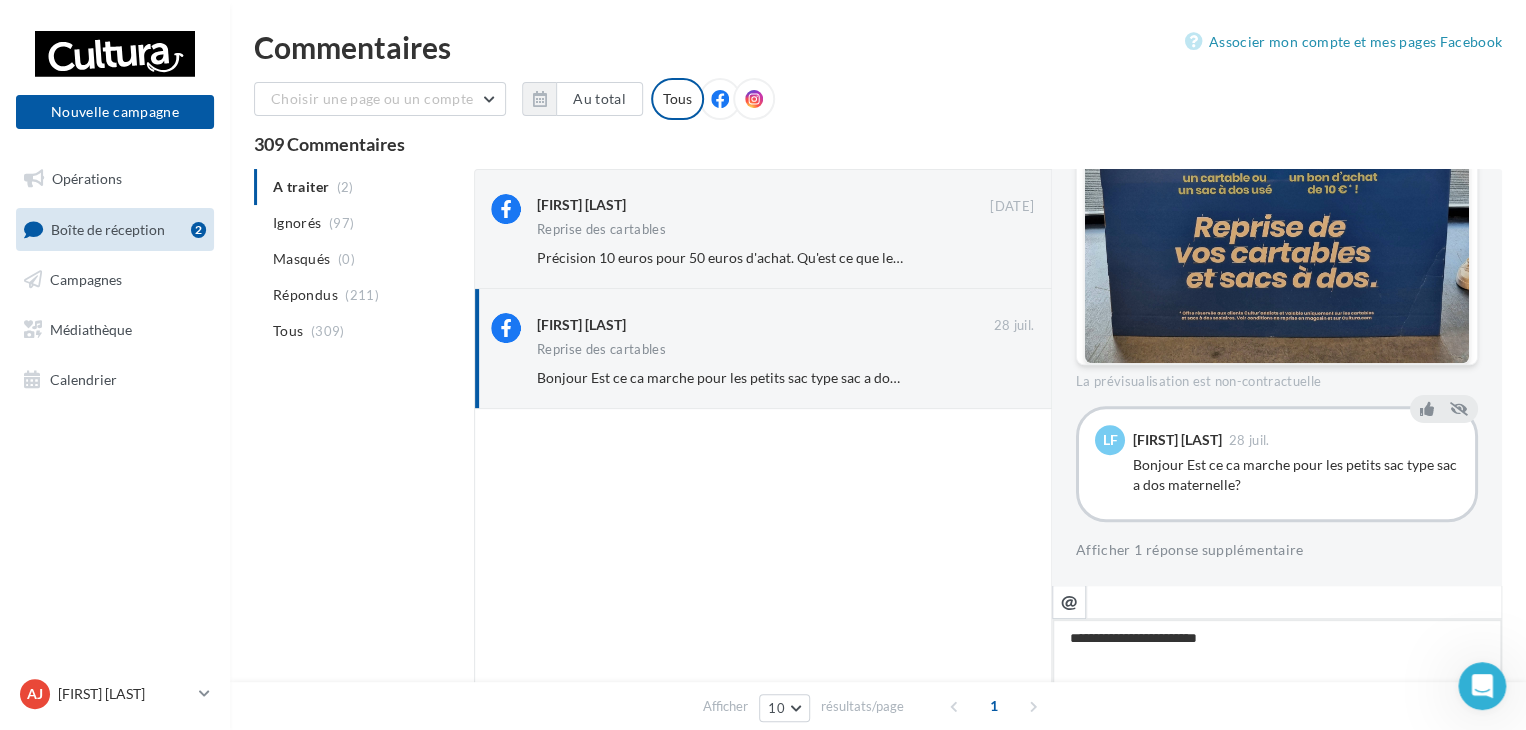 type on "**********" 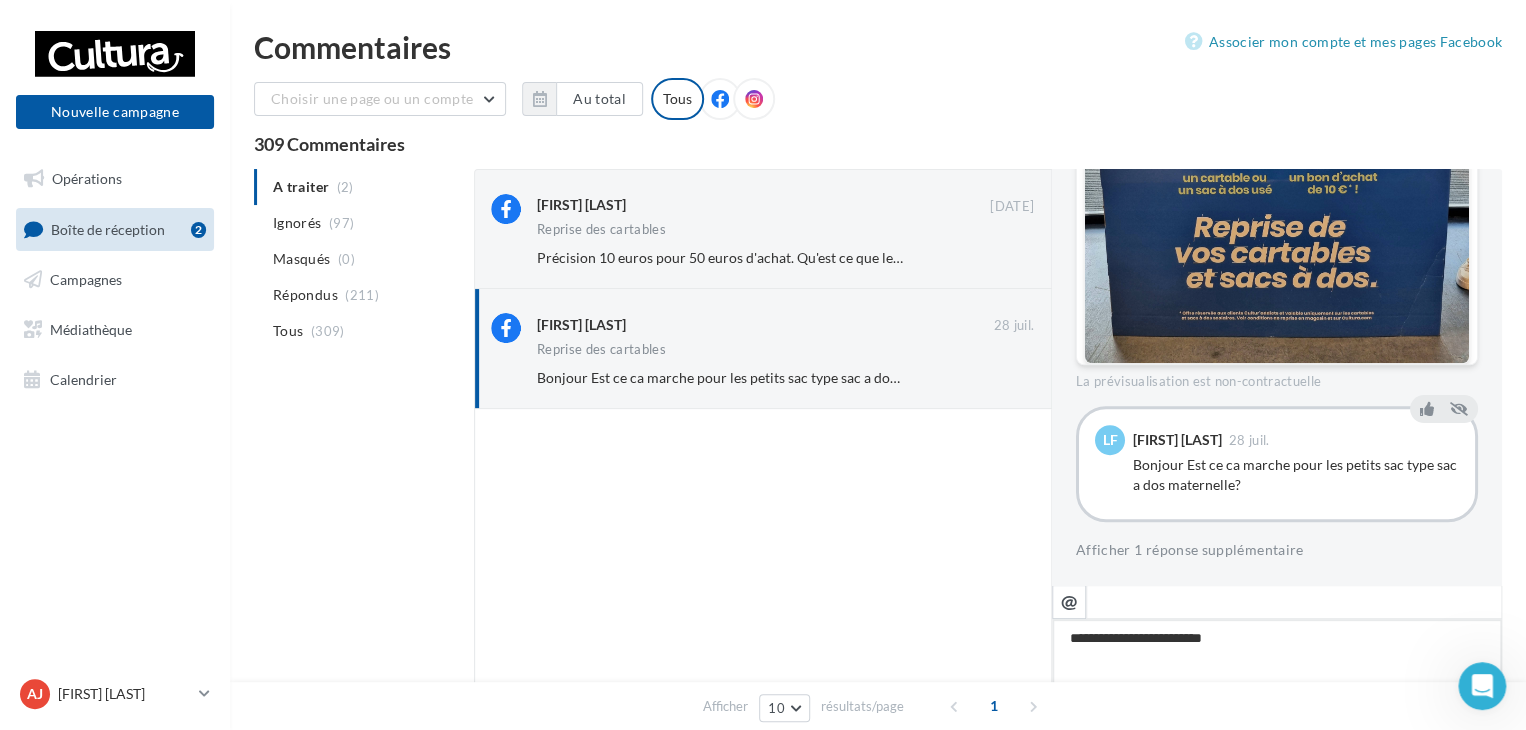 type on "**********" 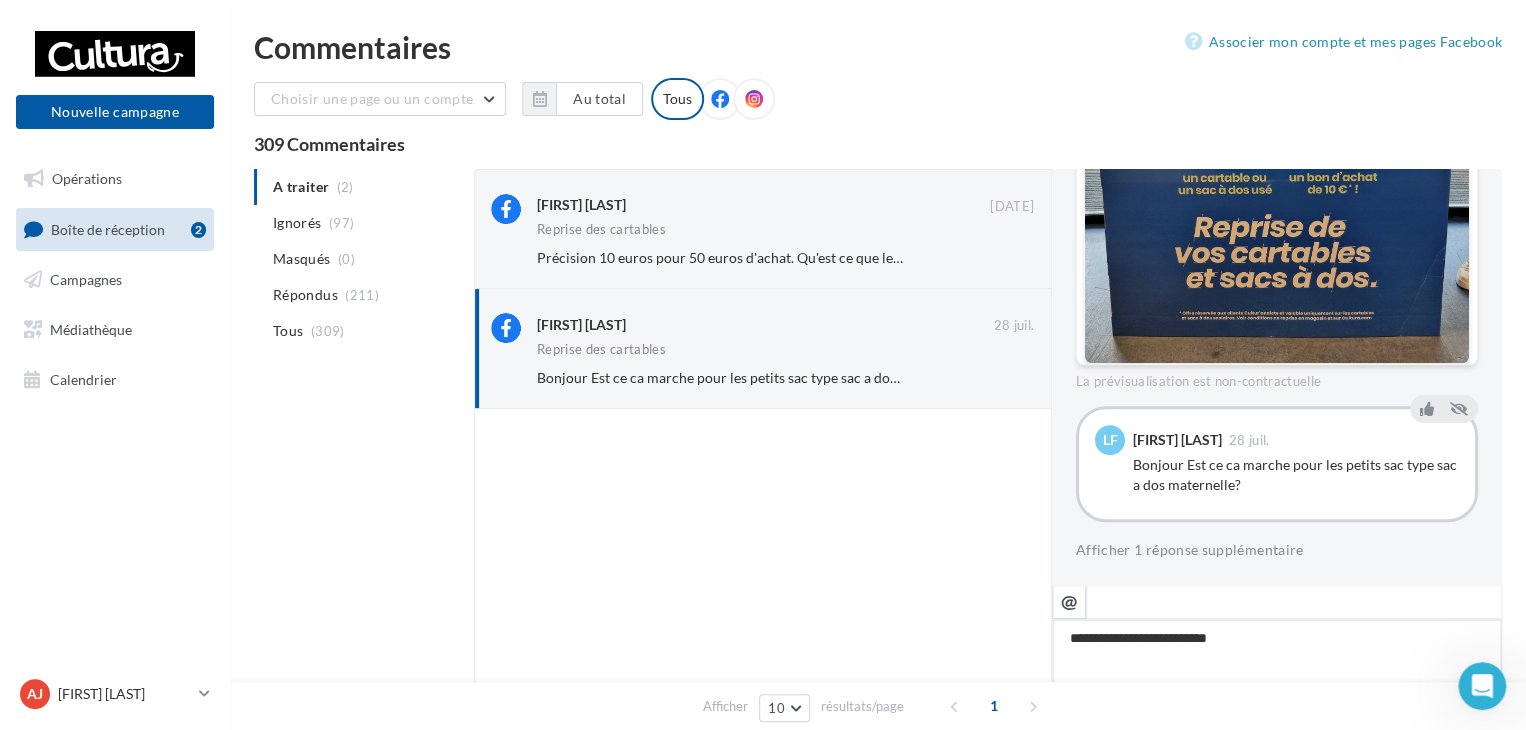 type on "**********" 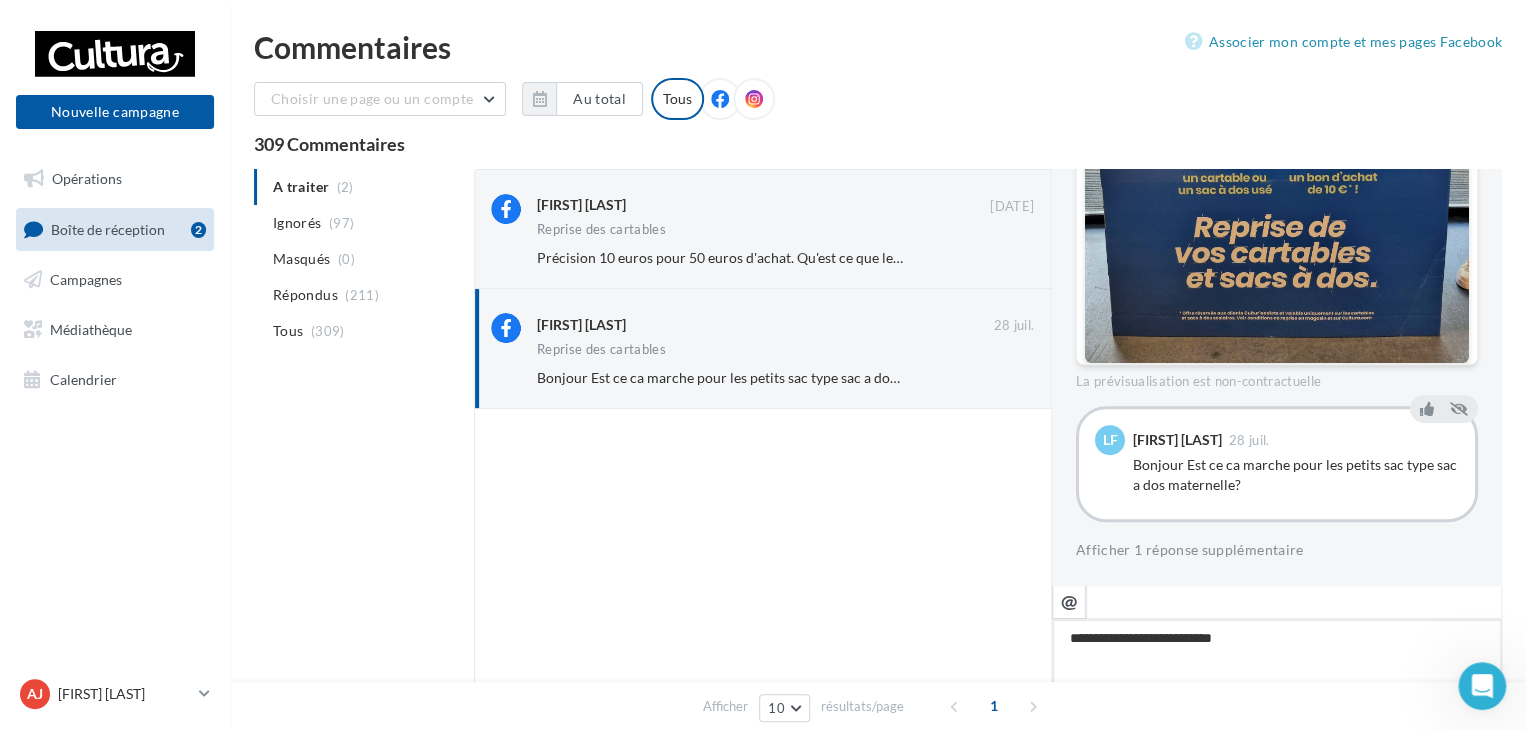 type on "**********" 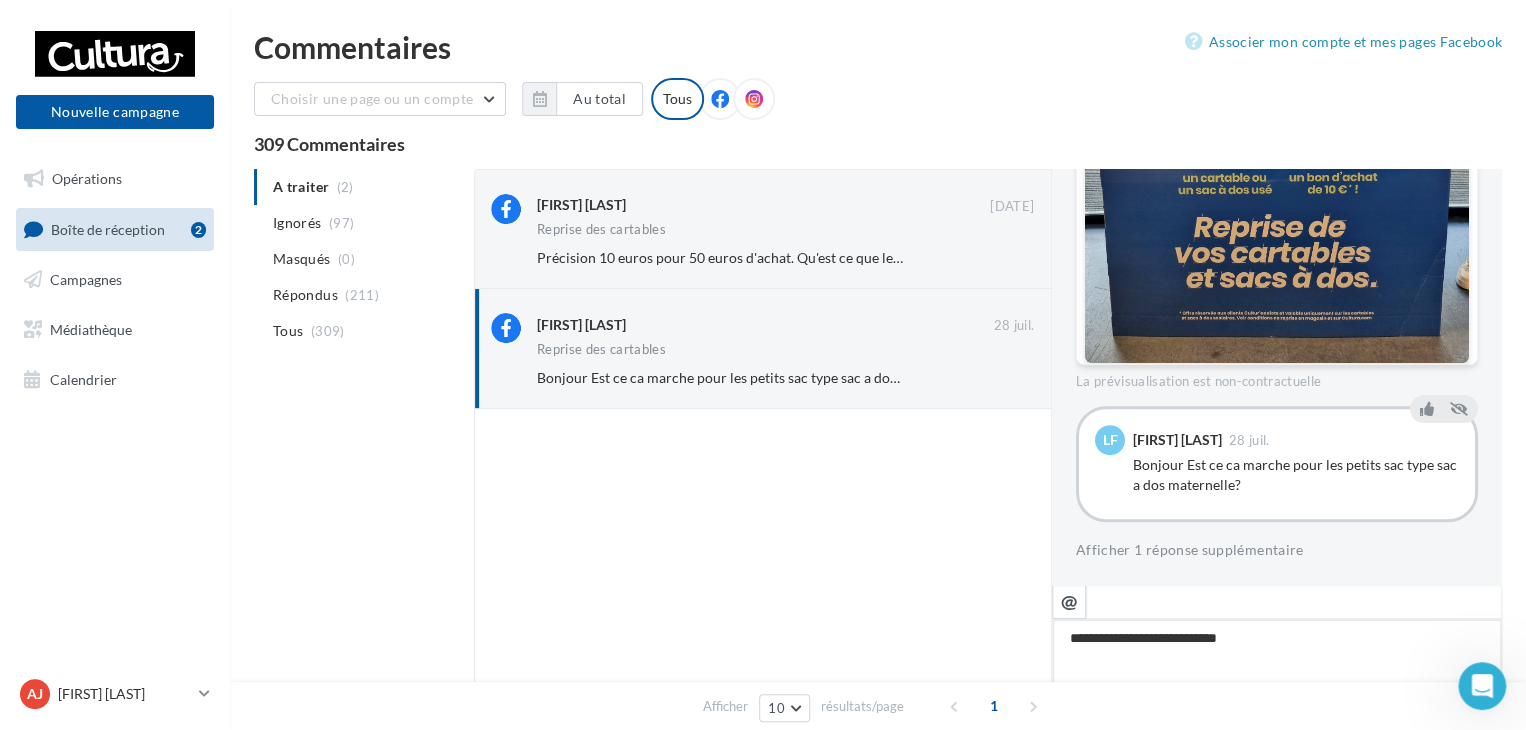 type on "**********" 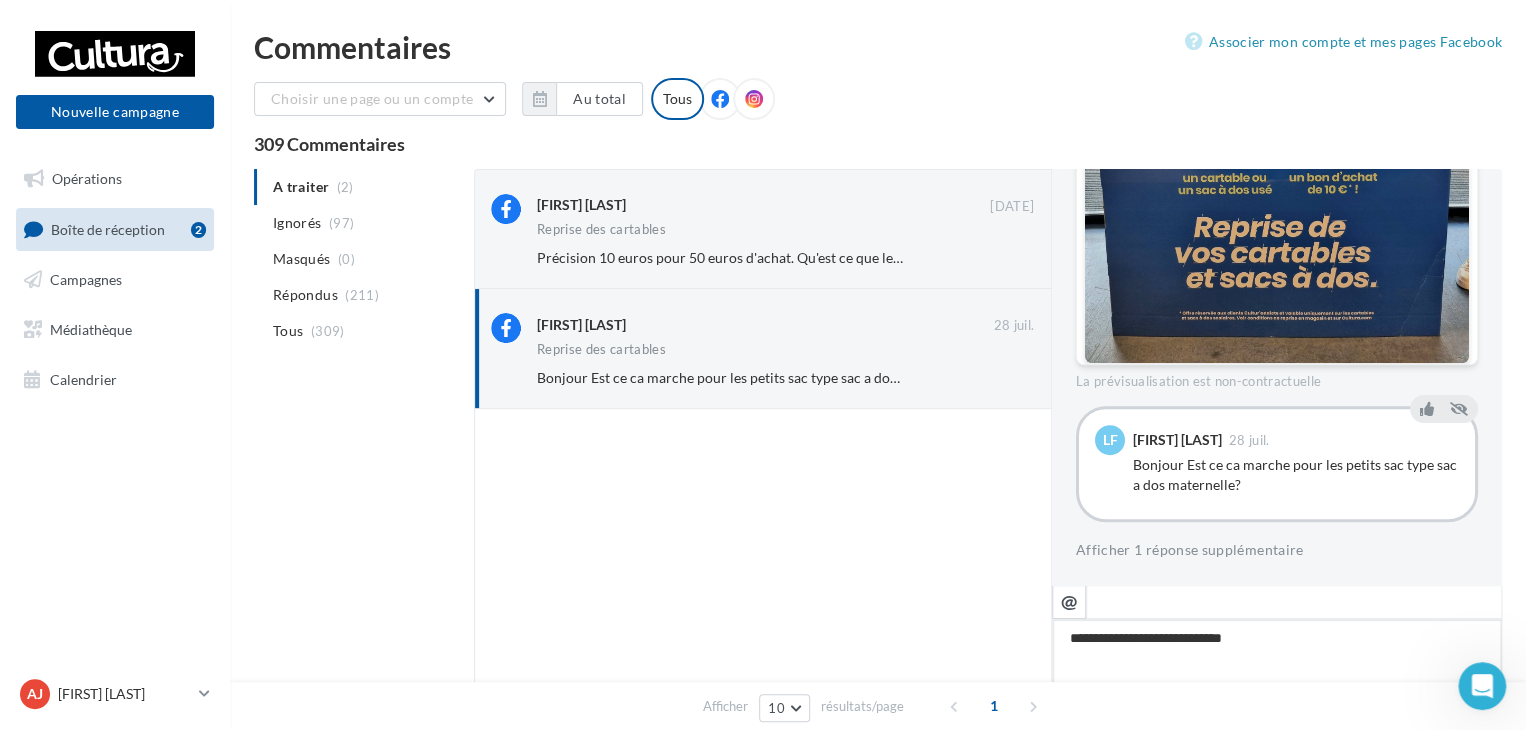 type on "**********" 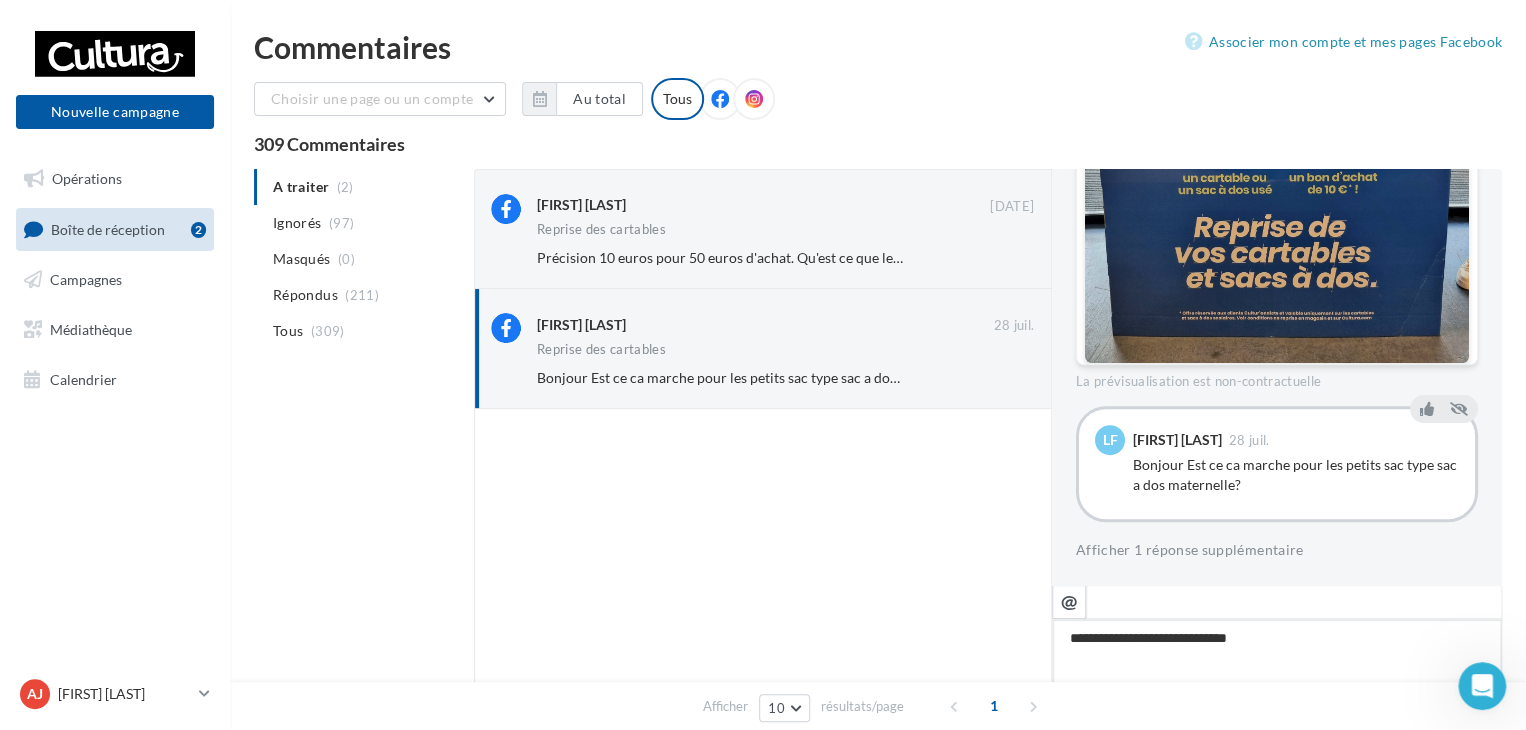 type on "**********" 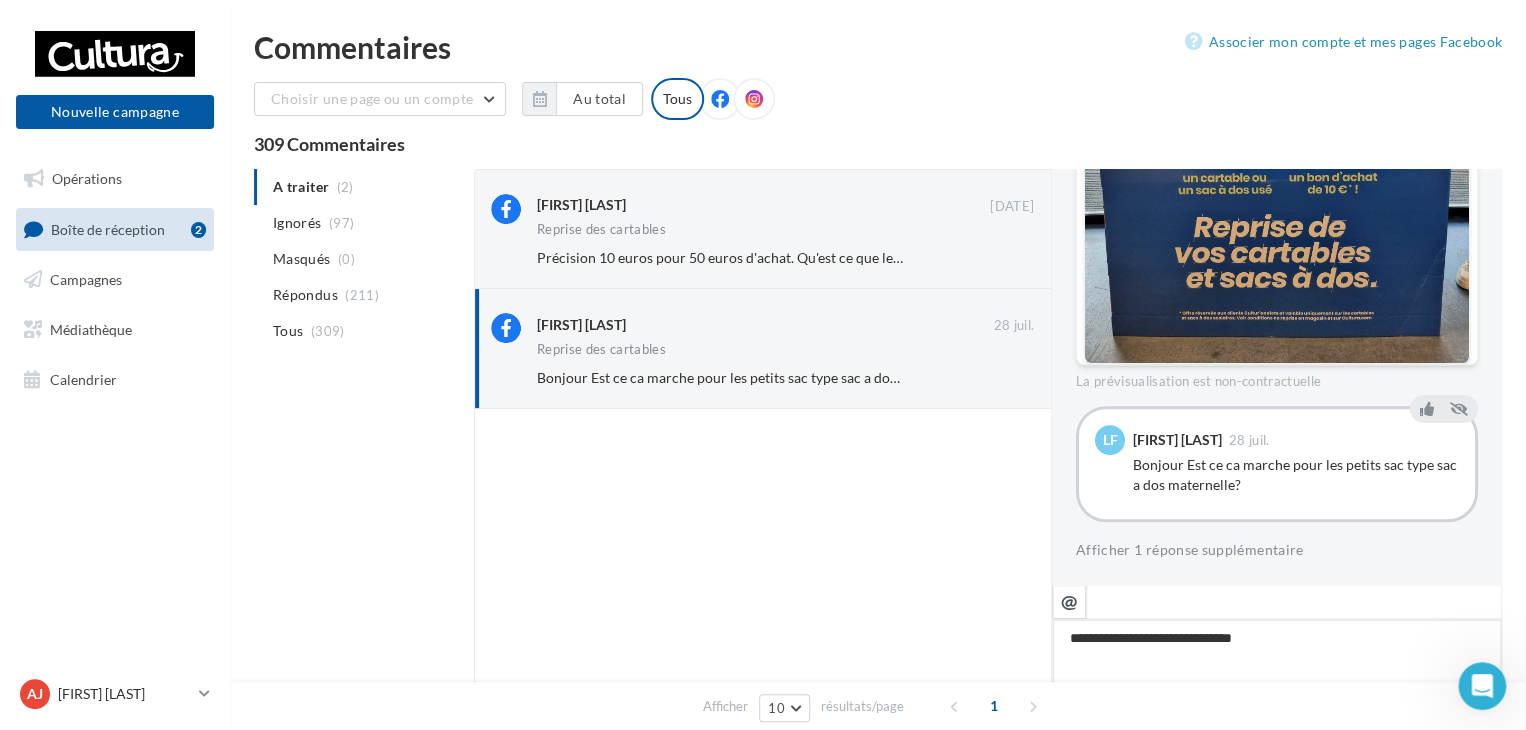 type on "**********" 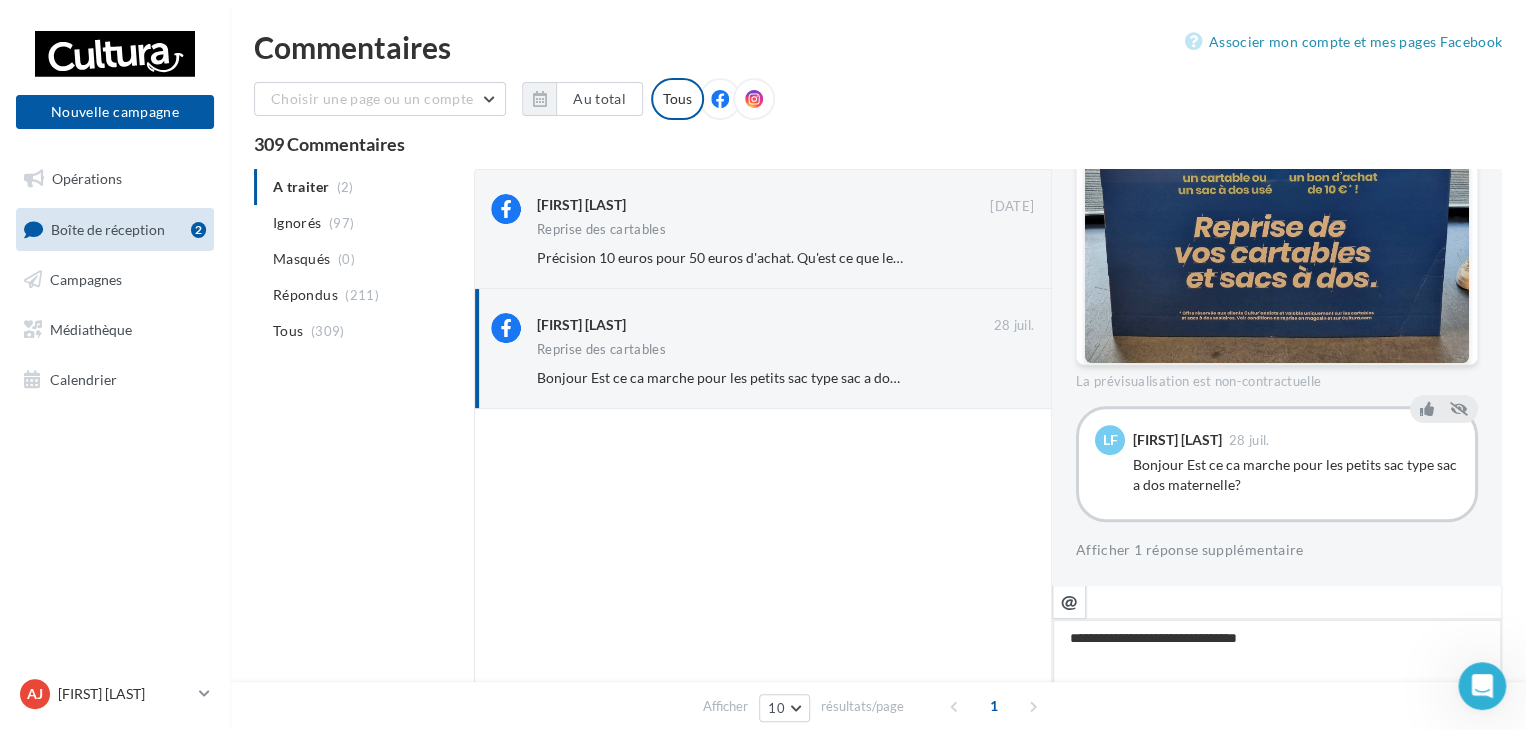 type on "**********" 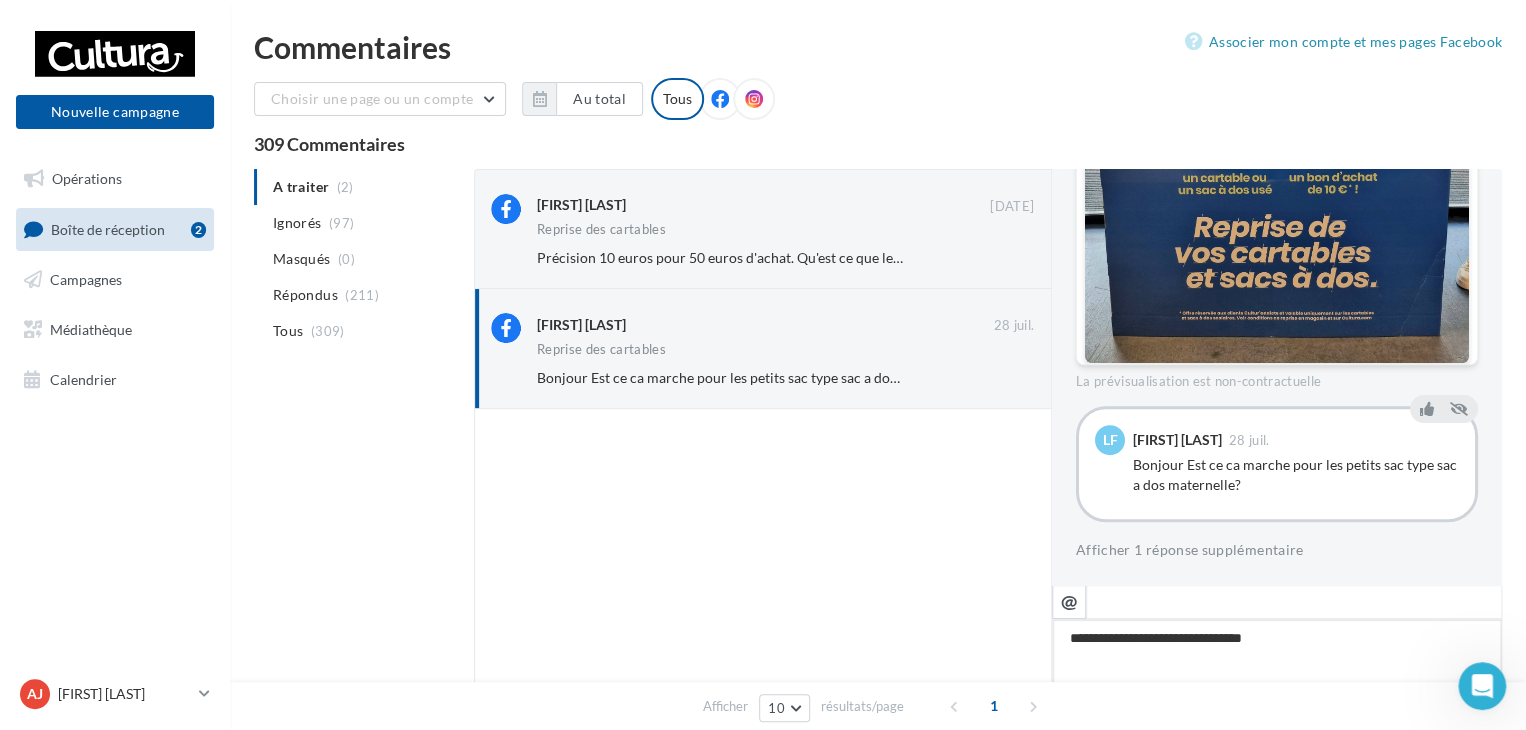 type on "**********" 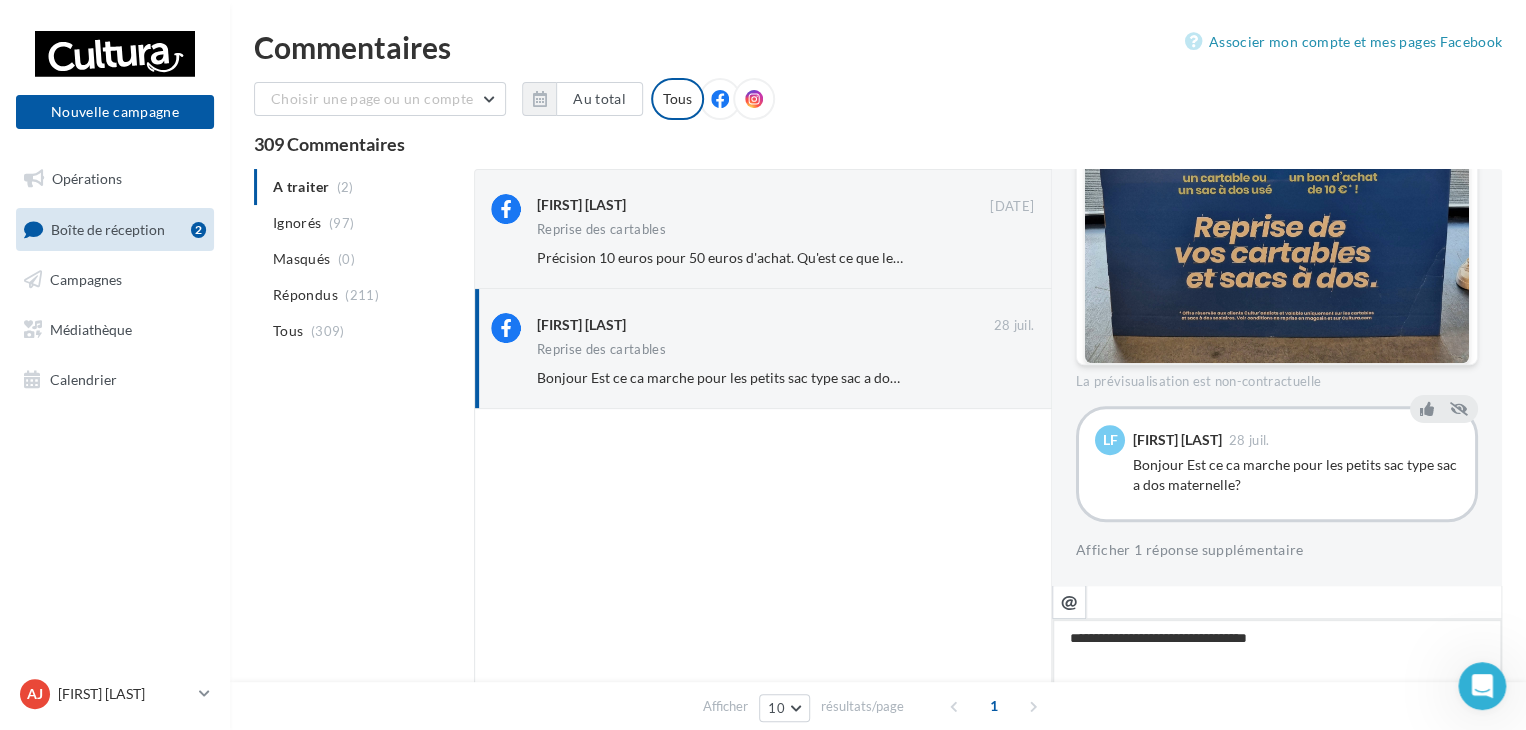 type on "**********" 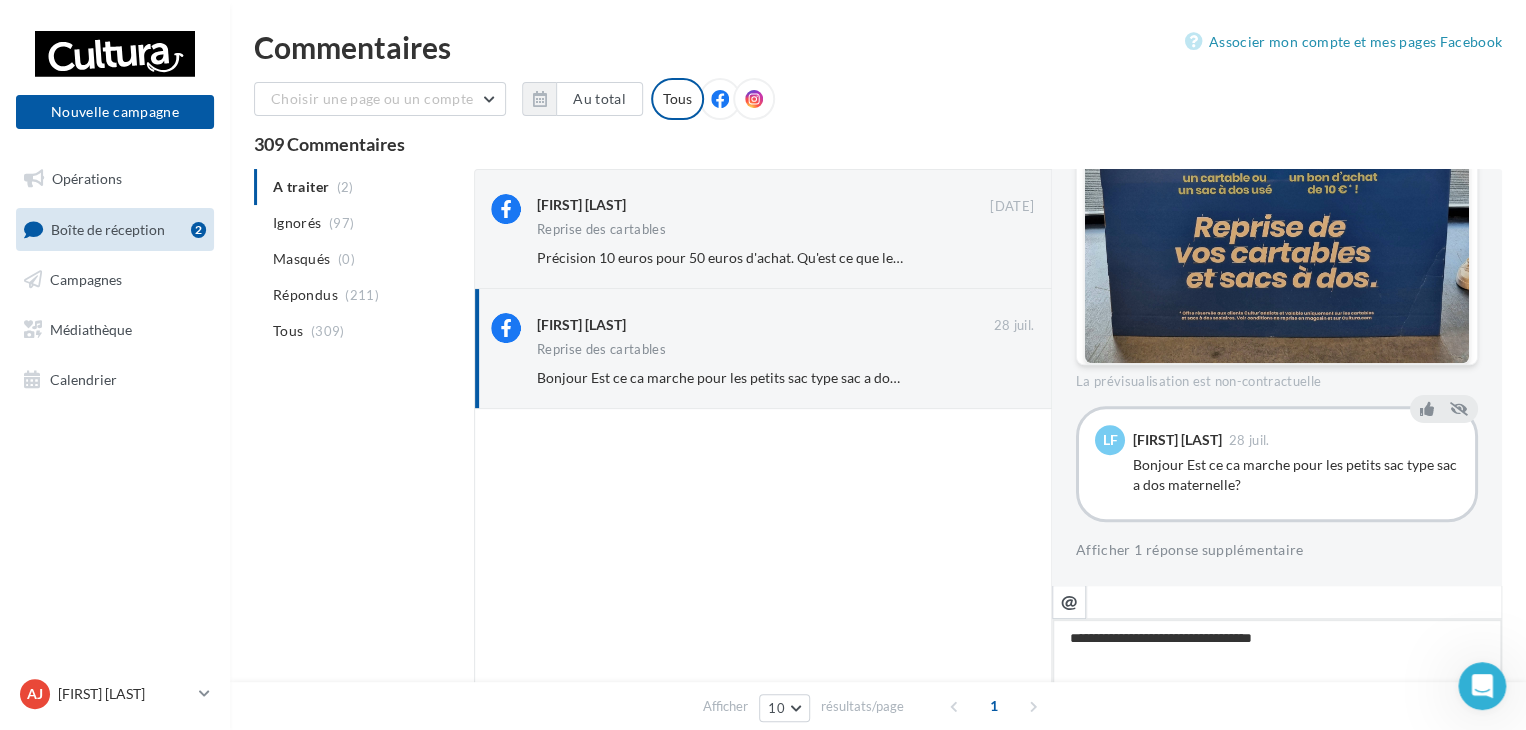 type on "**********" 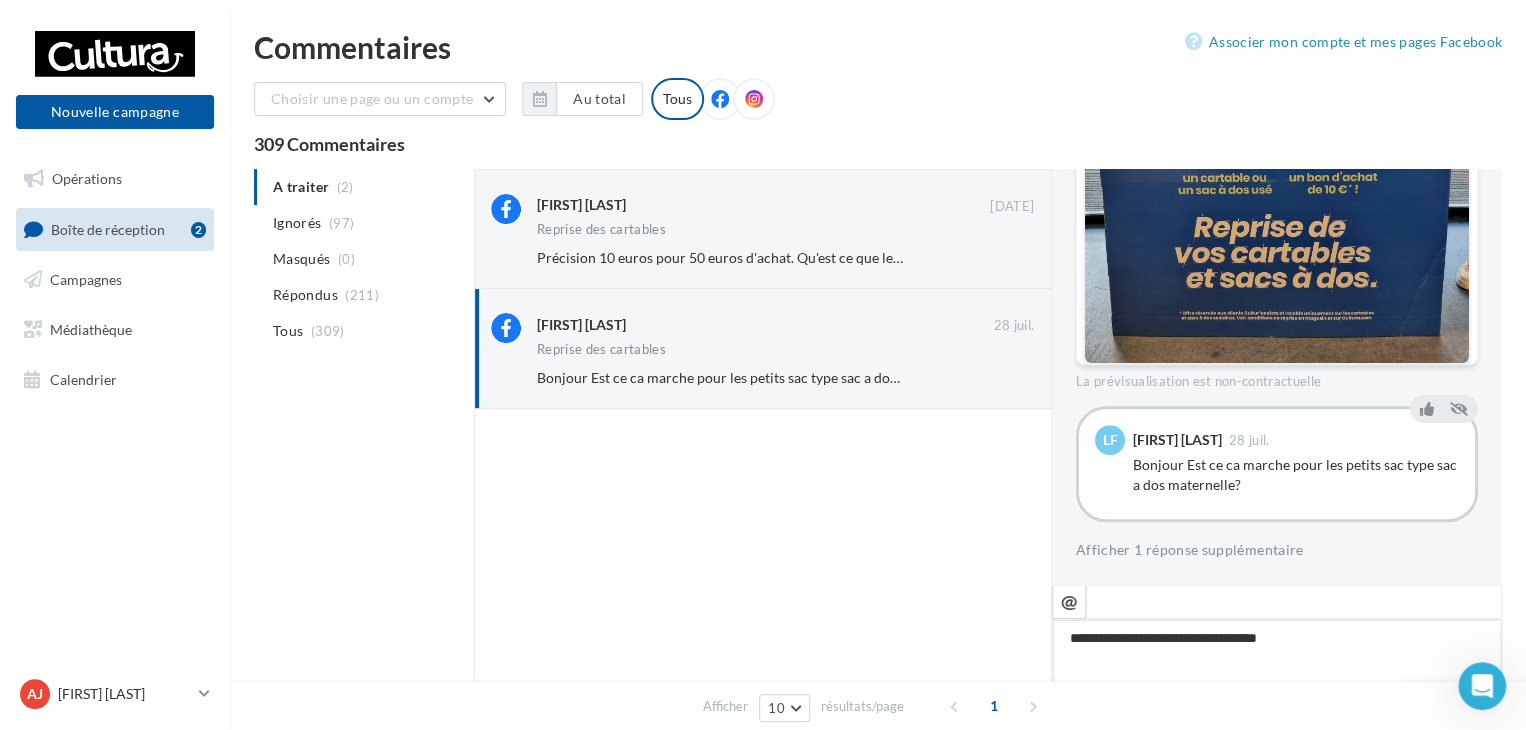 type on "**********" 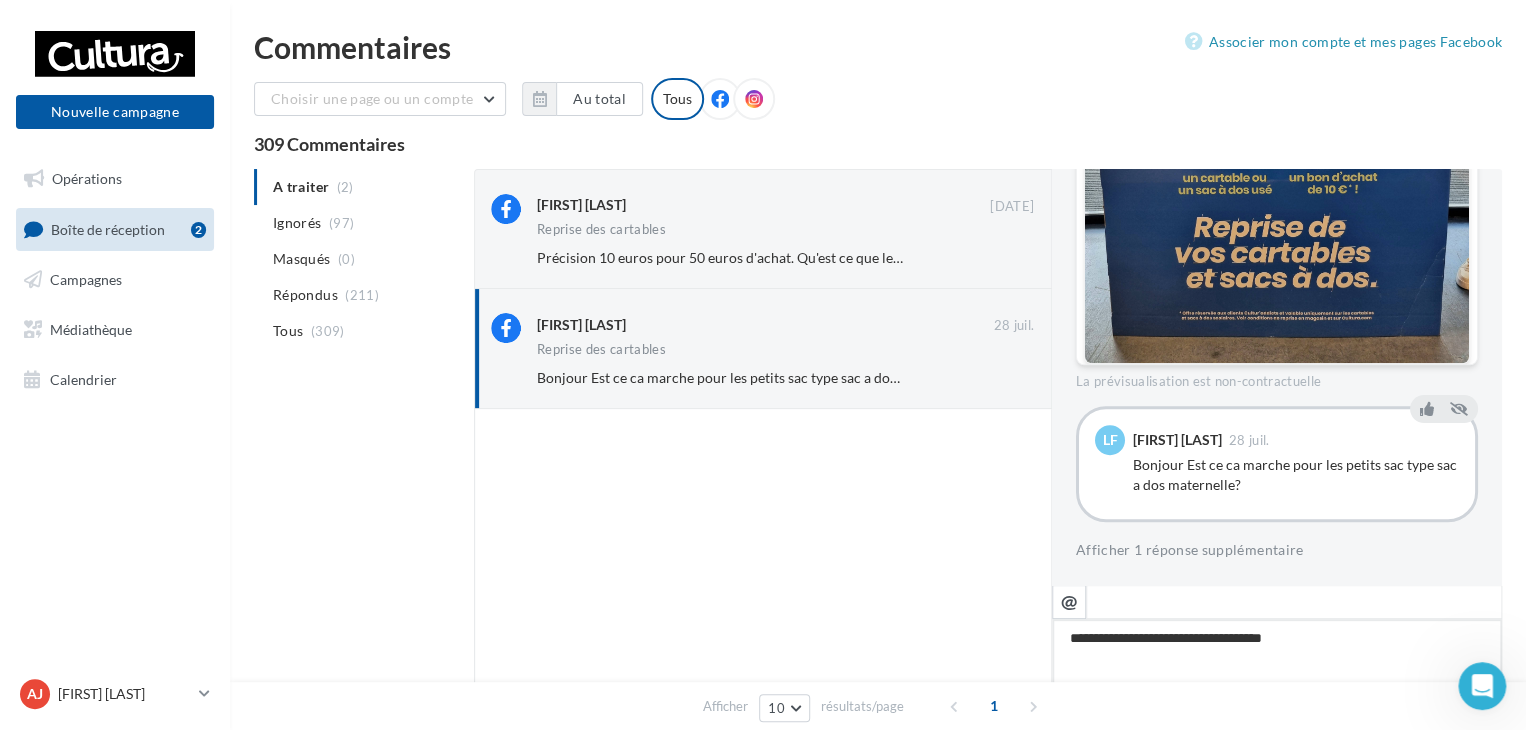type on "**********" 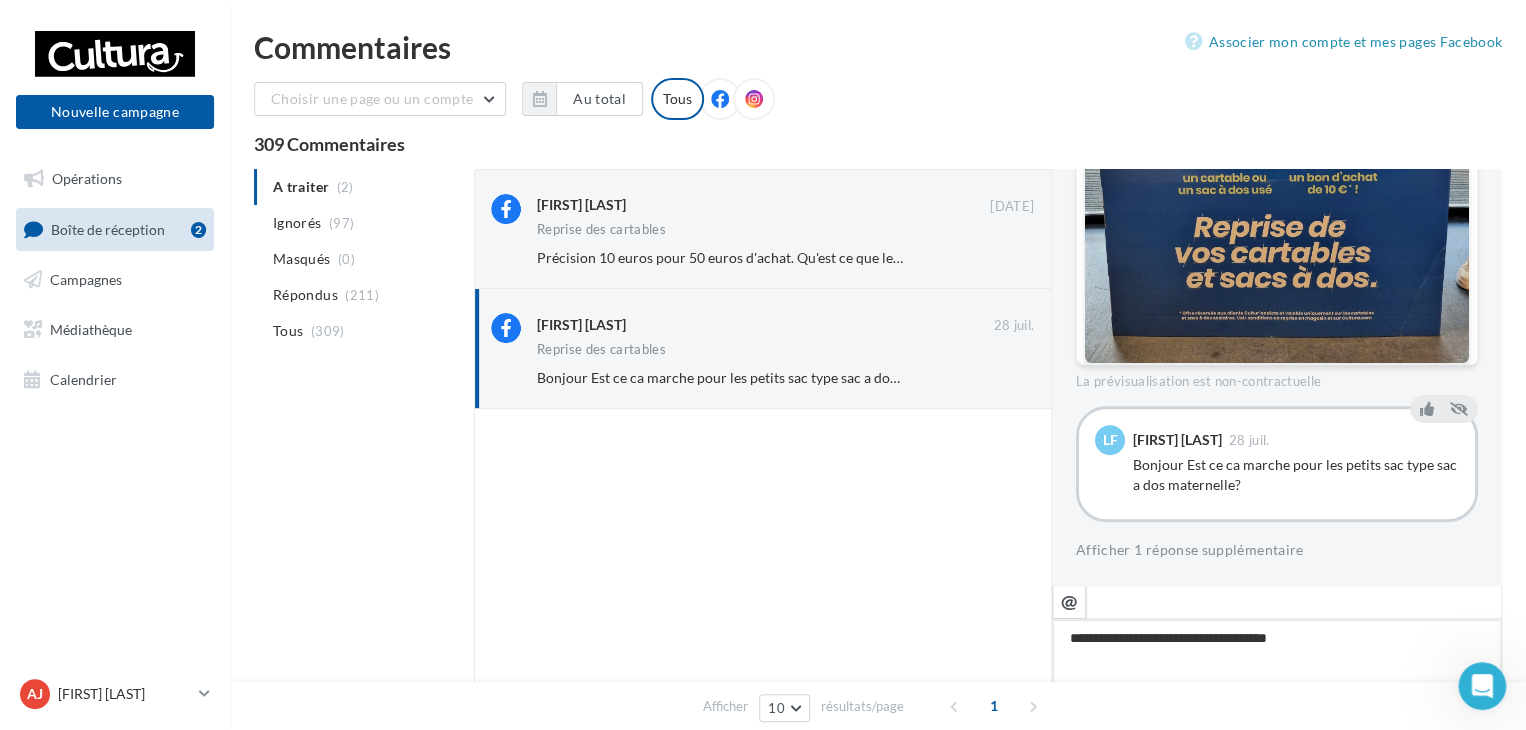type on "**********" 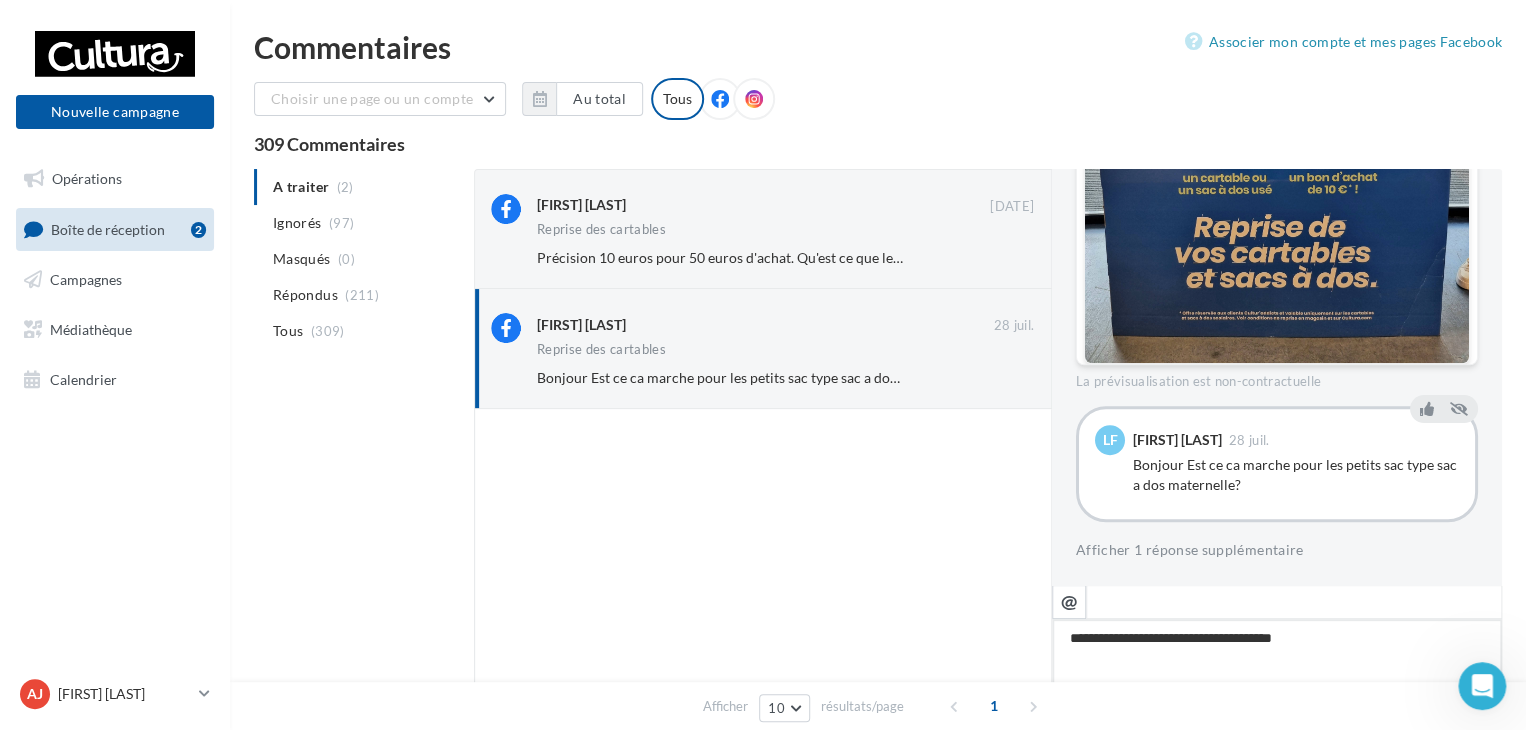 type on "**********" 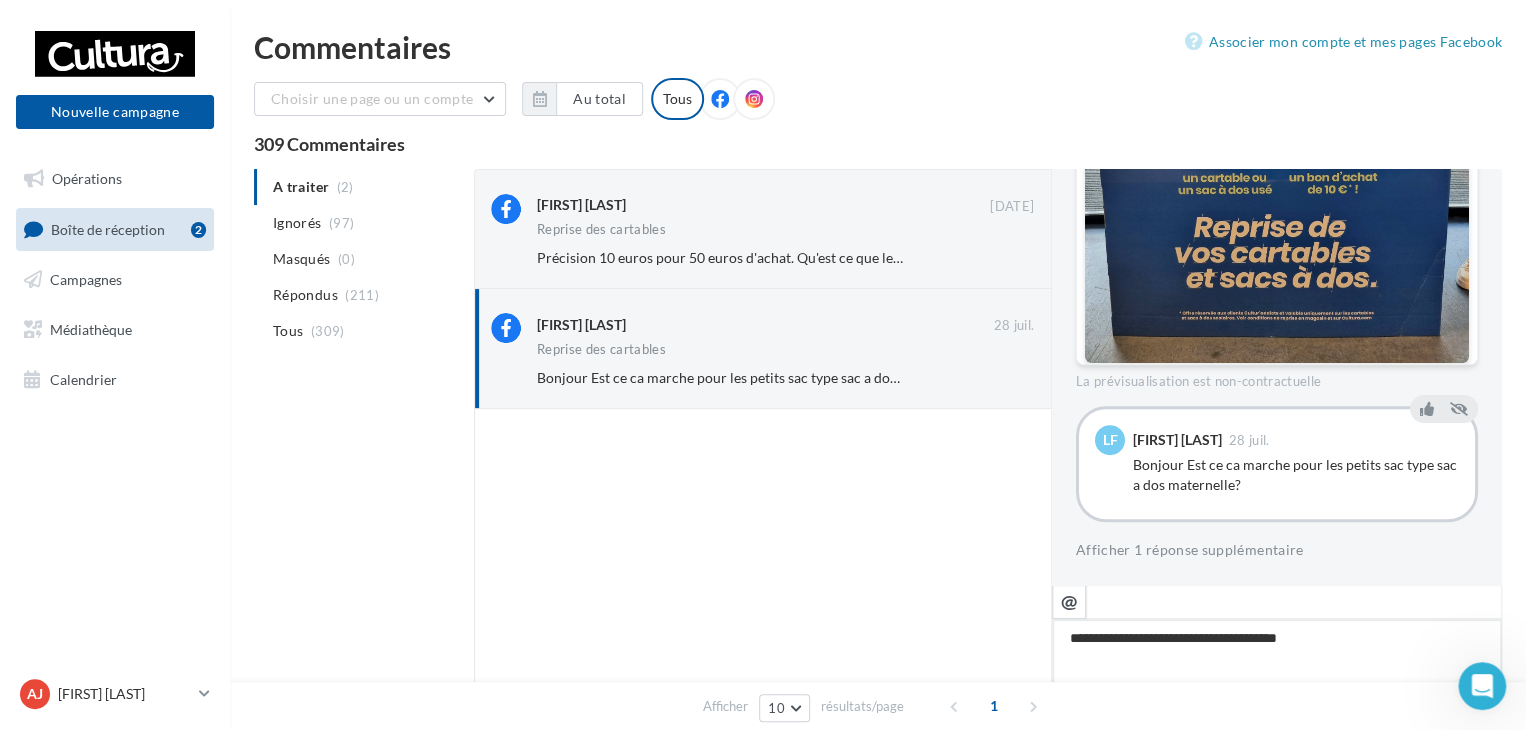 type on "**********" 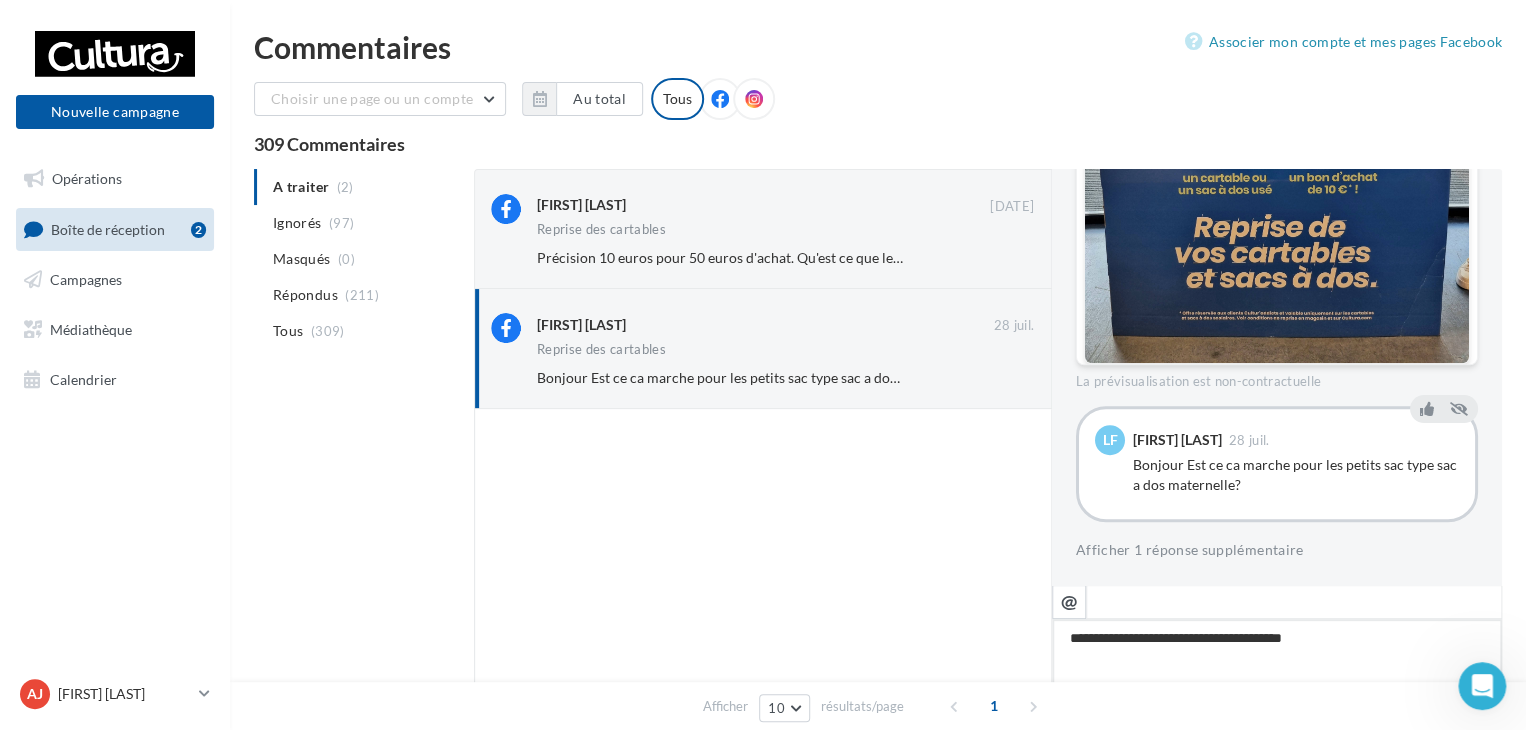 type on "**********" 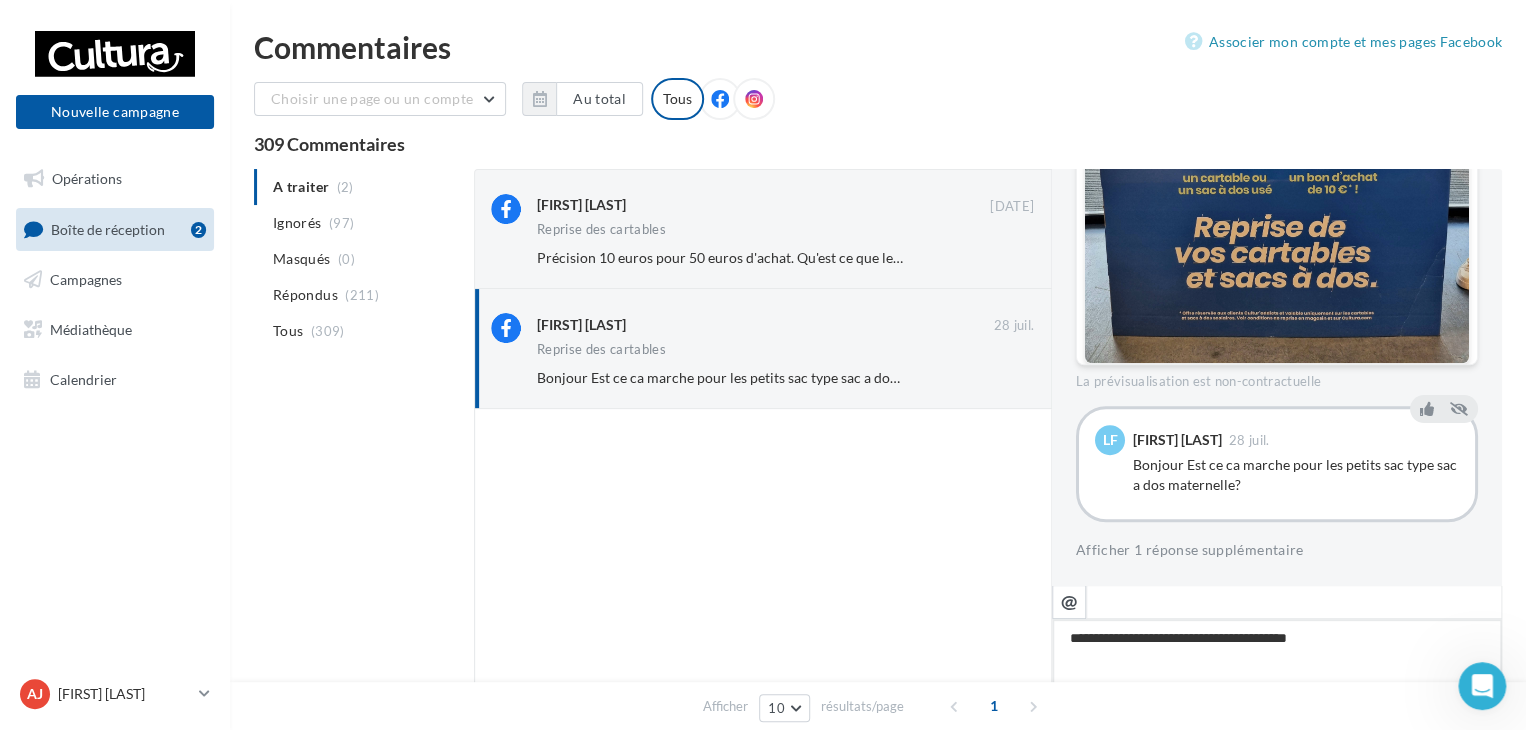 type on "**********" 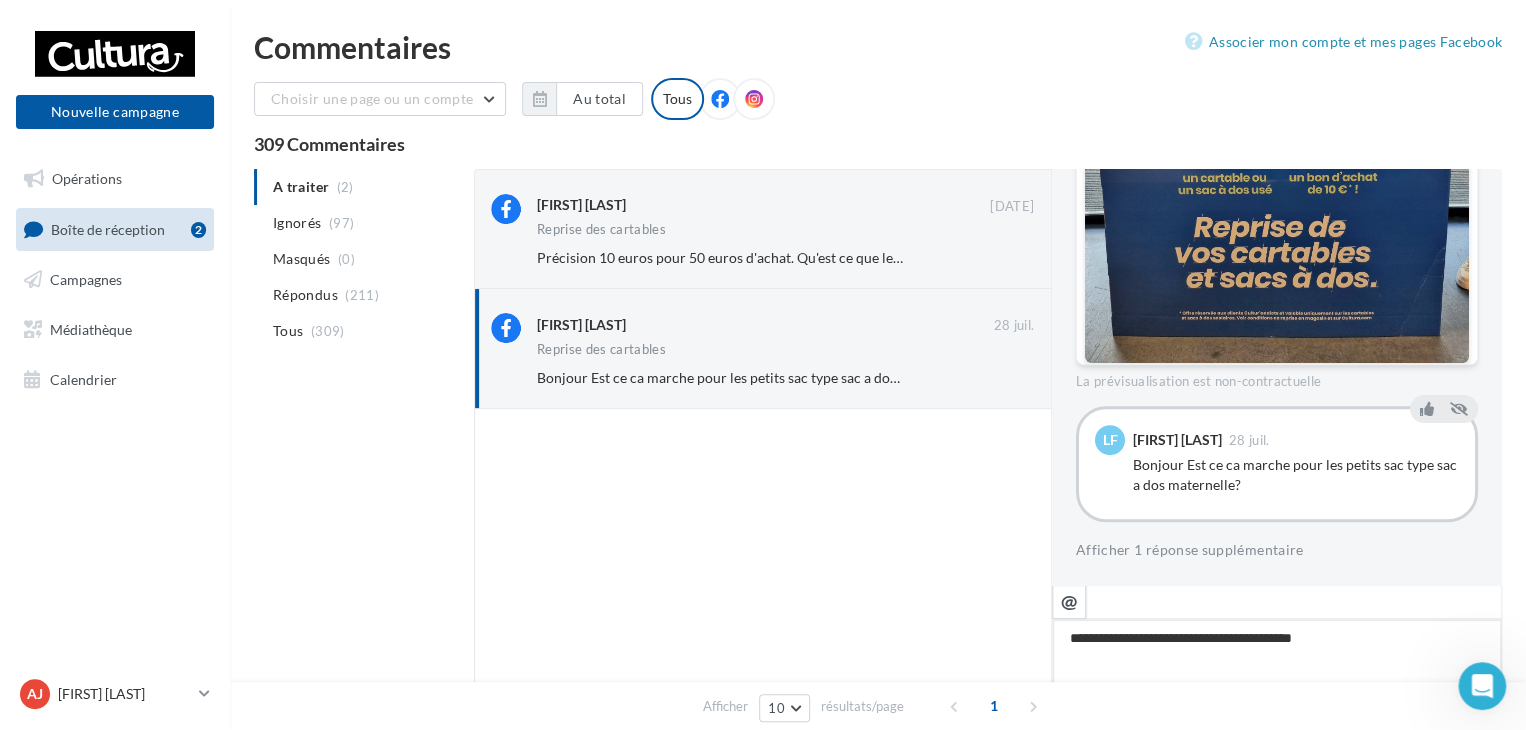 type on "**********" 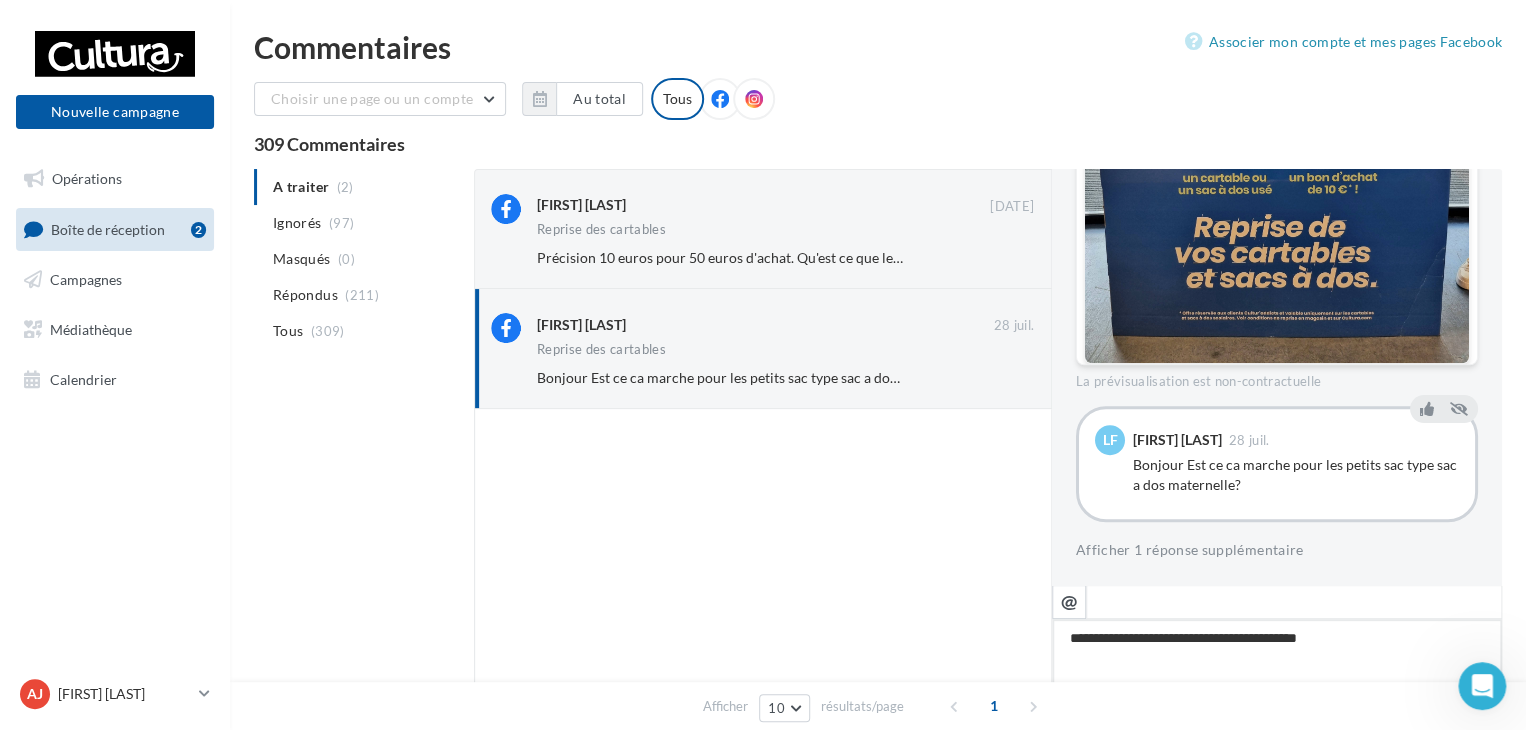 type on "**********" 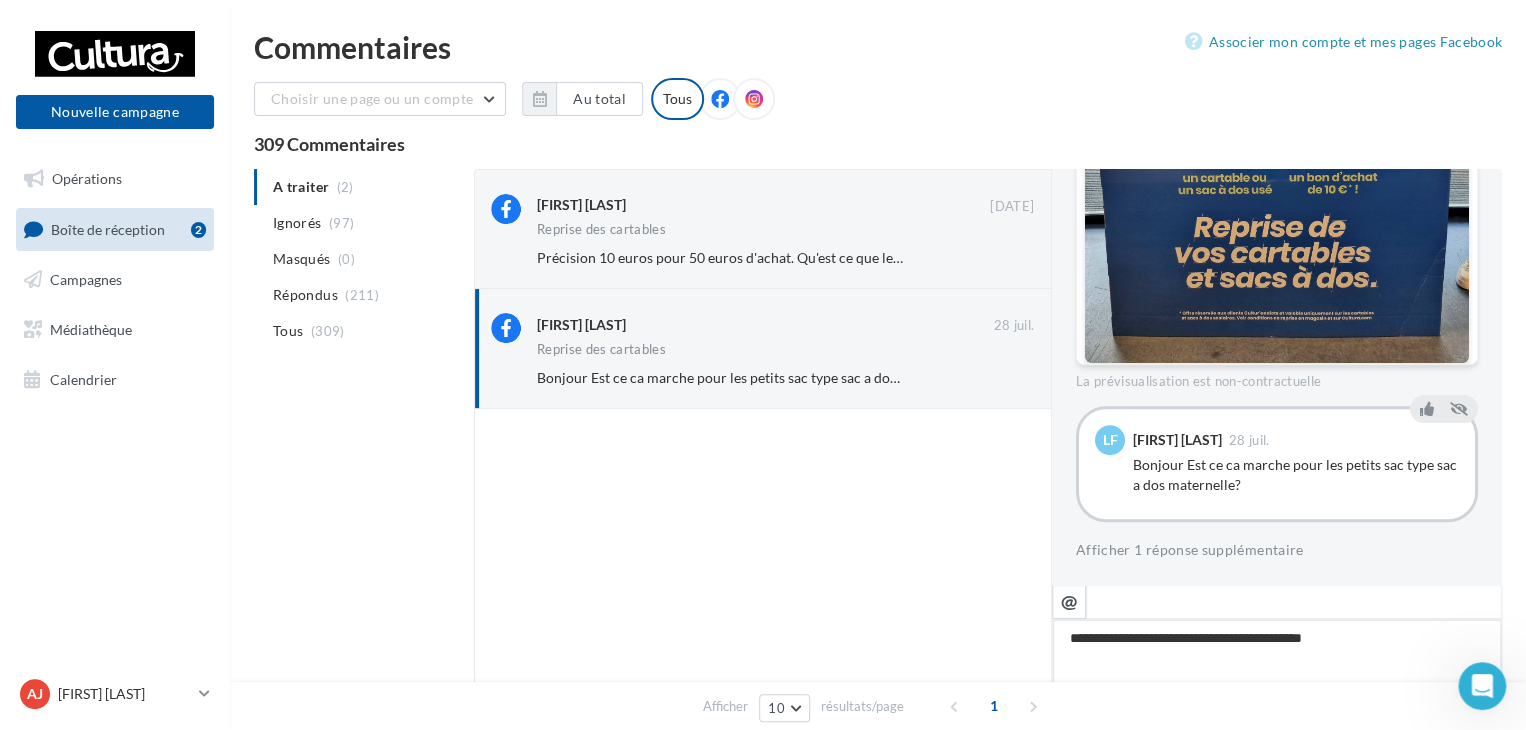 type on "**********" 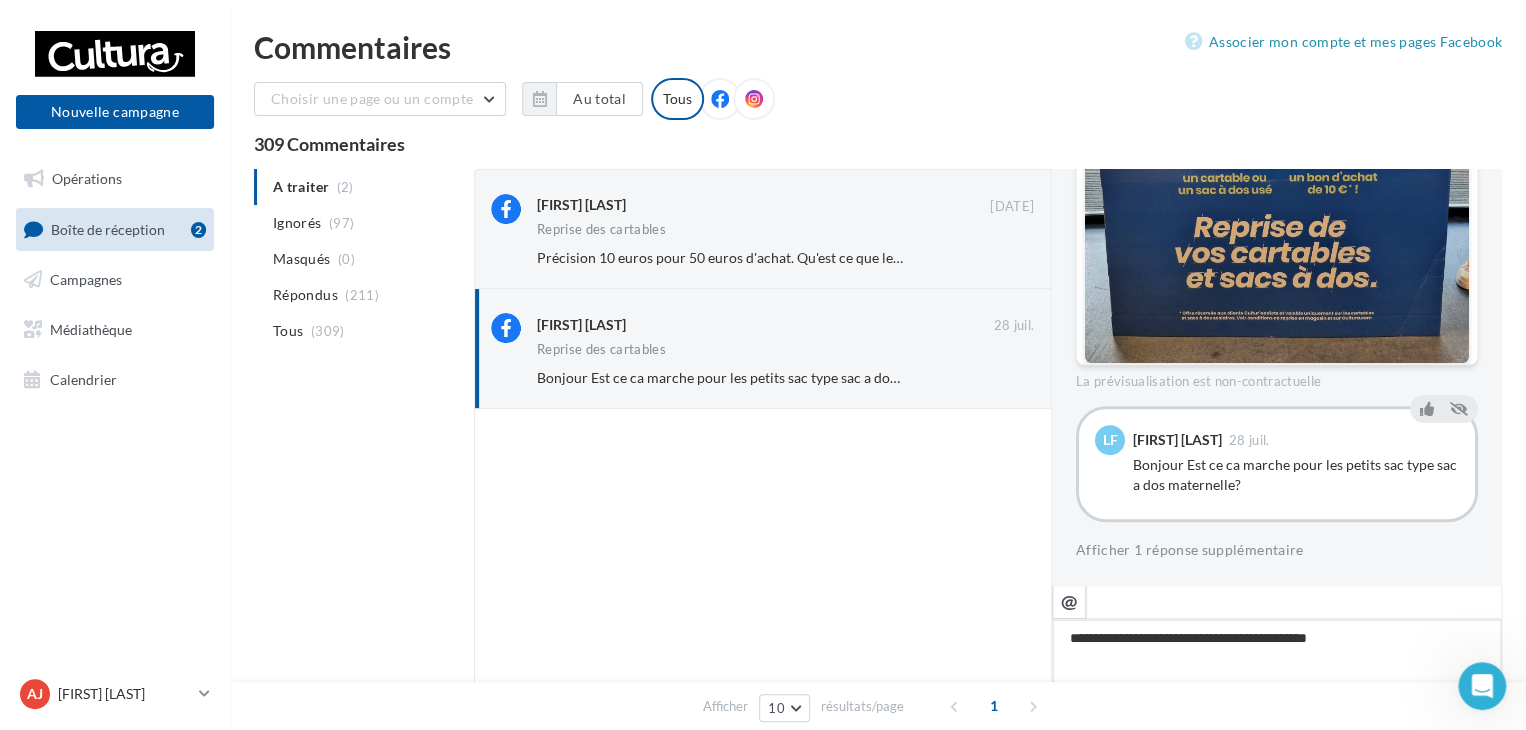 type on "**********" 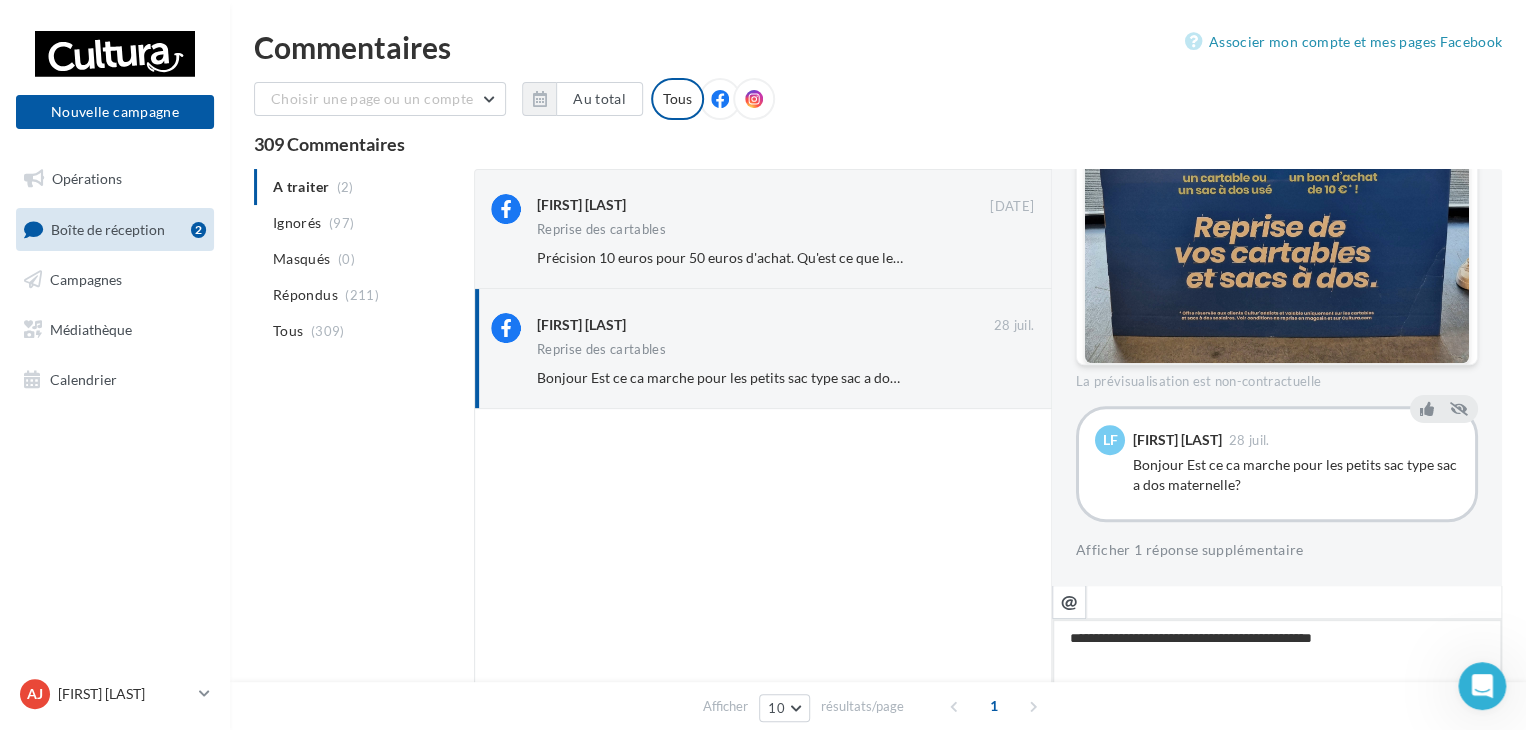type on "**********" 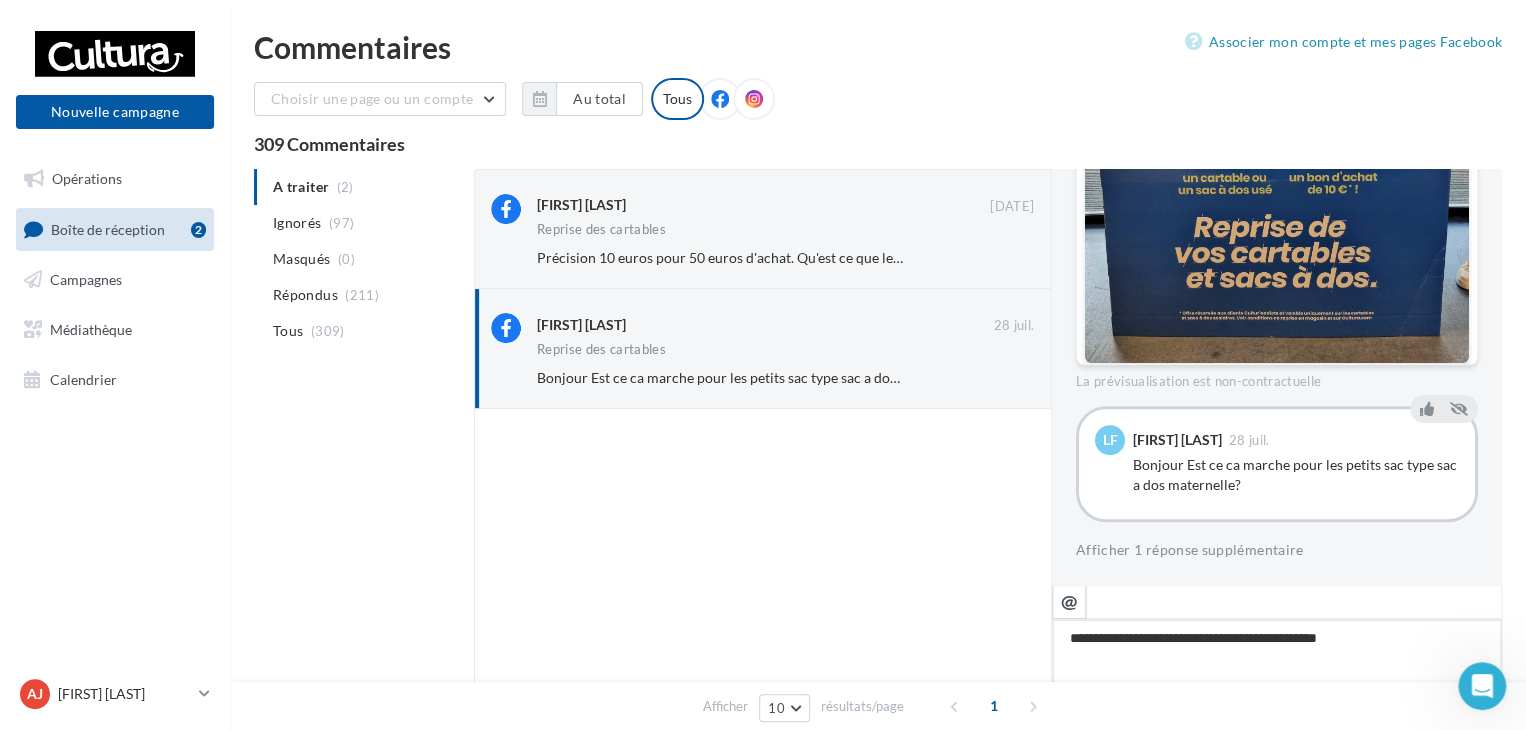 type on "**********" 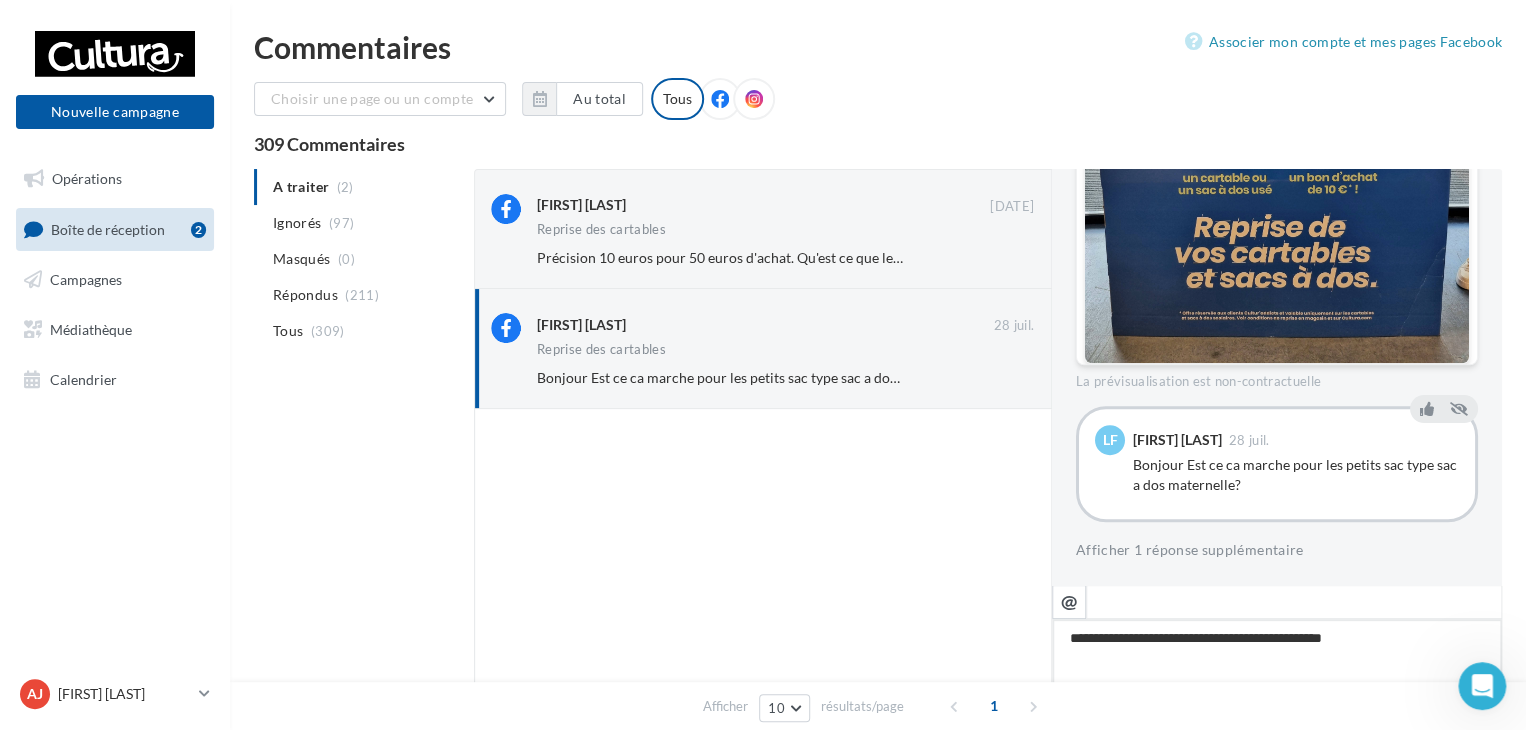 type on "**********" 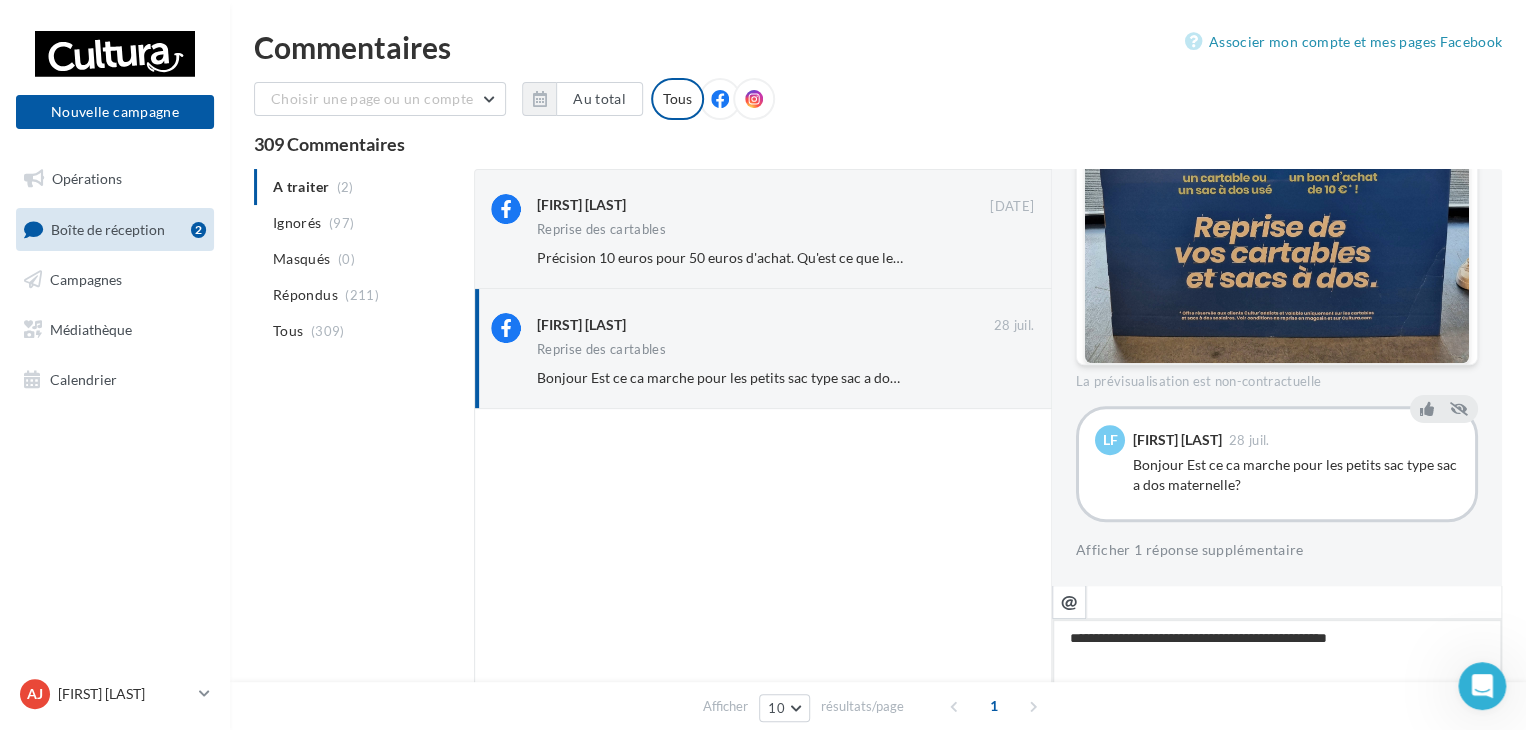 type on "**********" 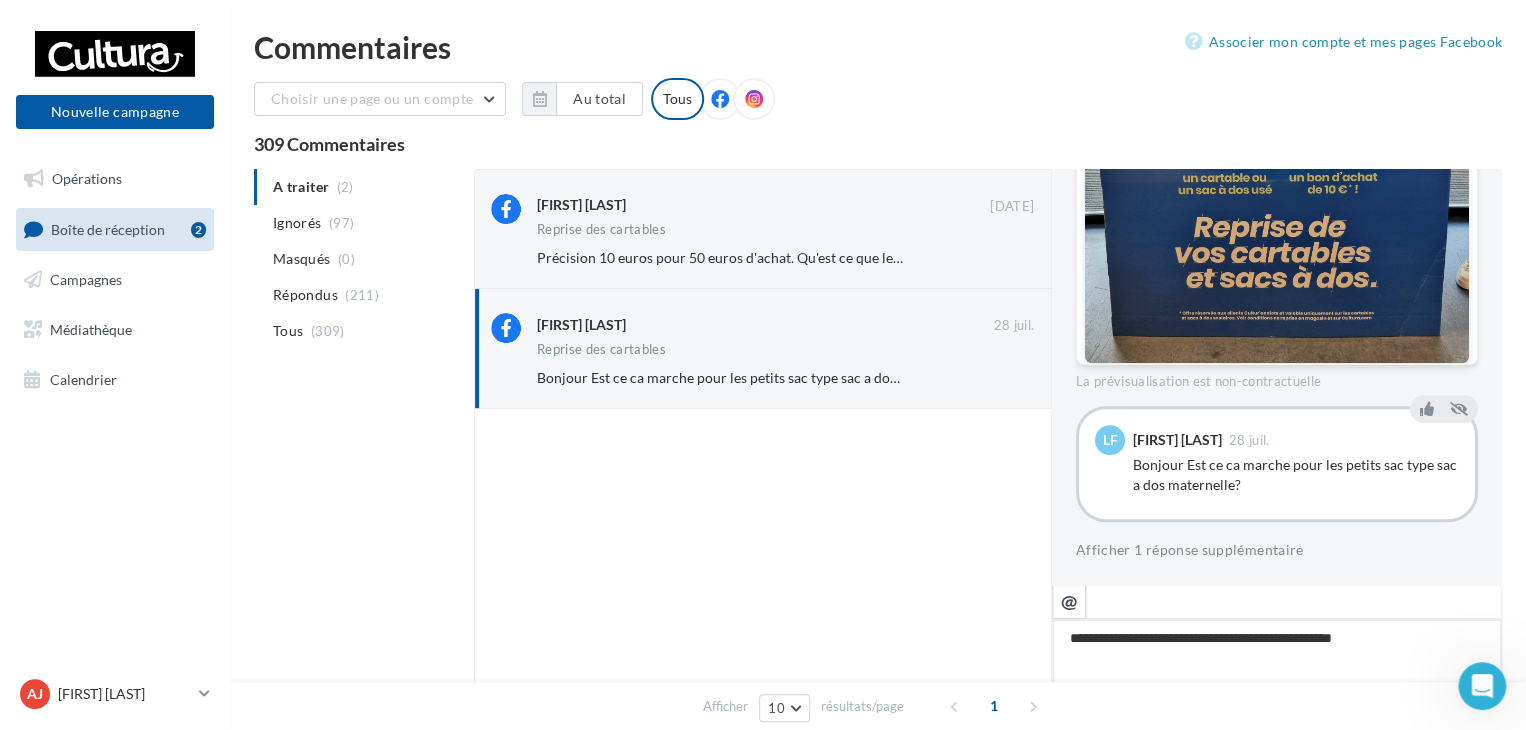 type on "**********" 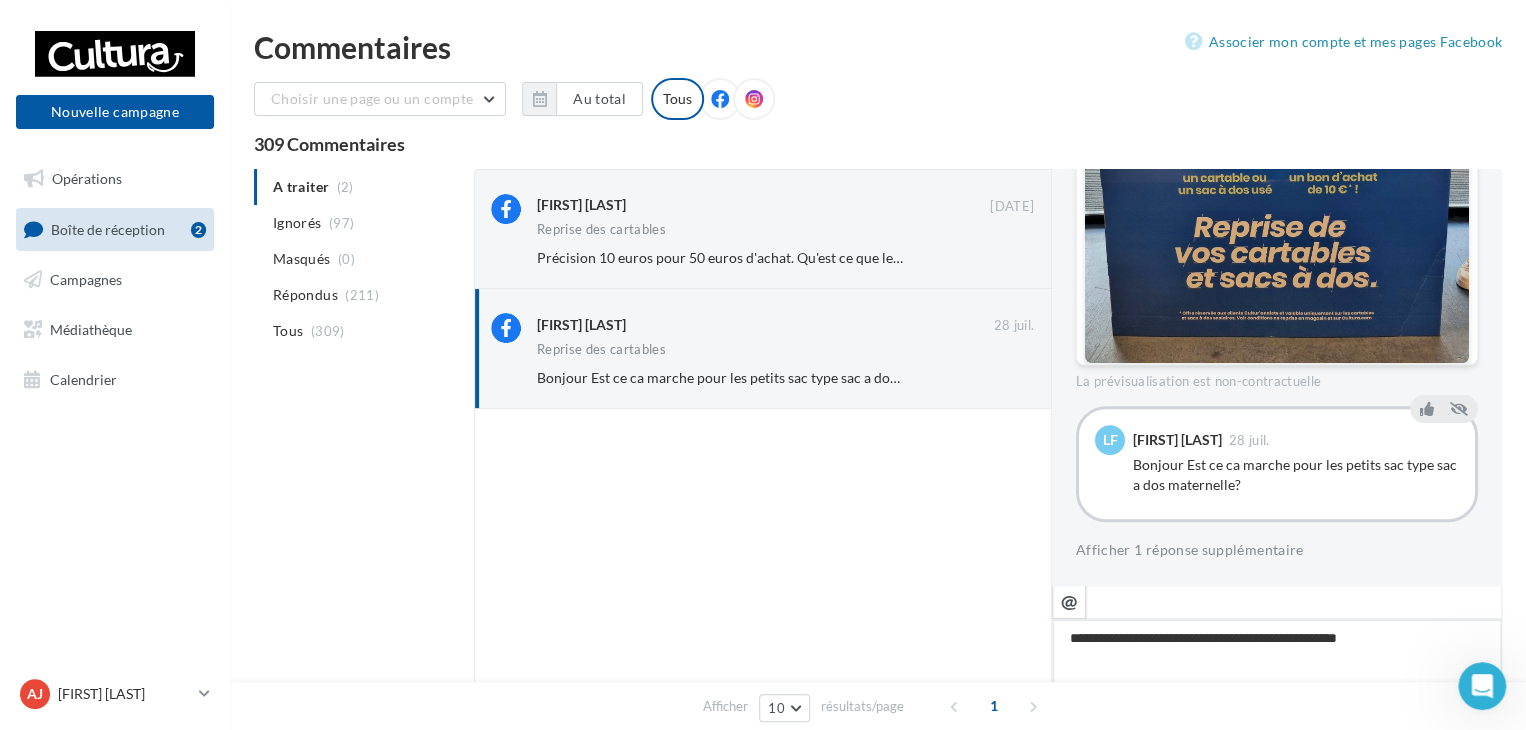 type on "**********" 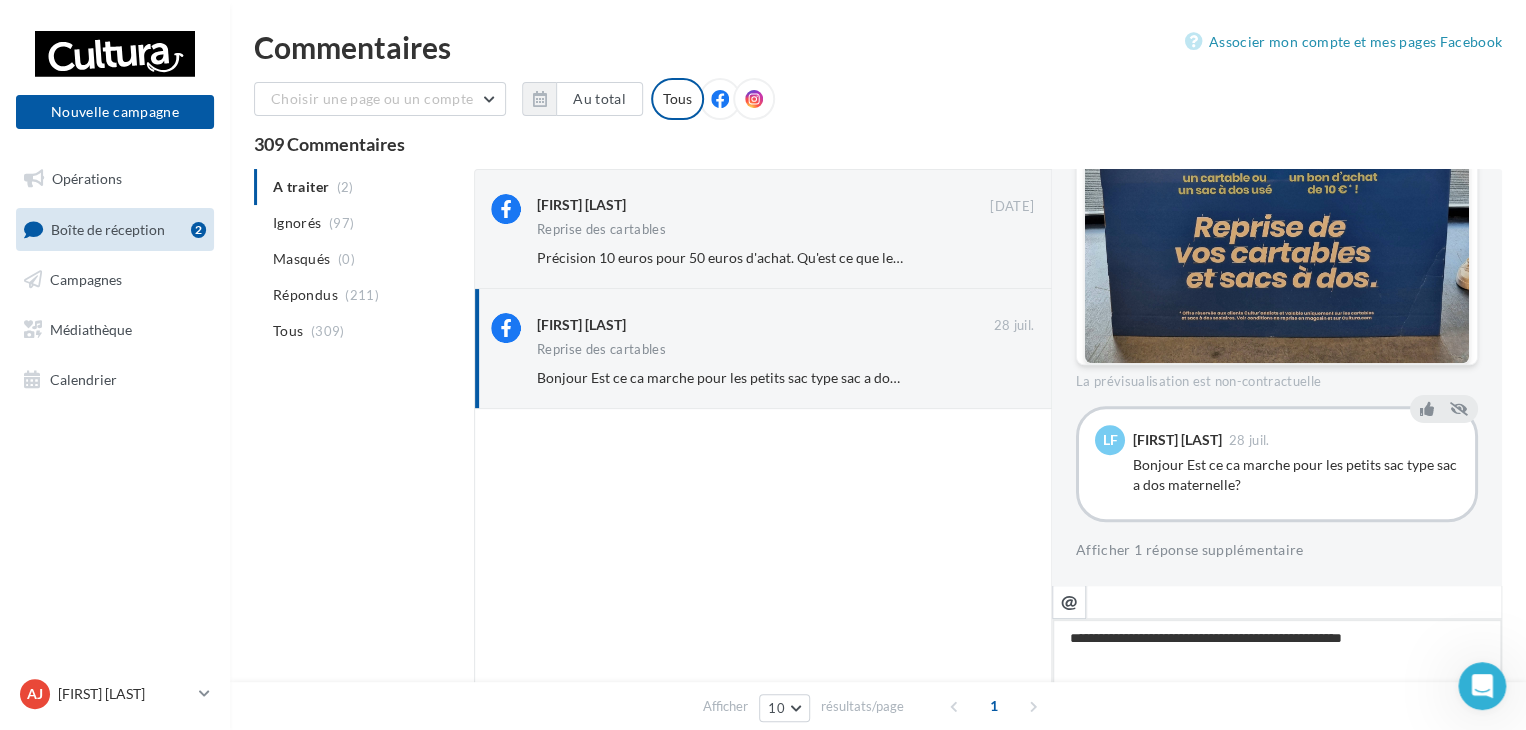 type on "**********" 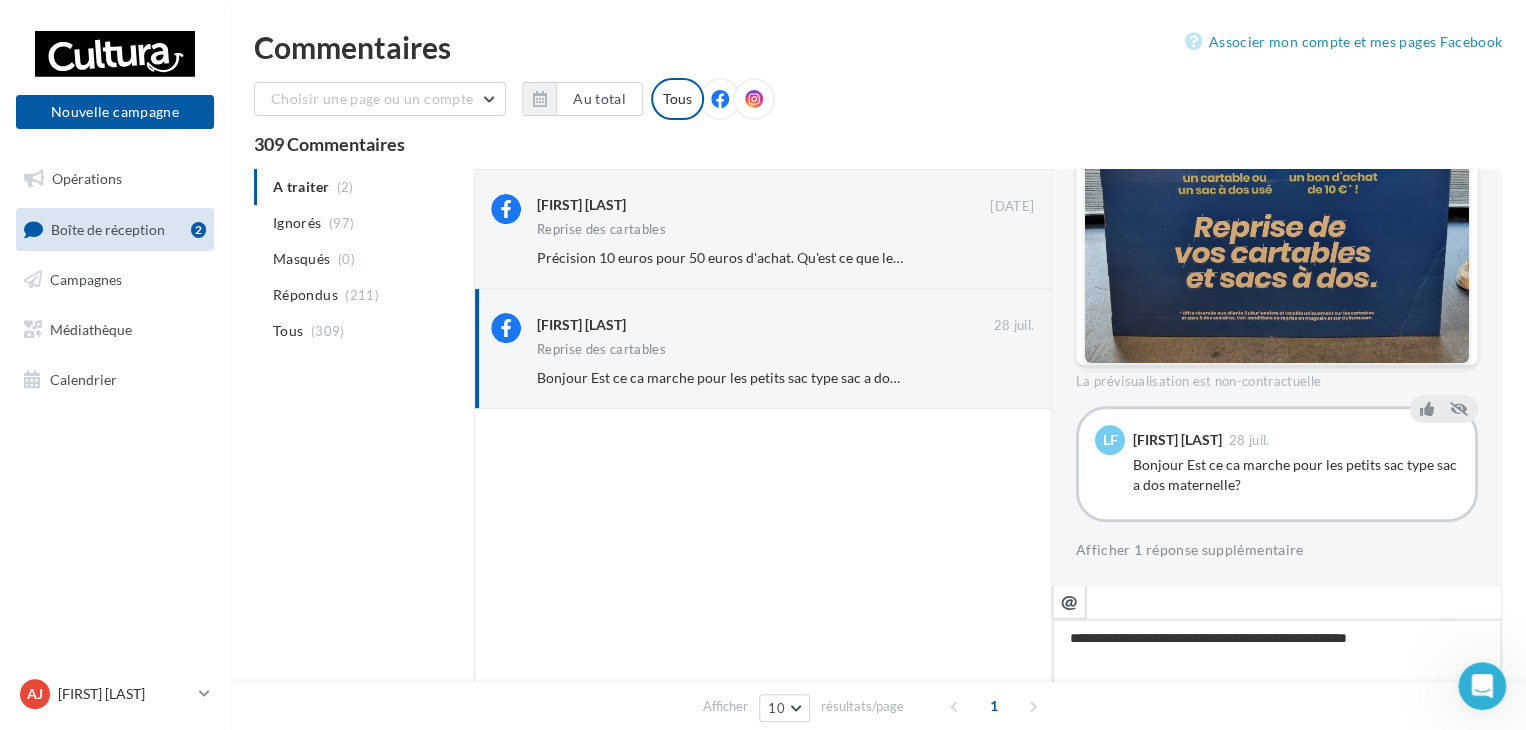 type on "**********" 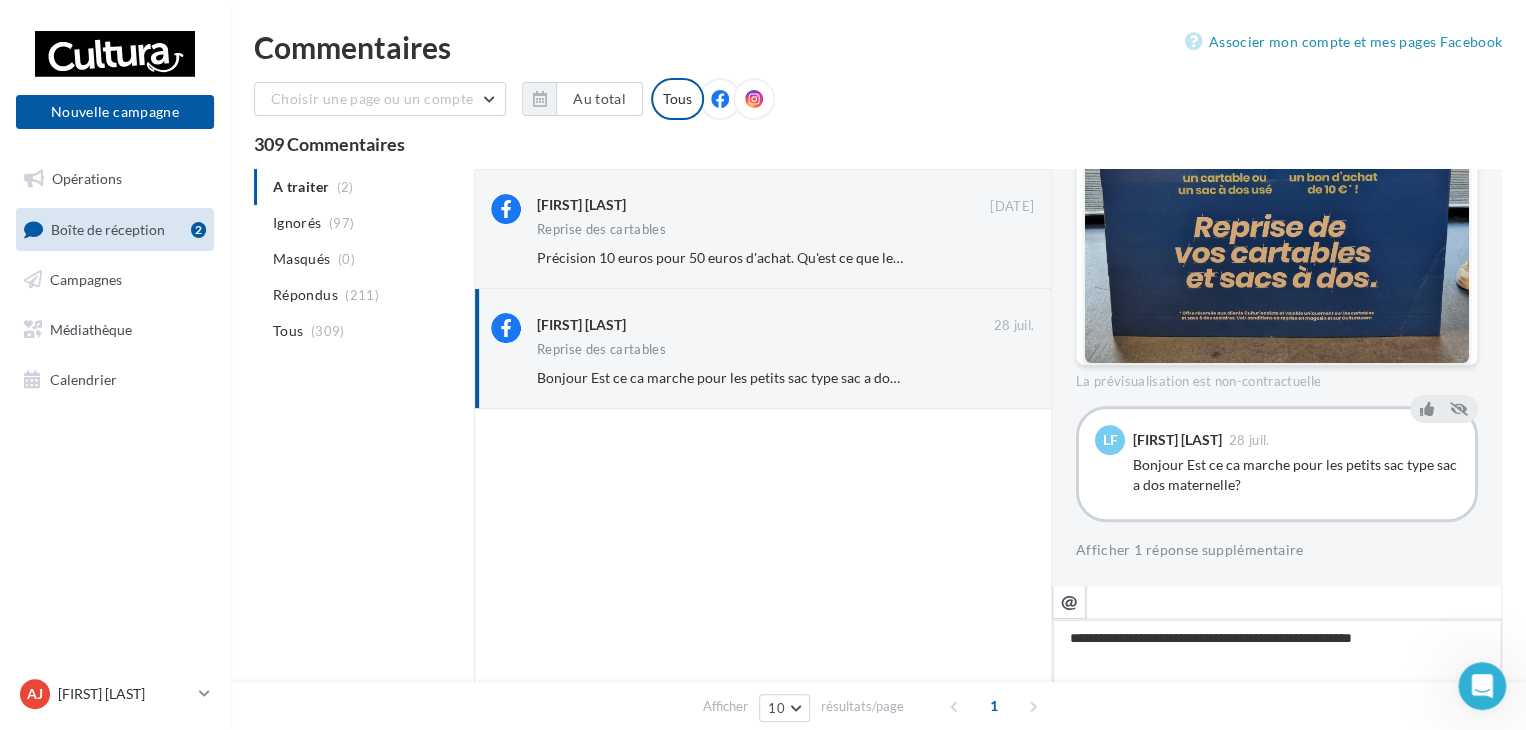 type on "**********" 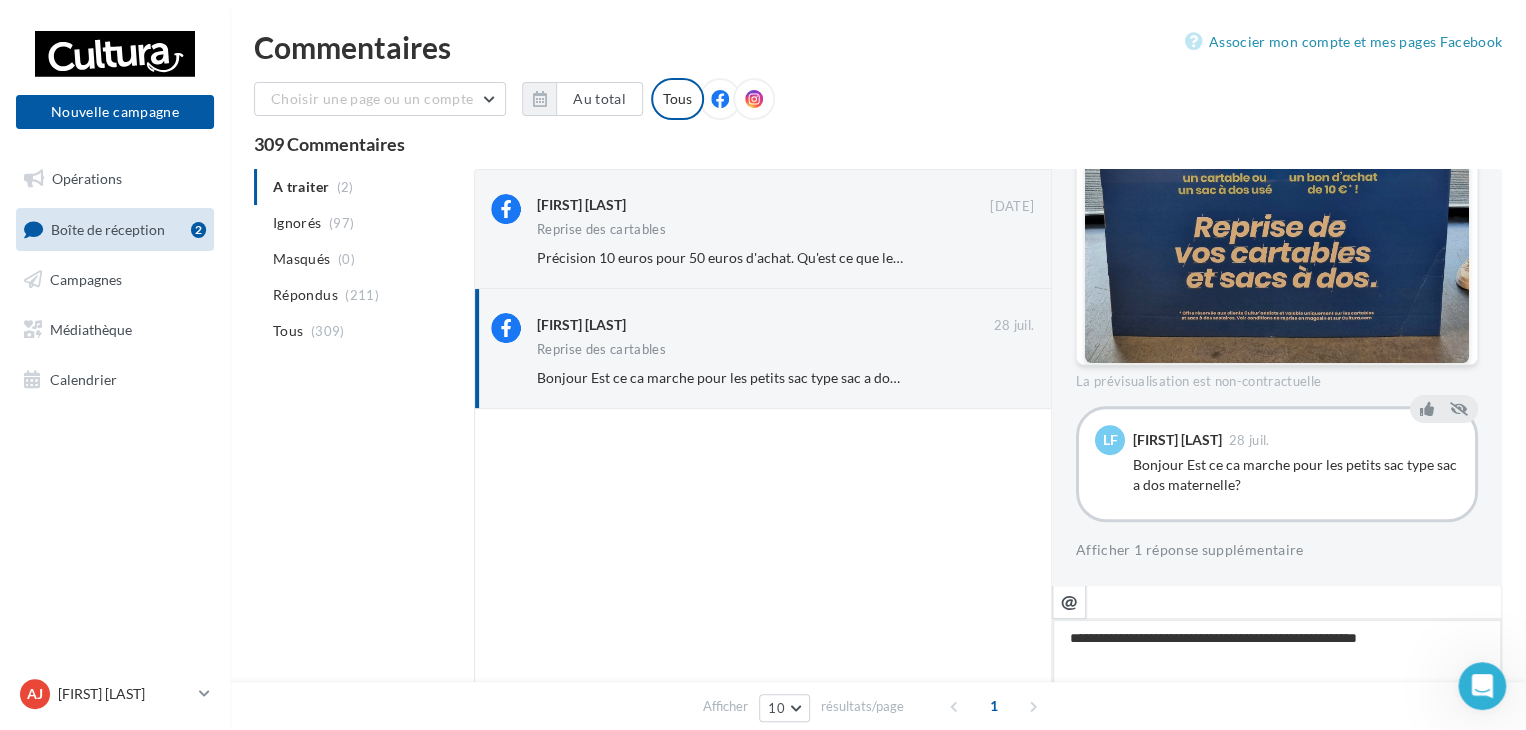 type on "**********" 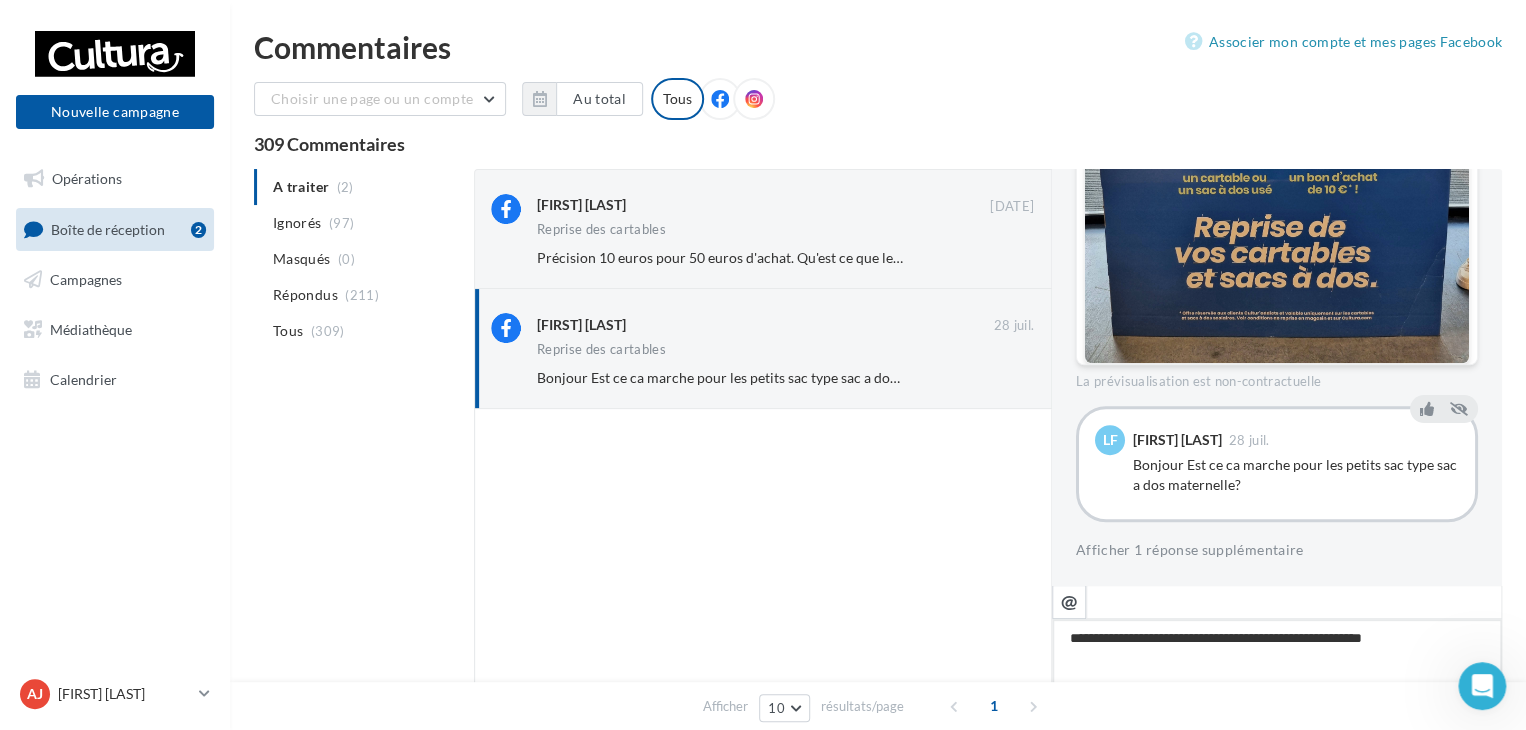 type on "**********" 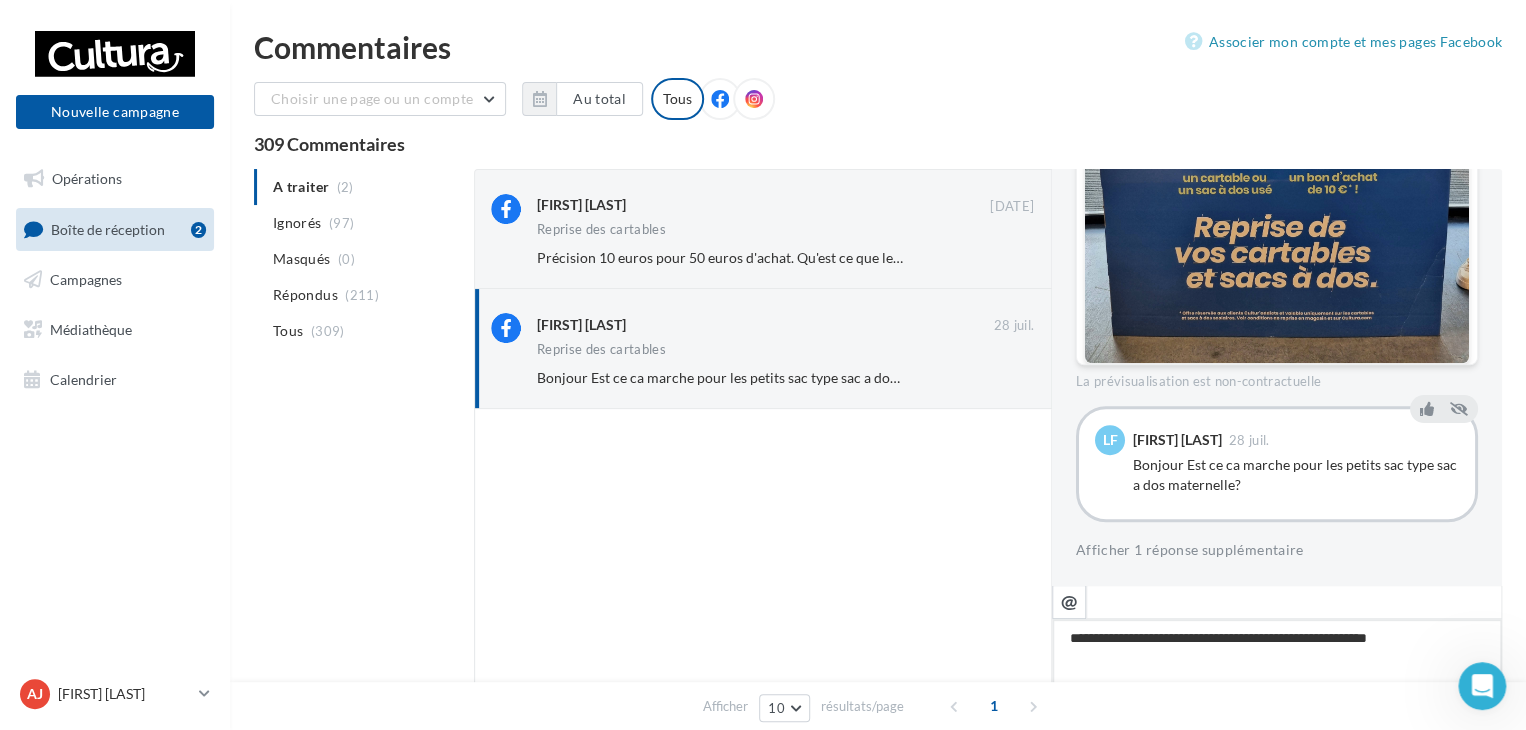 type on "**********" 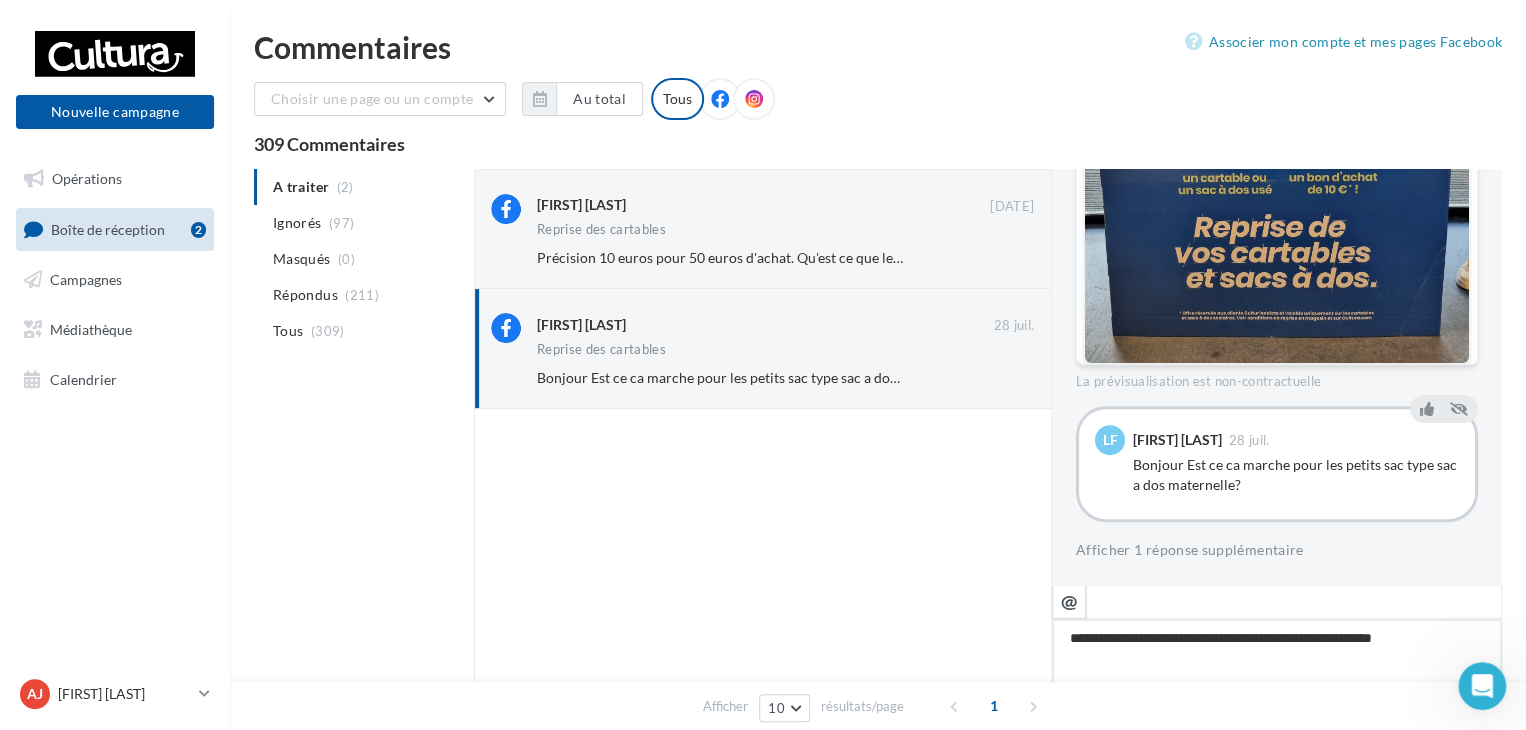 type on "**********" 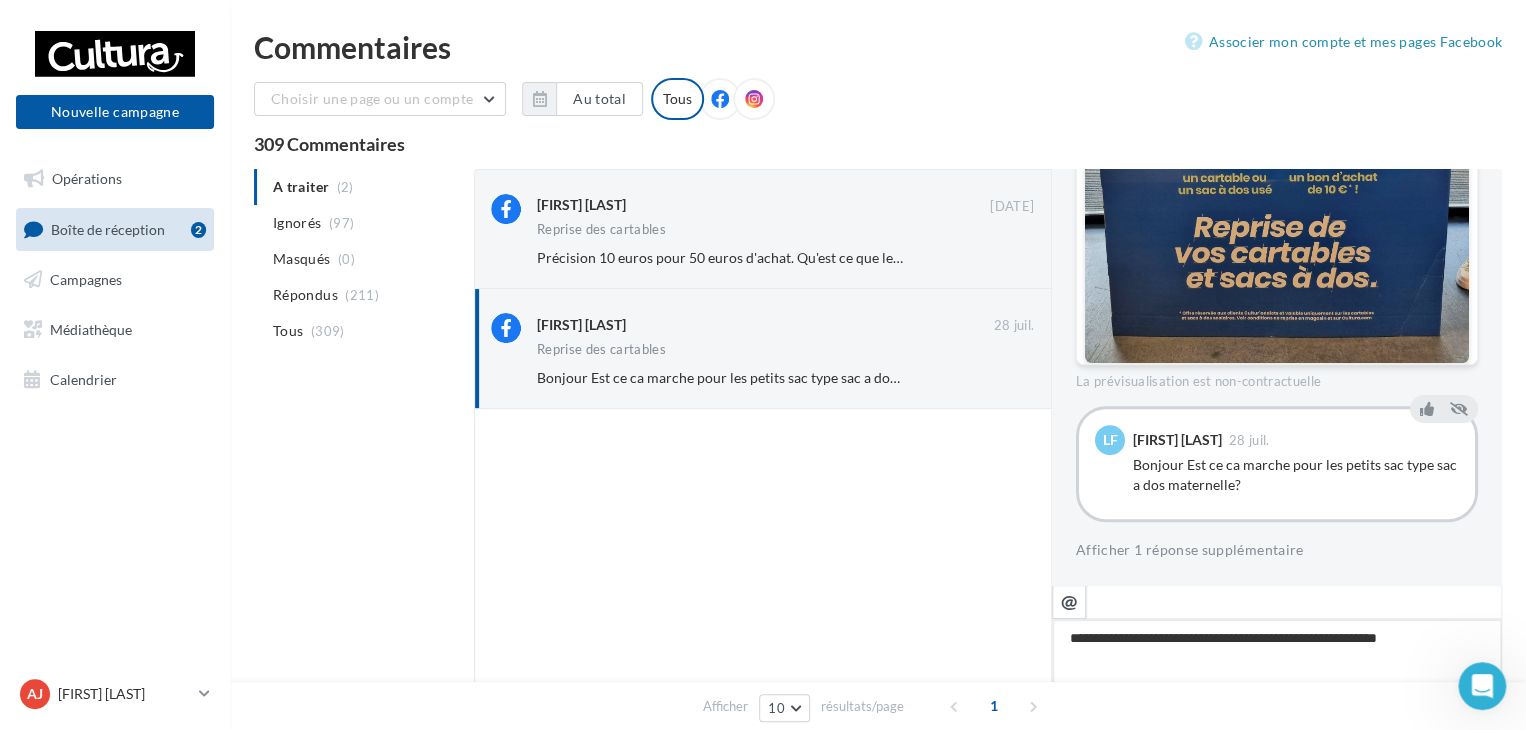 type on "**********" 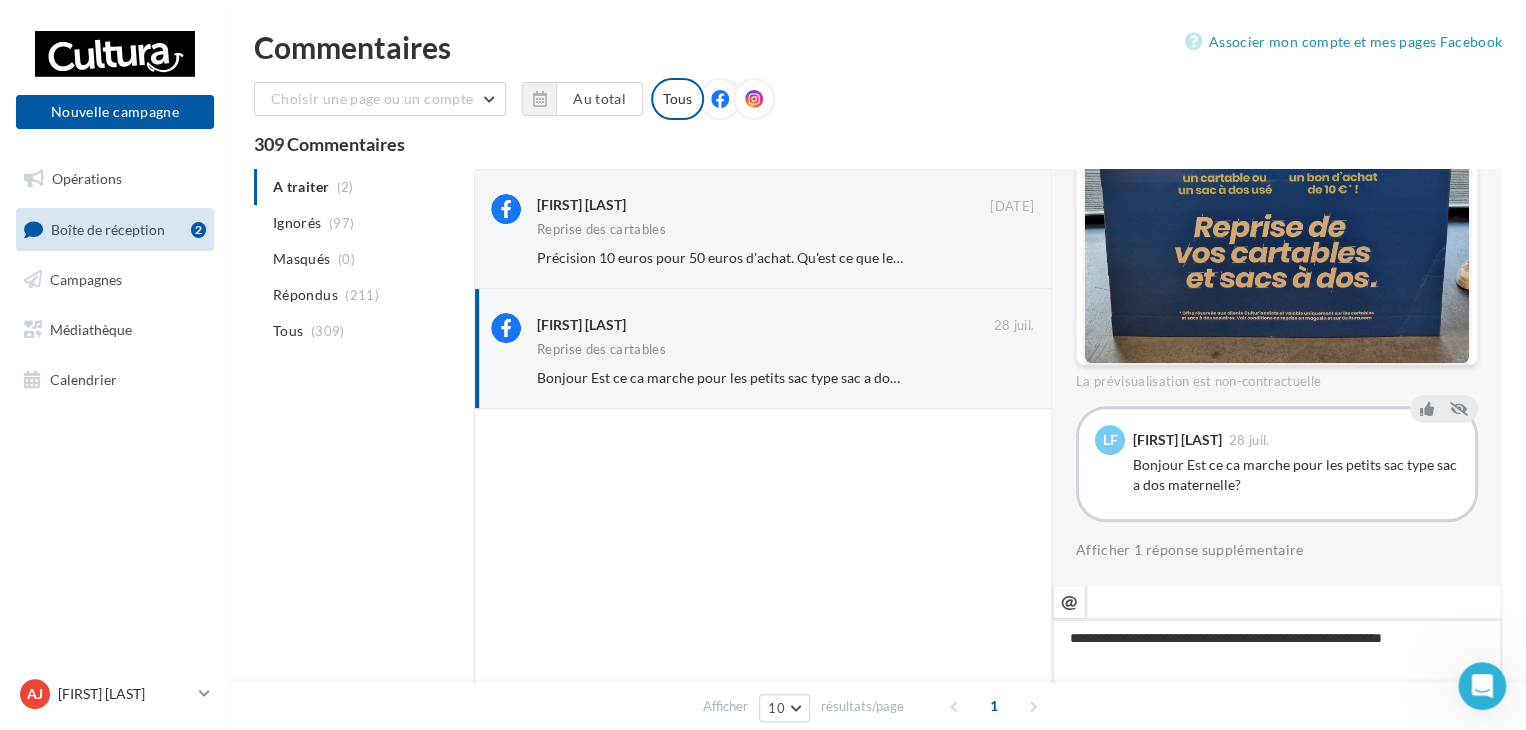 type on "**********" 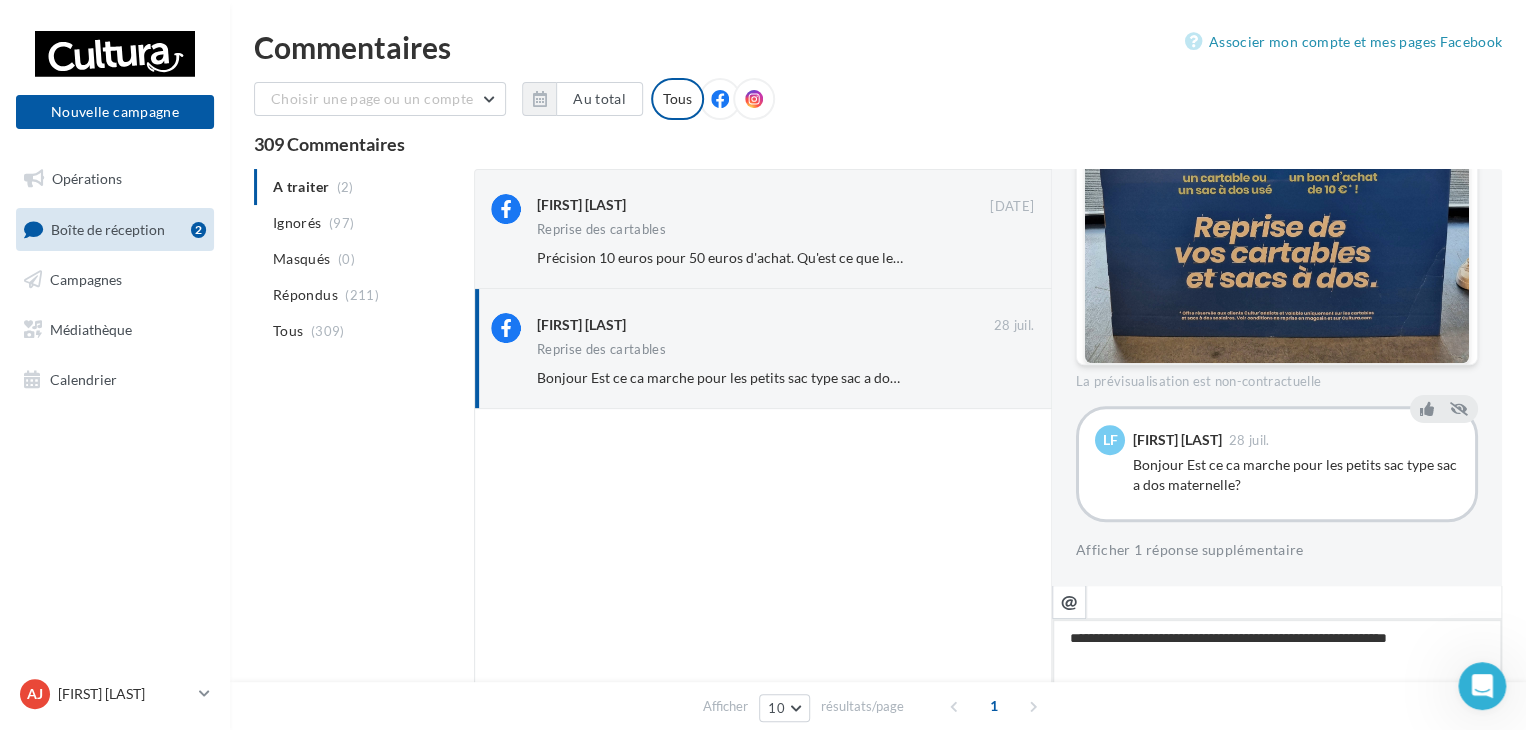 type on "**********" 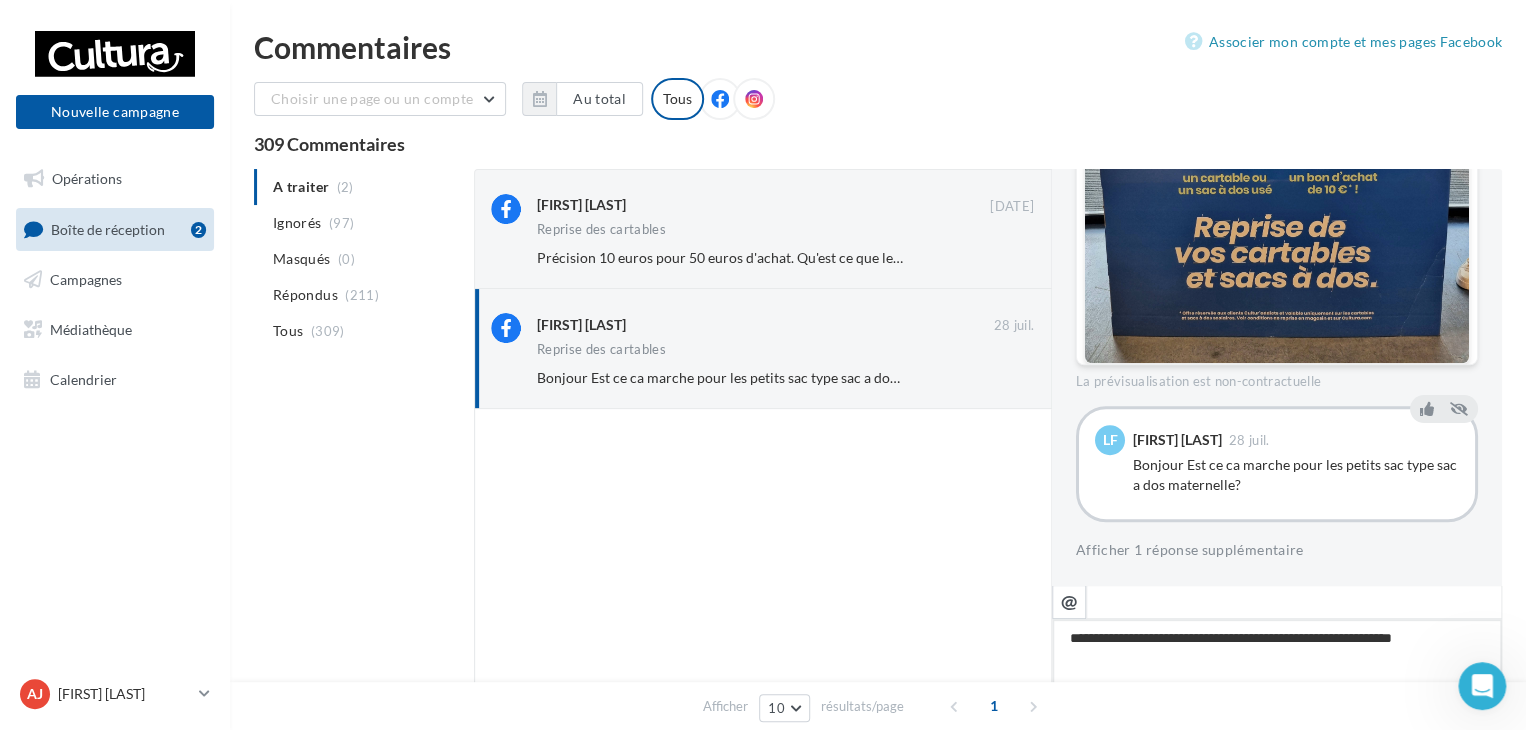 type on "**********" 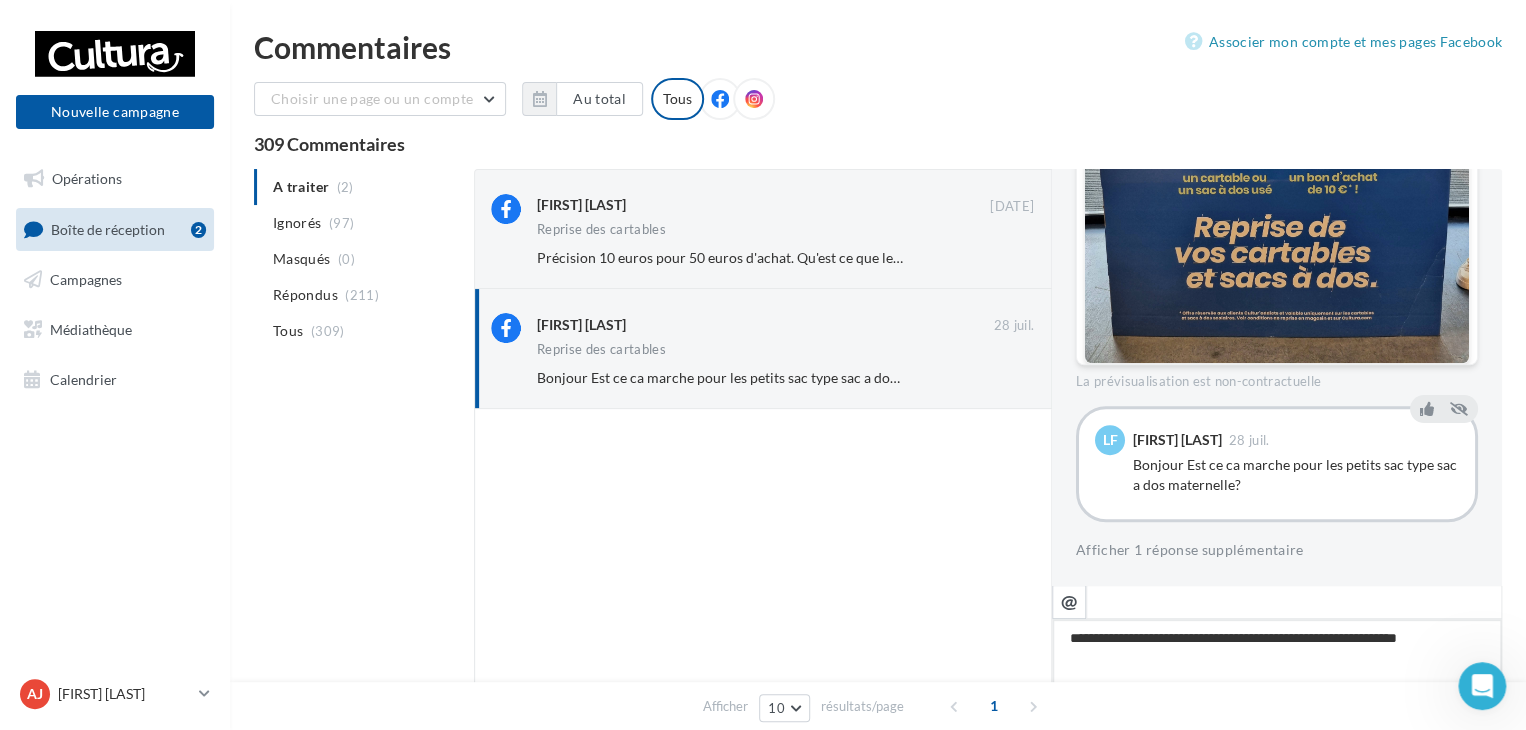 type on "**********" 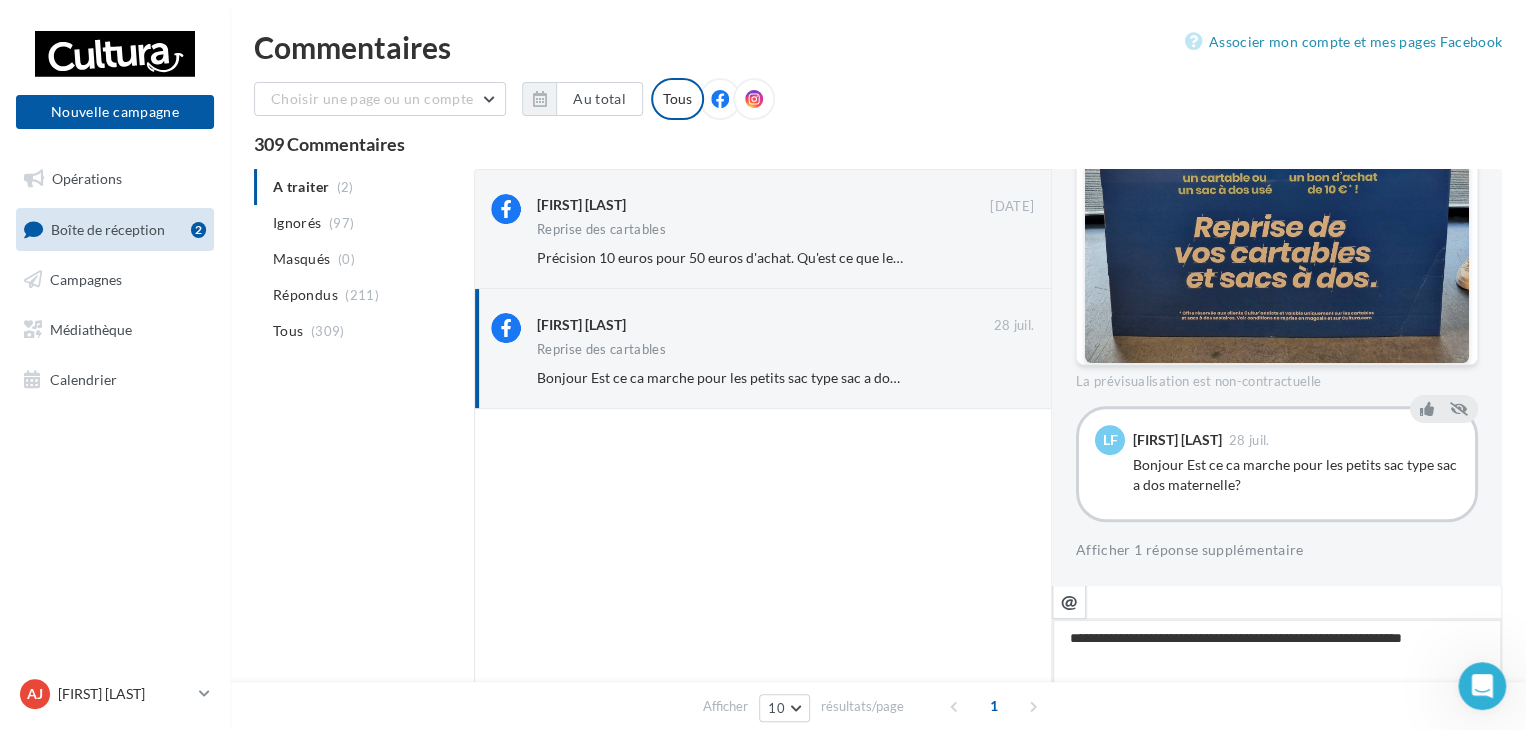 type on "**********" 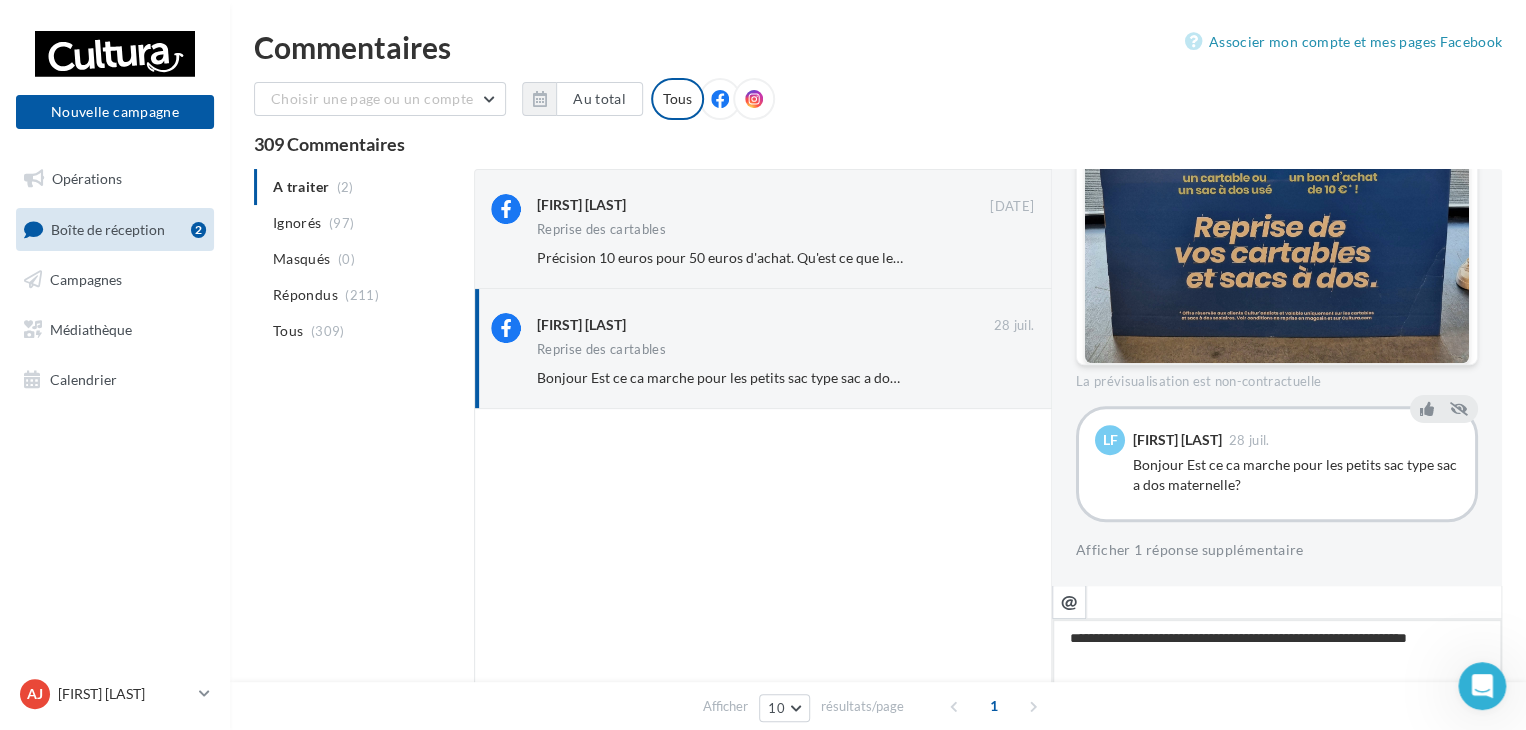 type on "**********" 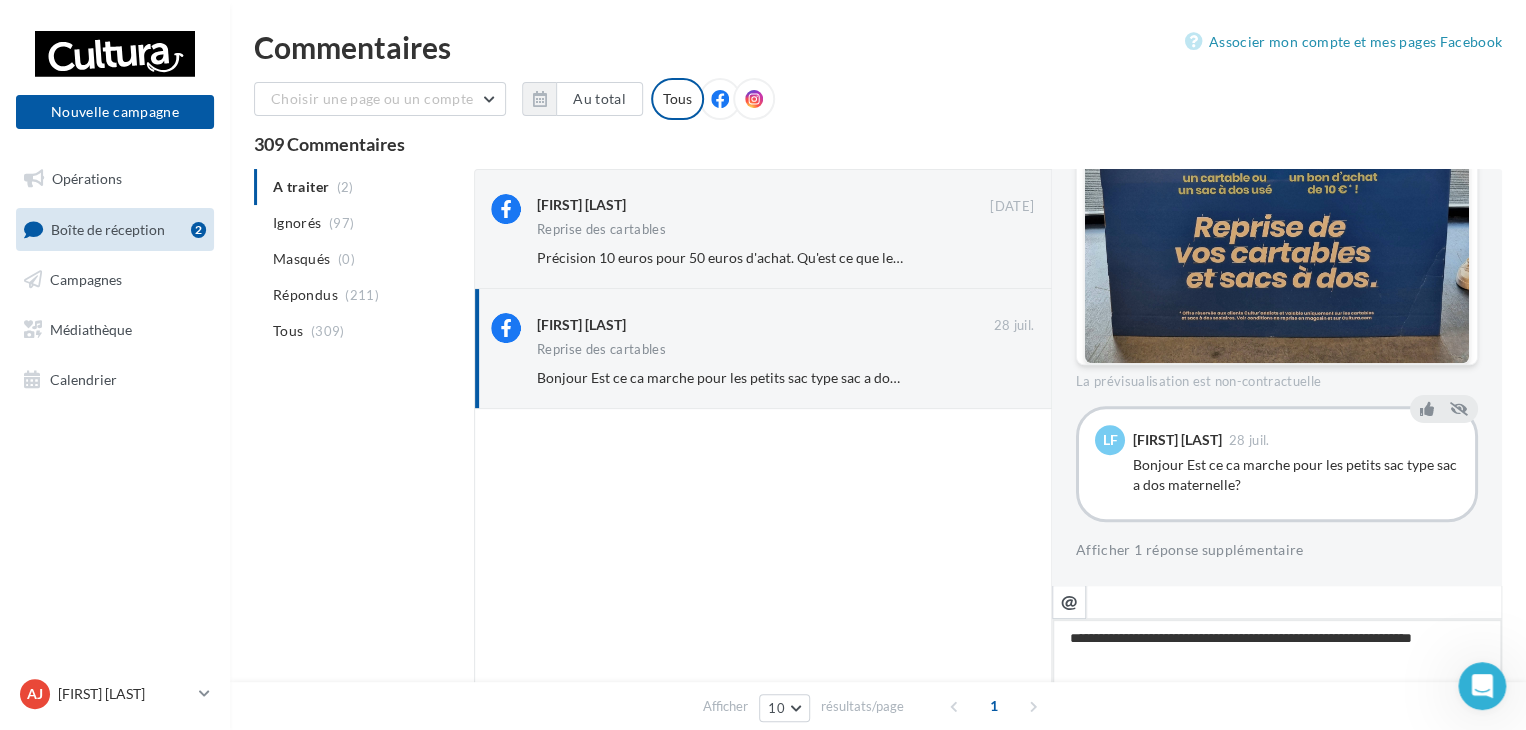 click on "**********" at bounding box center [1277, 681] 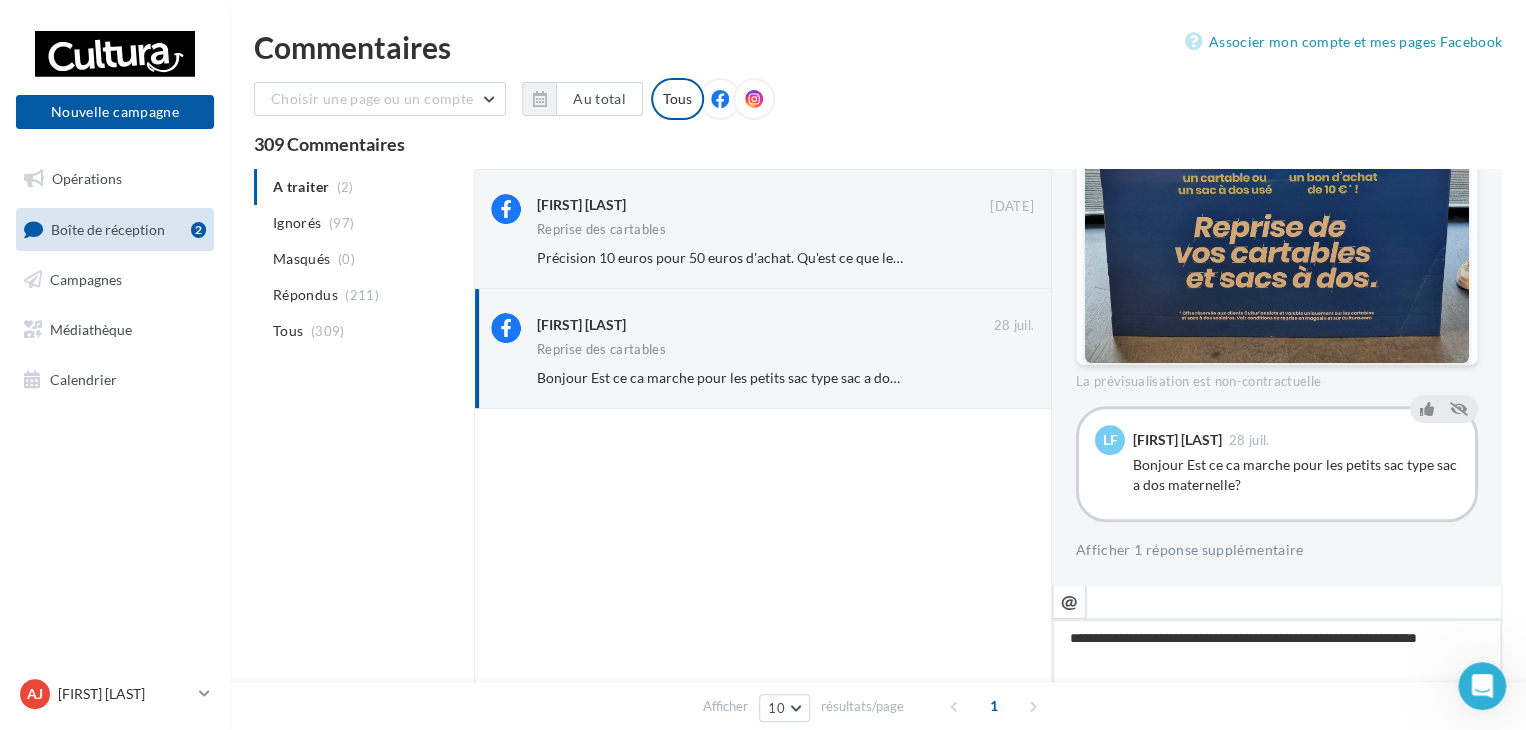 type on "**********" 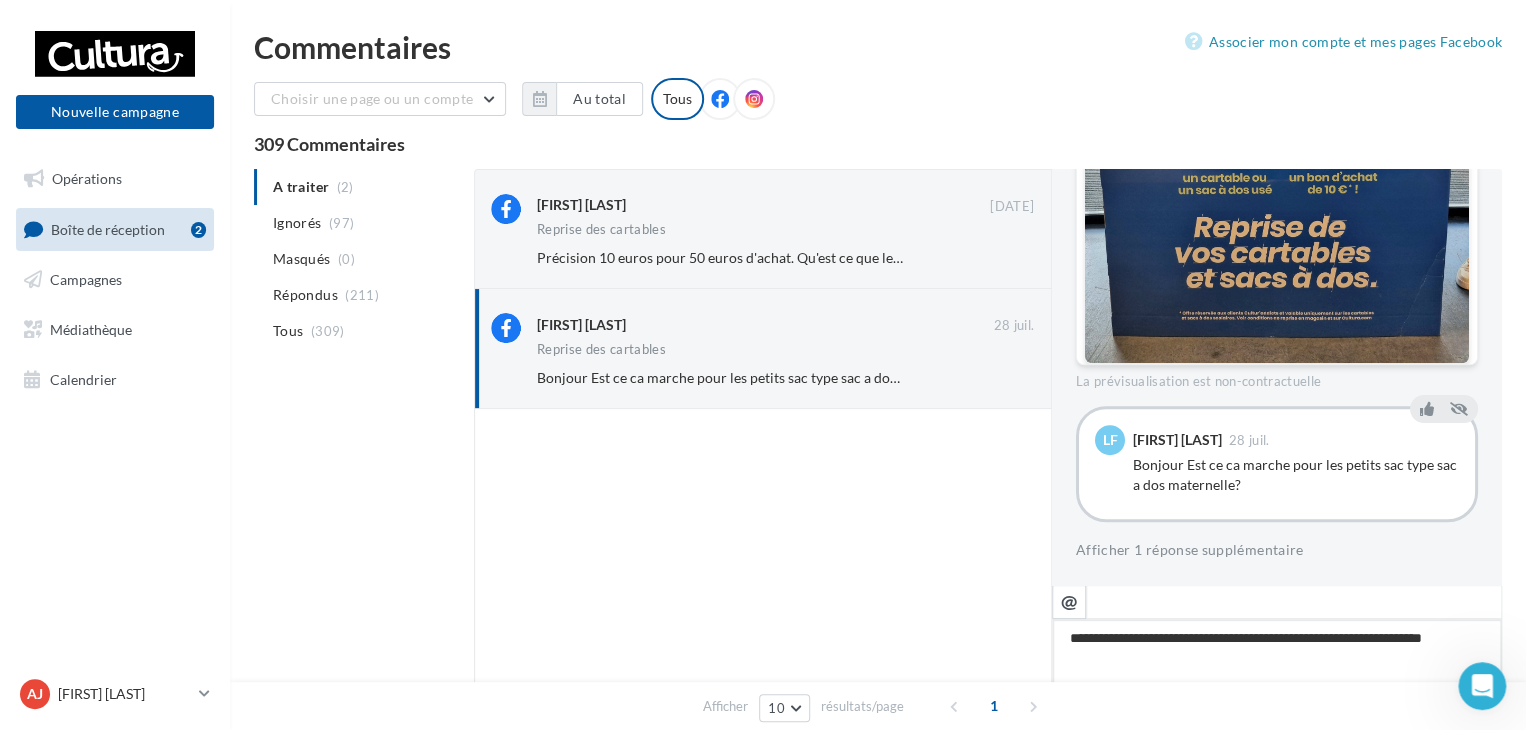 type on "**********" 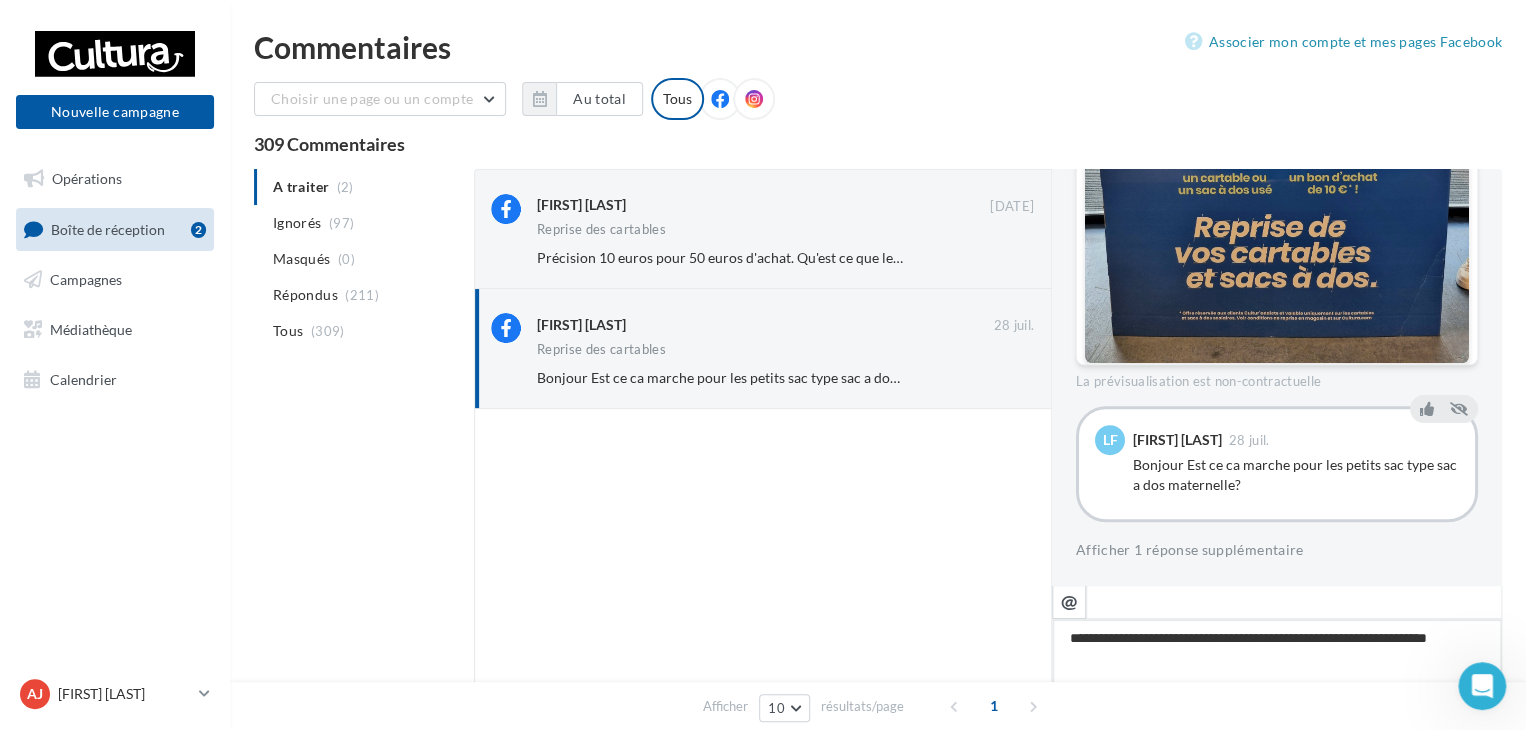 click on "**********" at bounding box center [1277, 681] 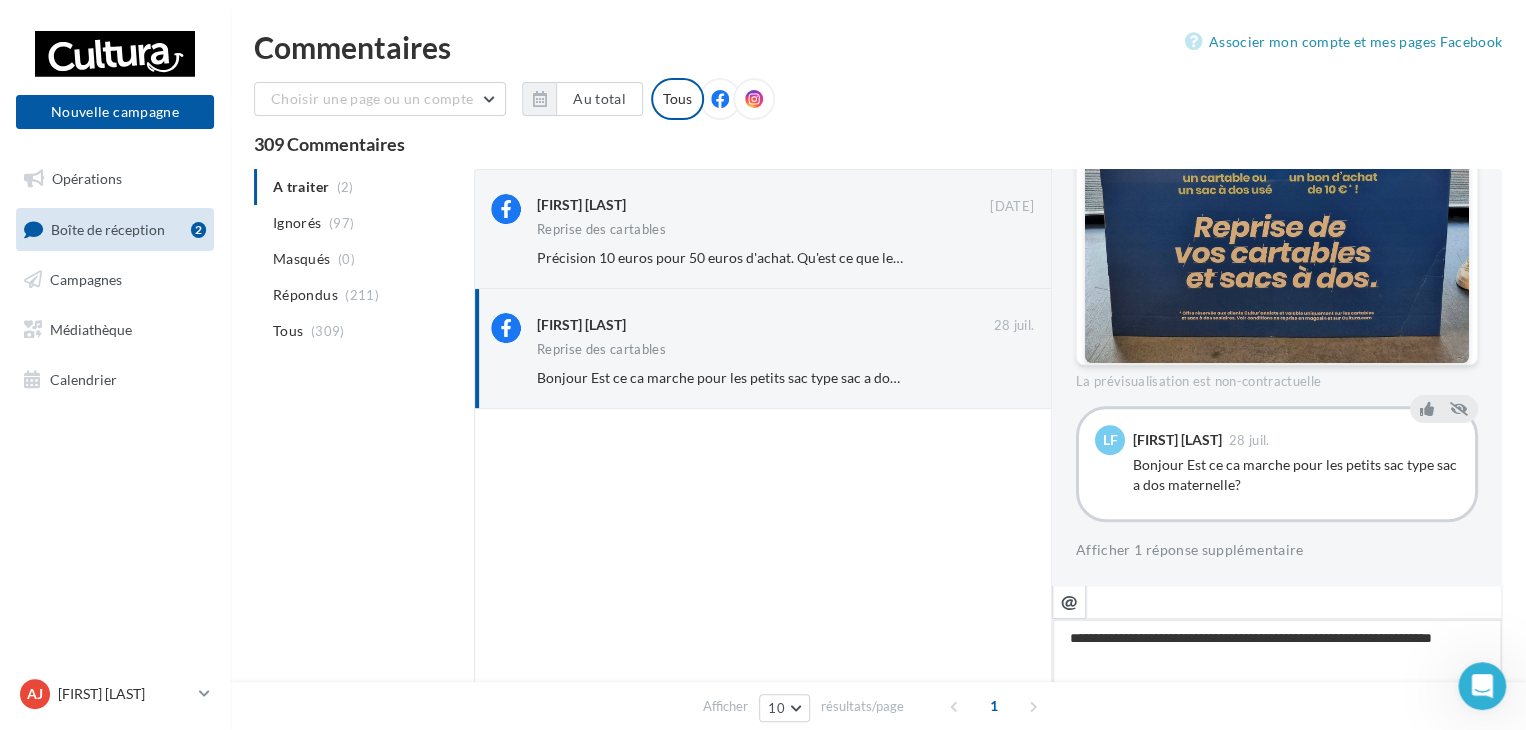 type on "**********" 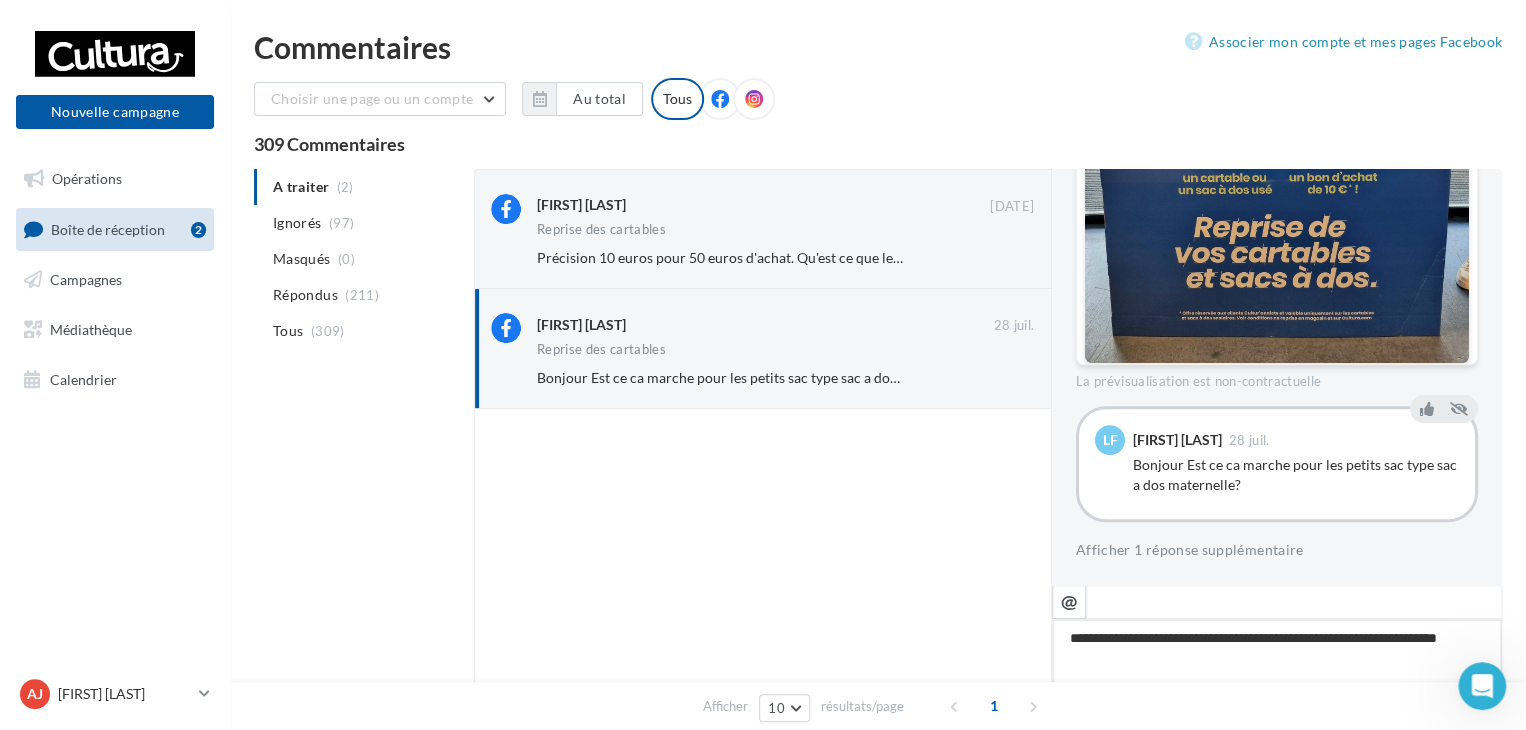 type on "**********" 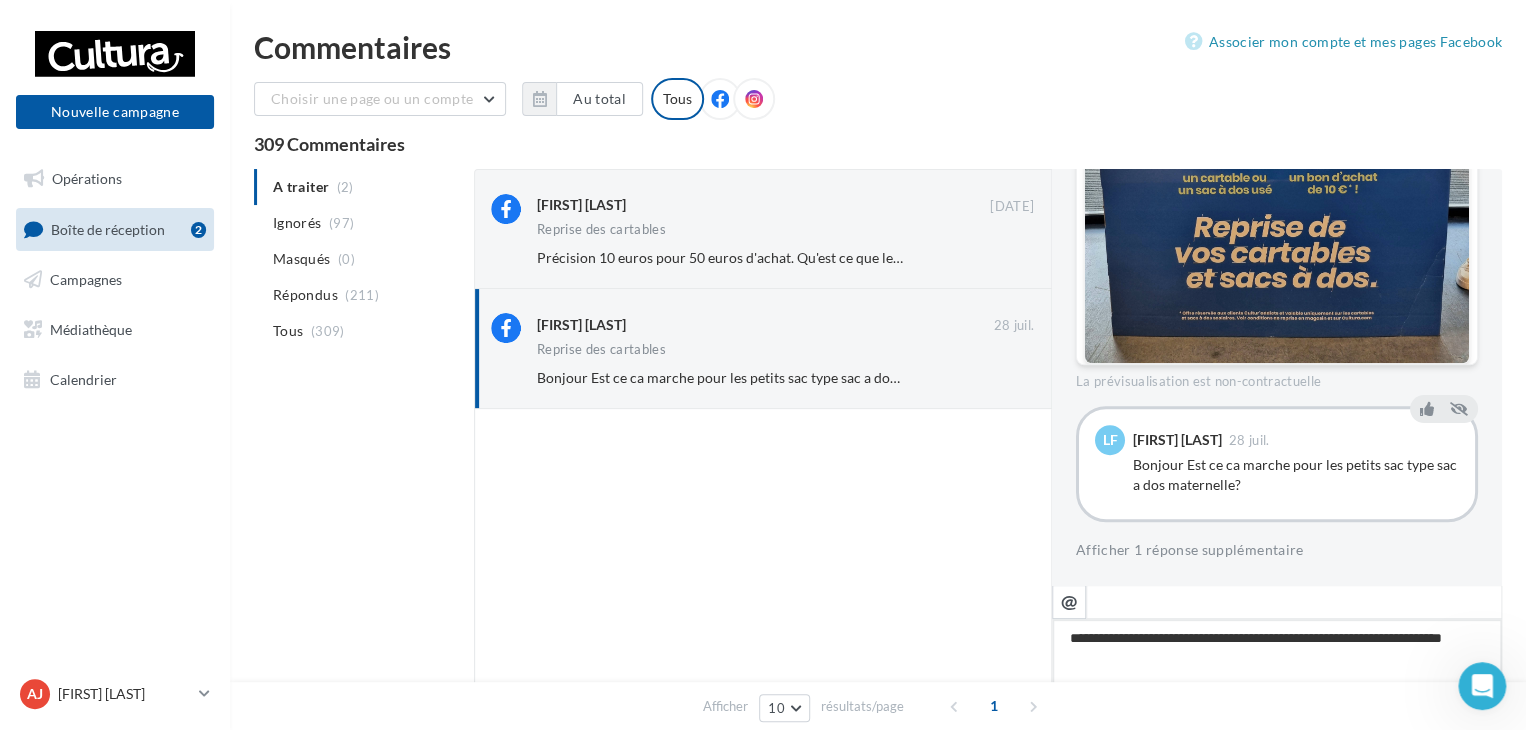 type on "**********" 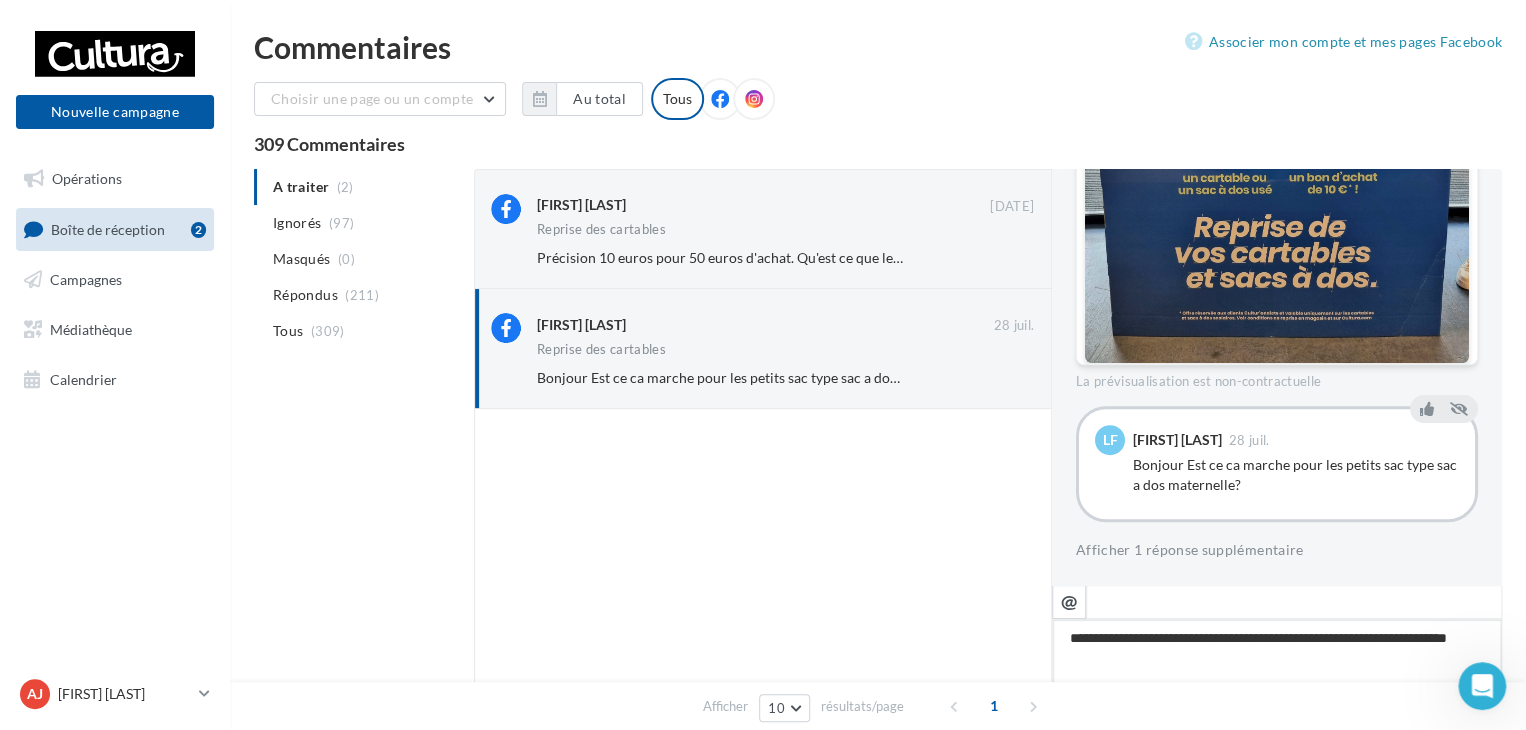 type on "**********" 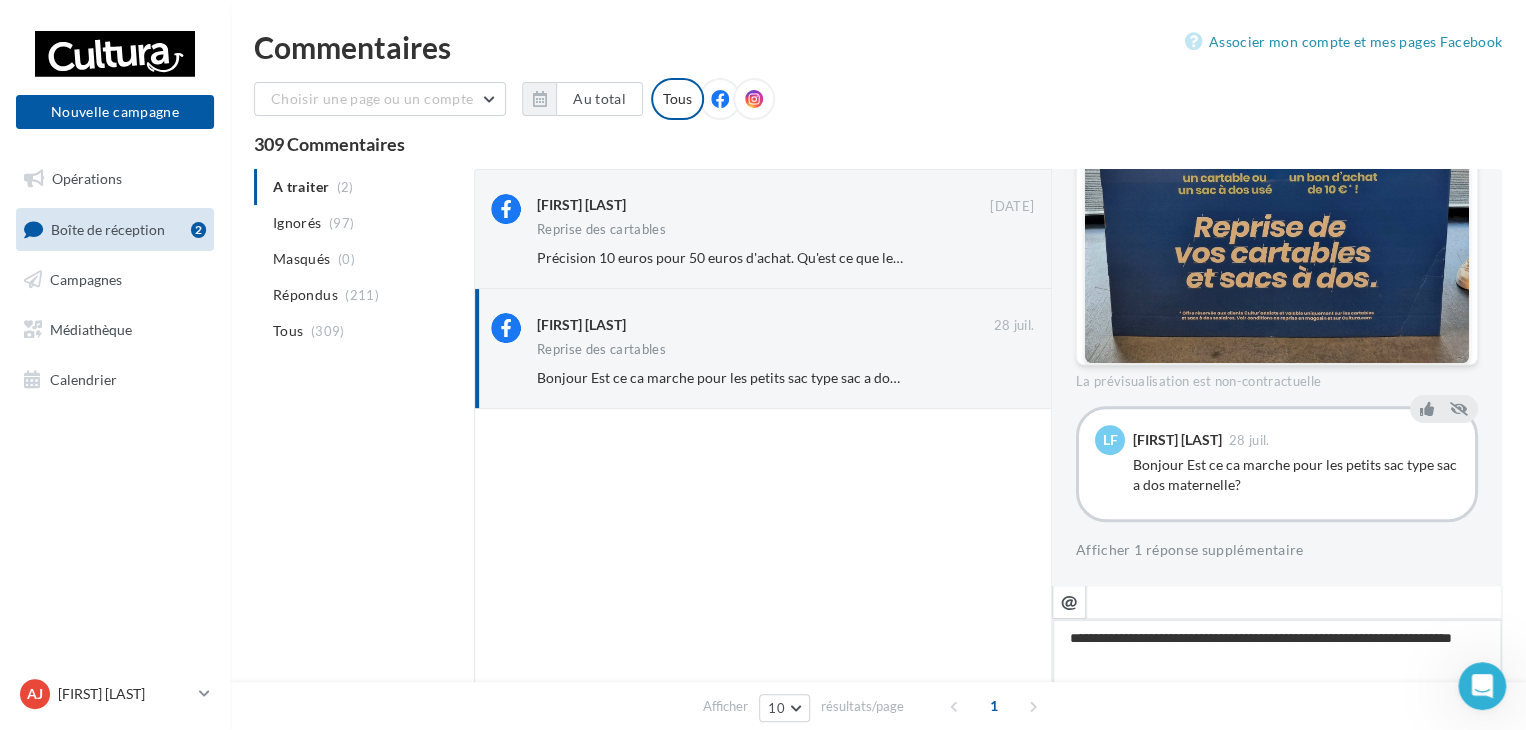 type on "**********" 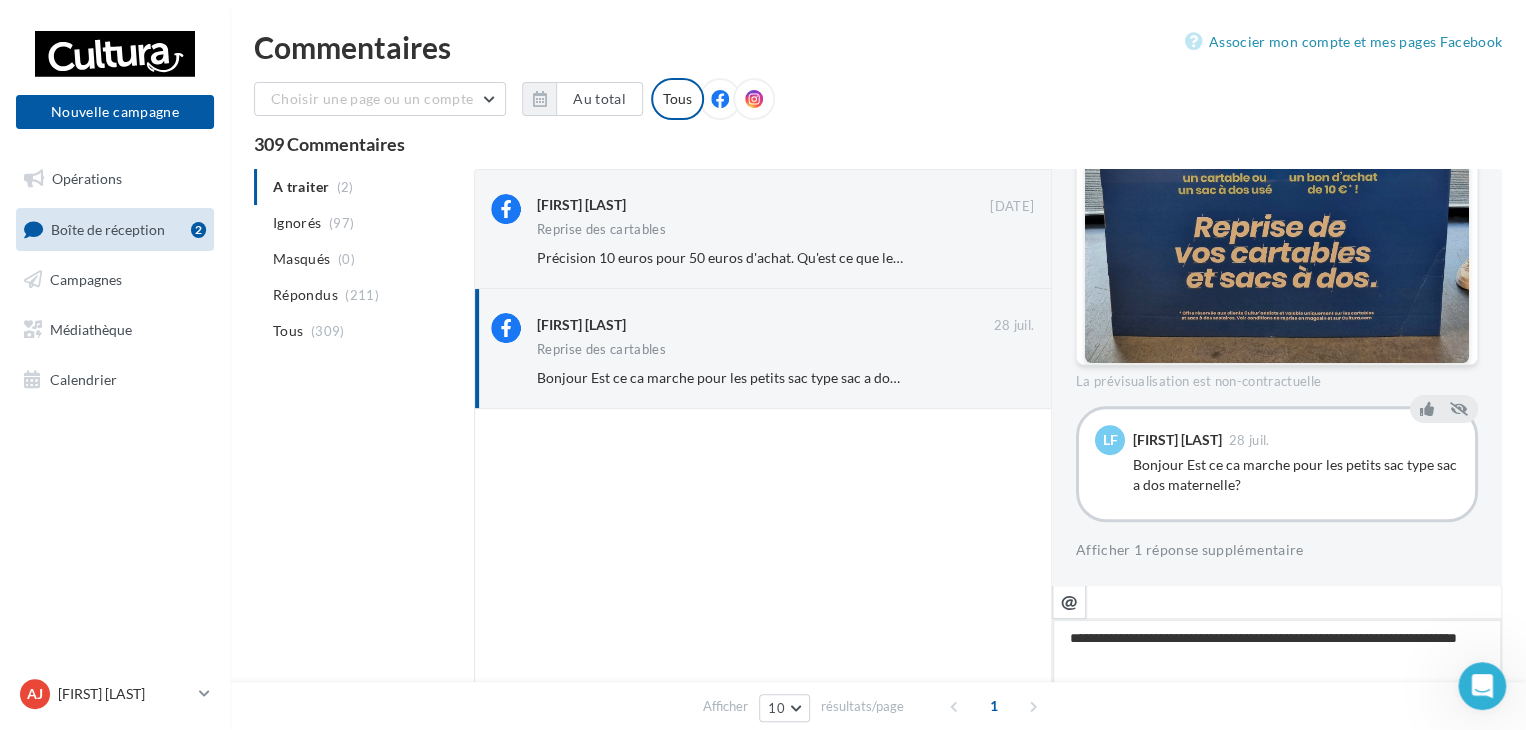 type on "**********" 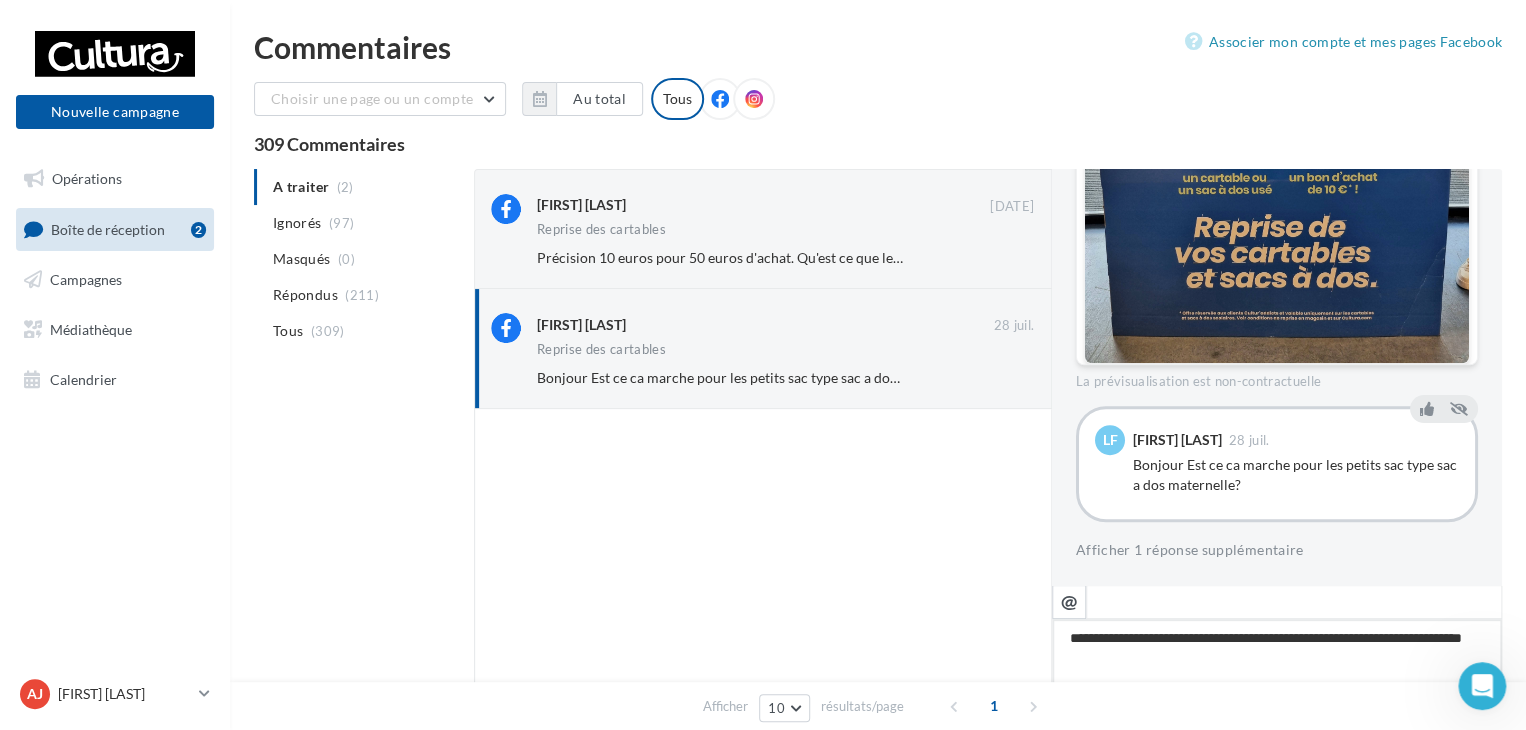 type on "**********" 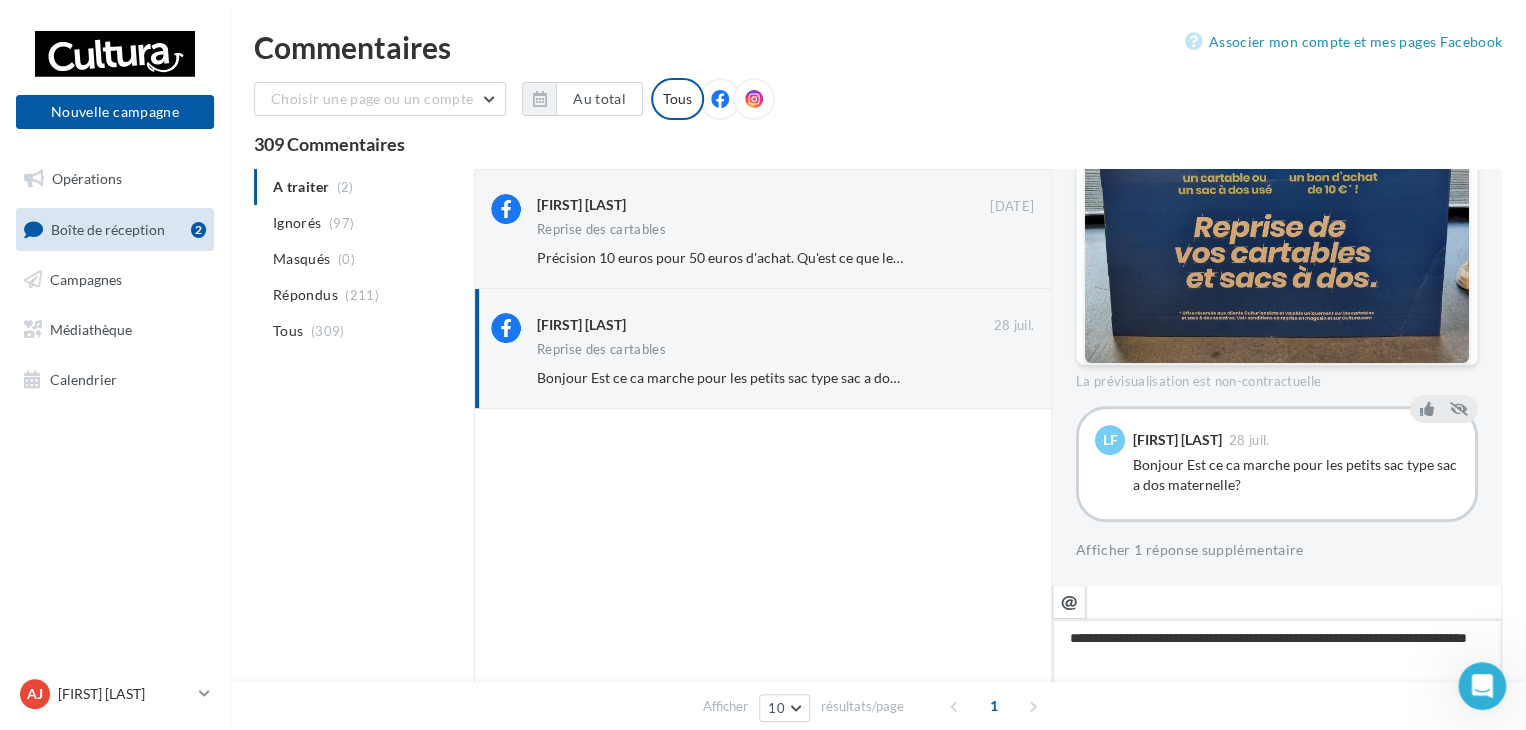 type on "**********" 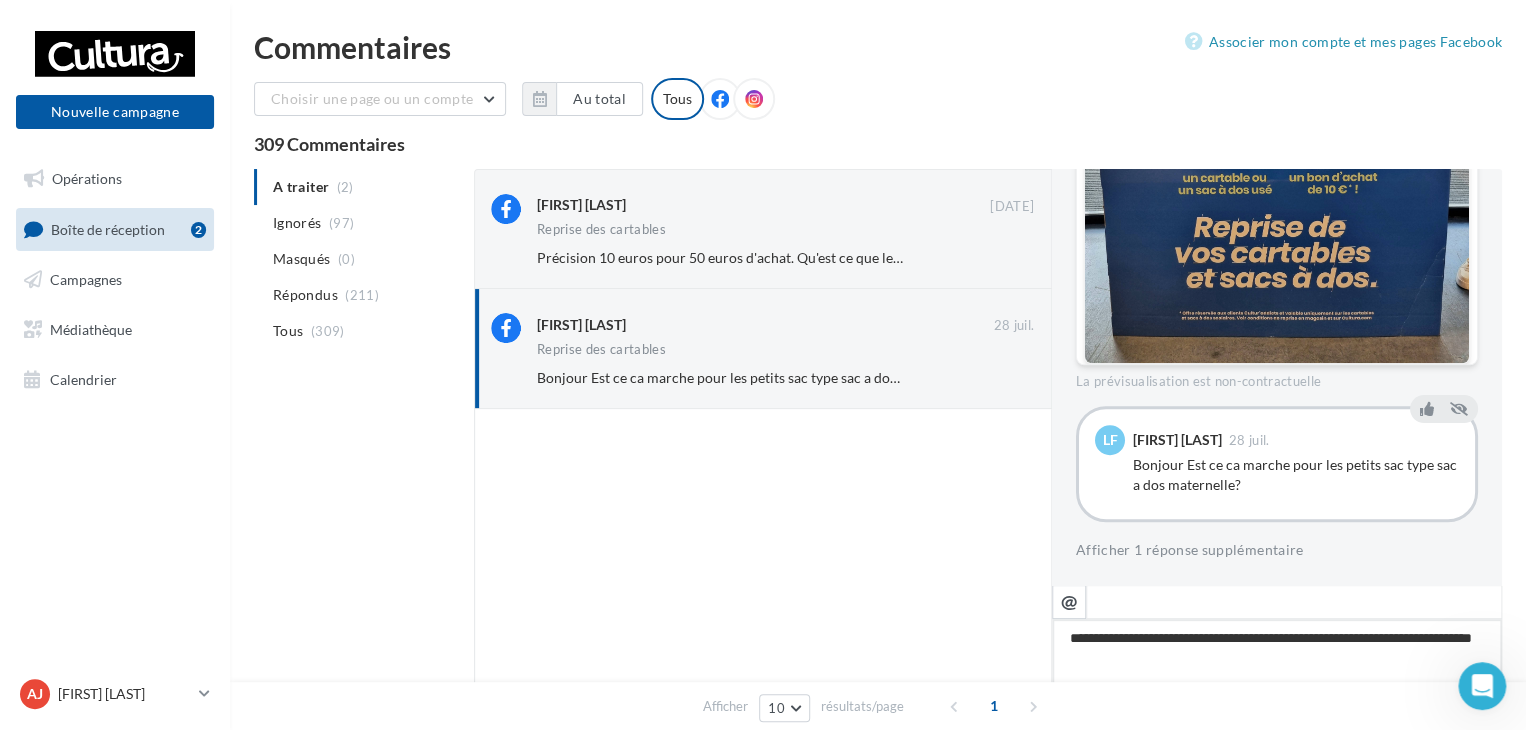 type on "**********" 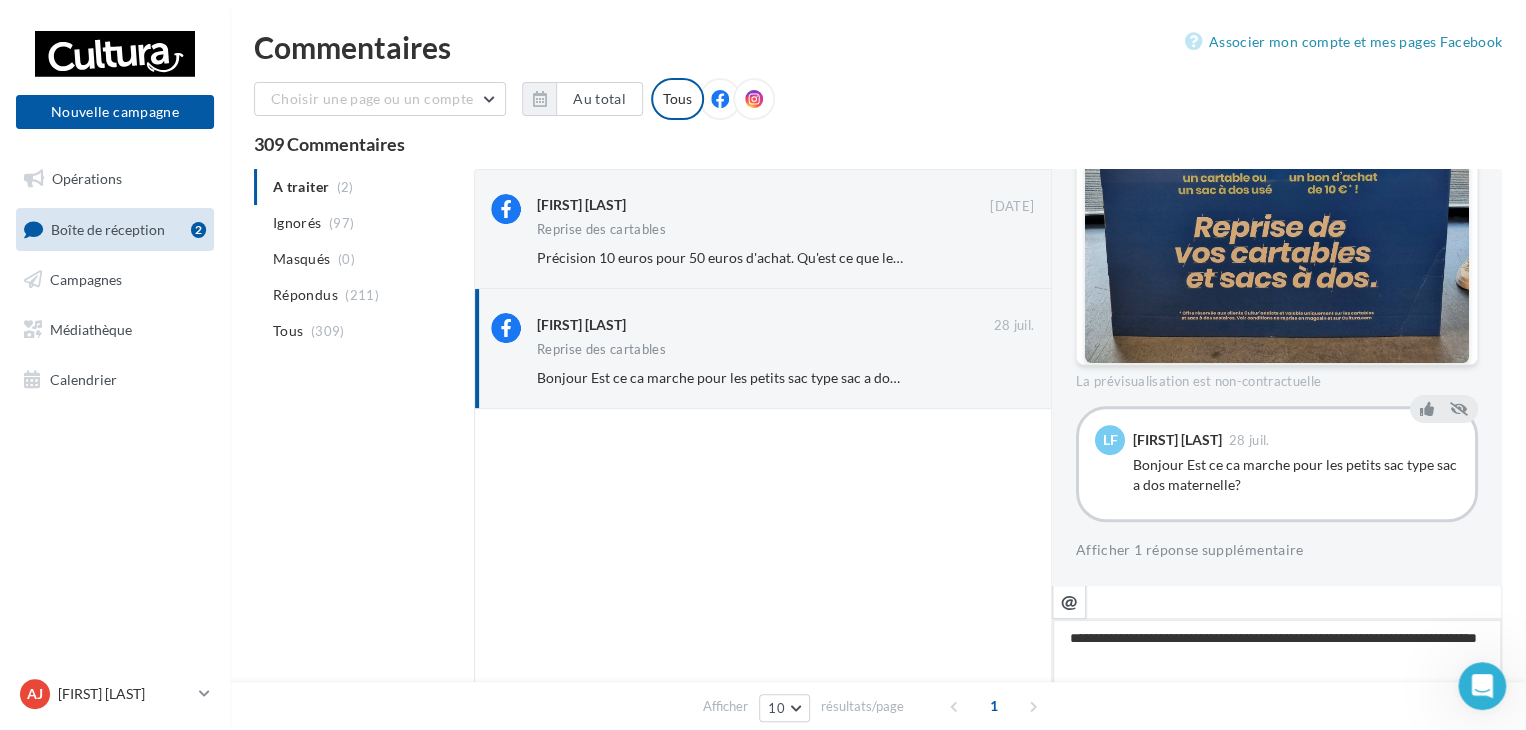 type on "**********" 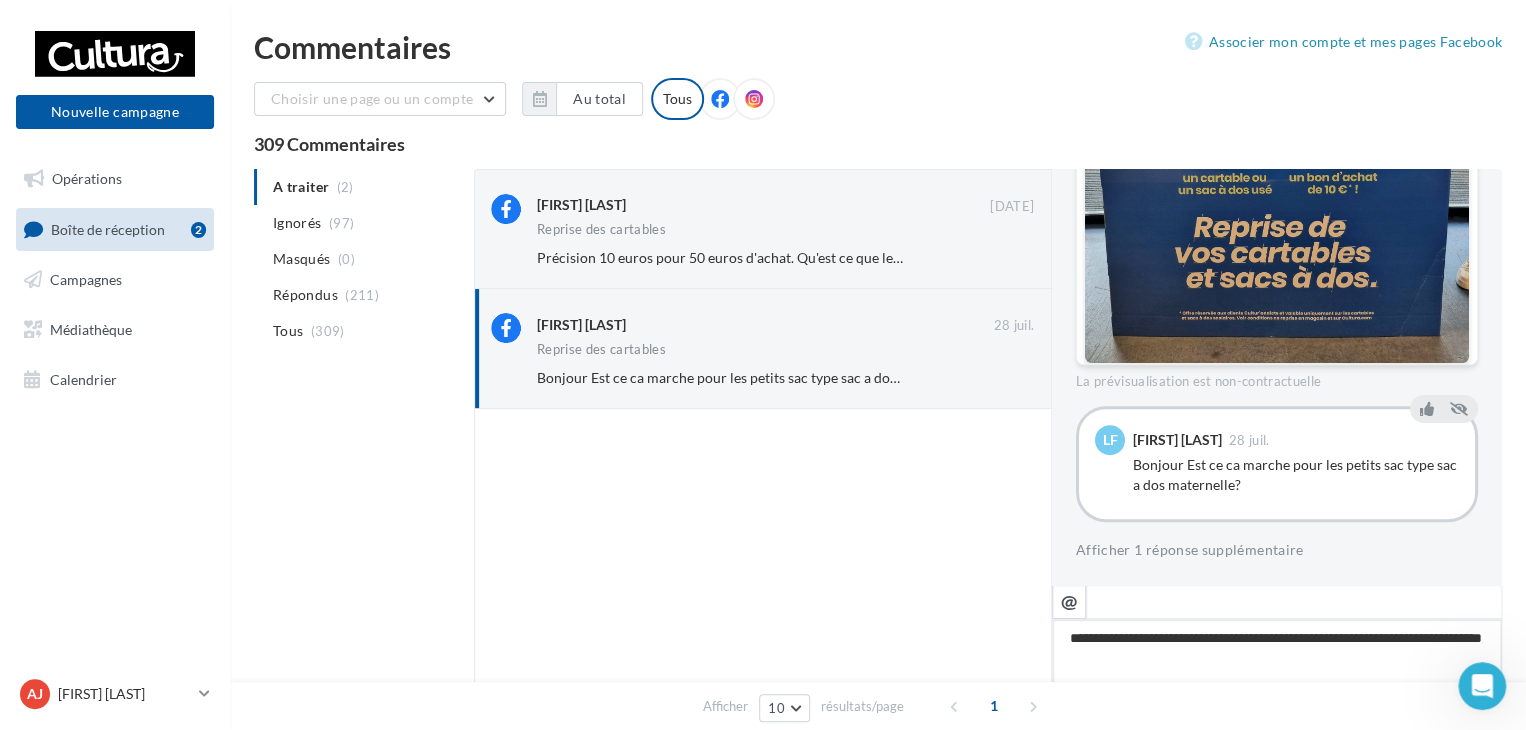 type on "**********" 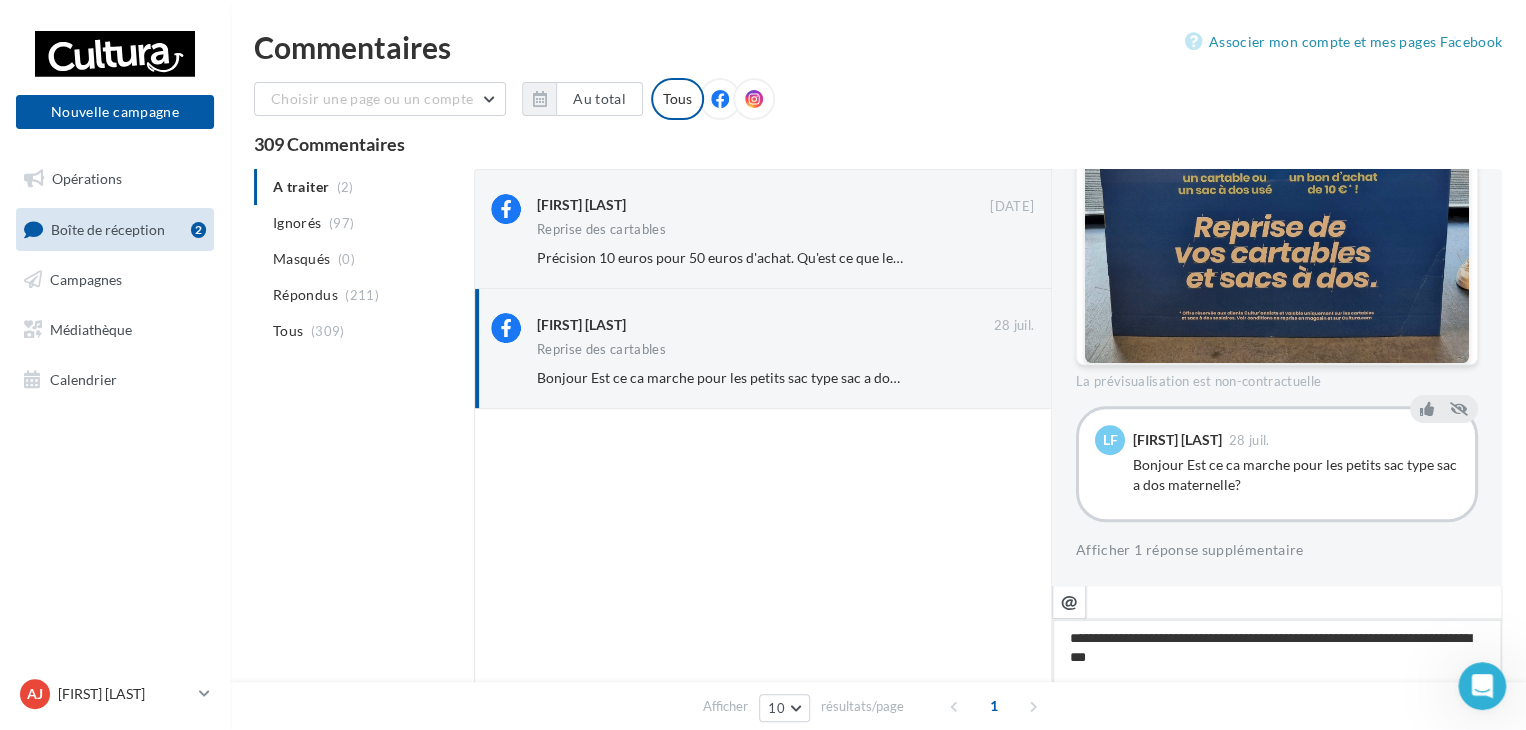 type on "**********" 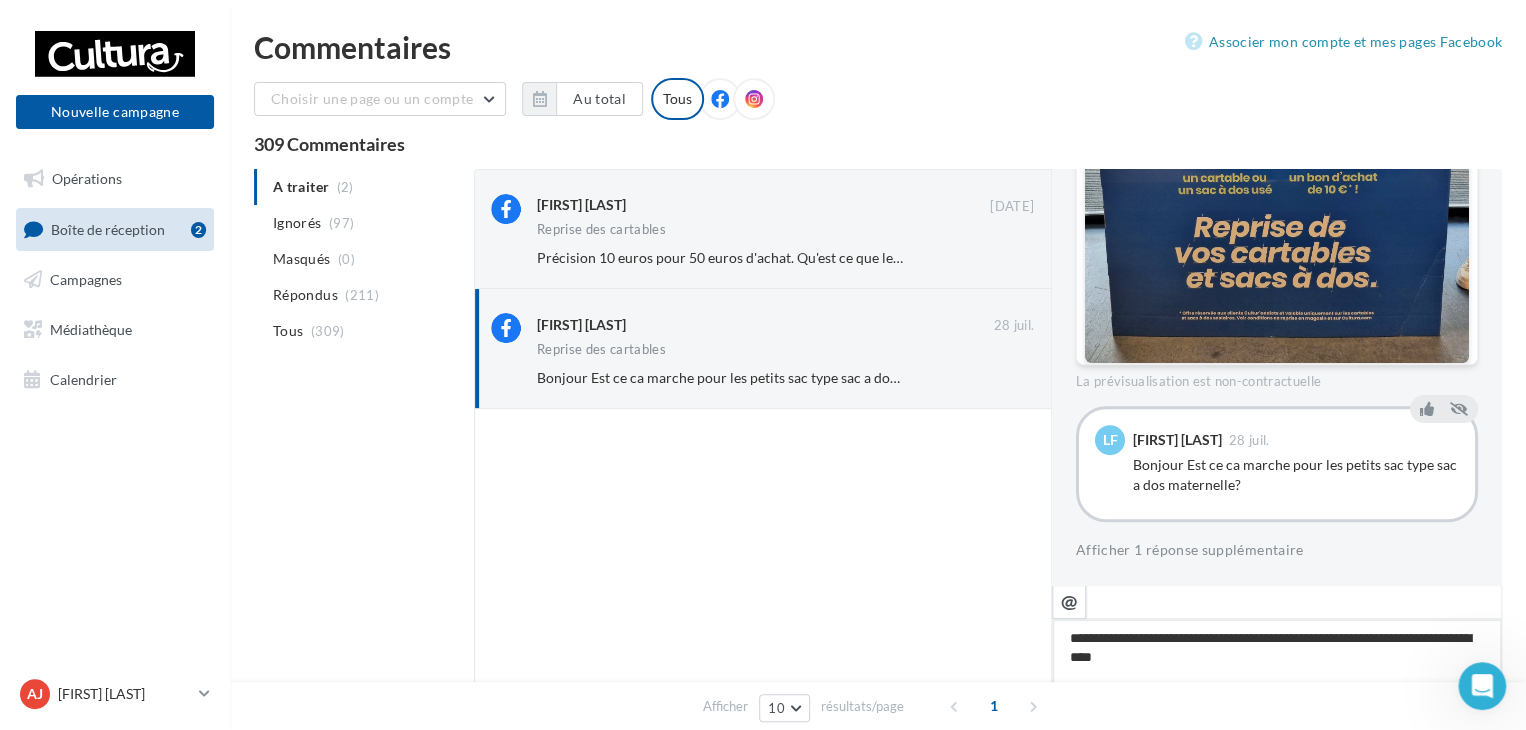 type on "**********" 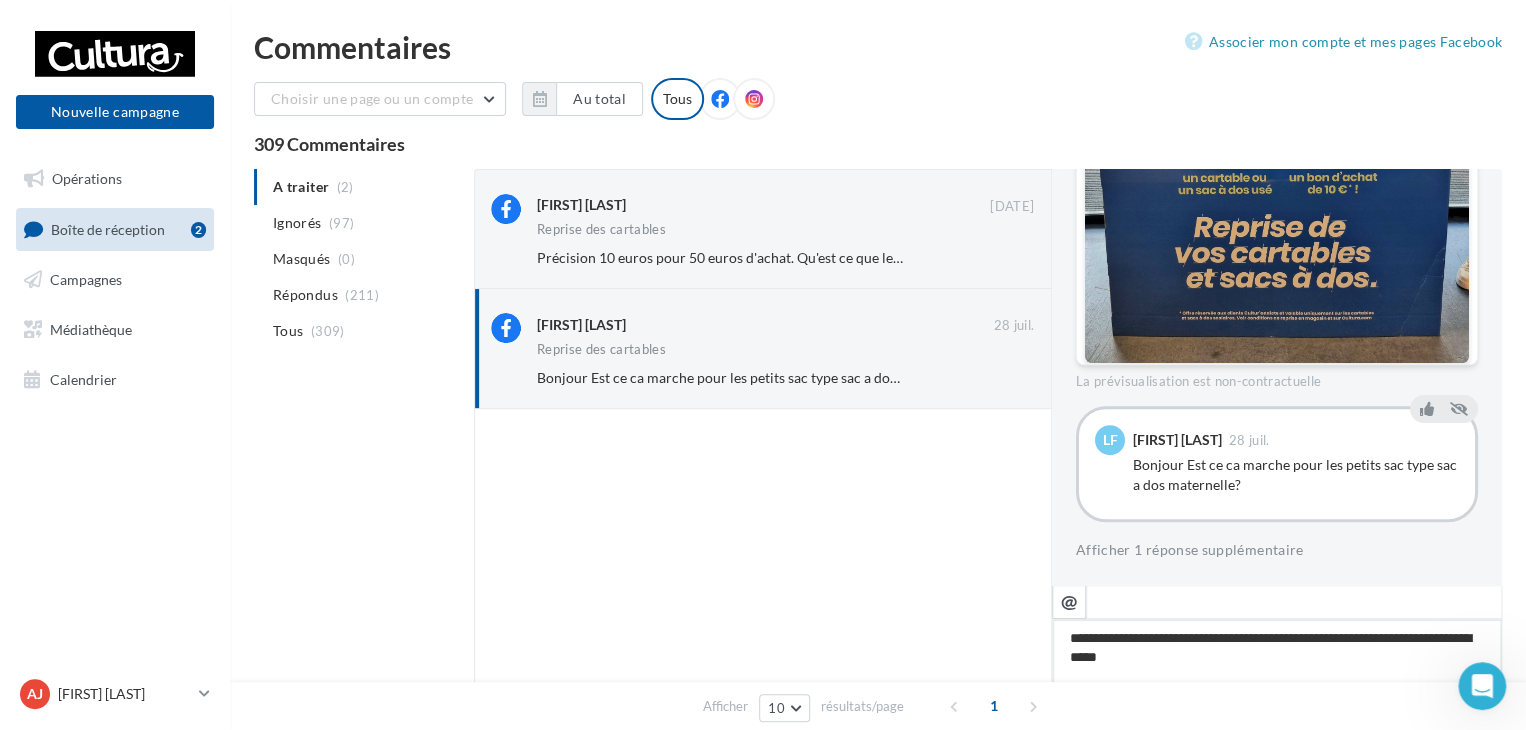 type on "**********" 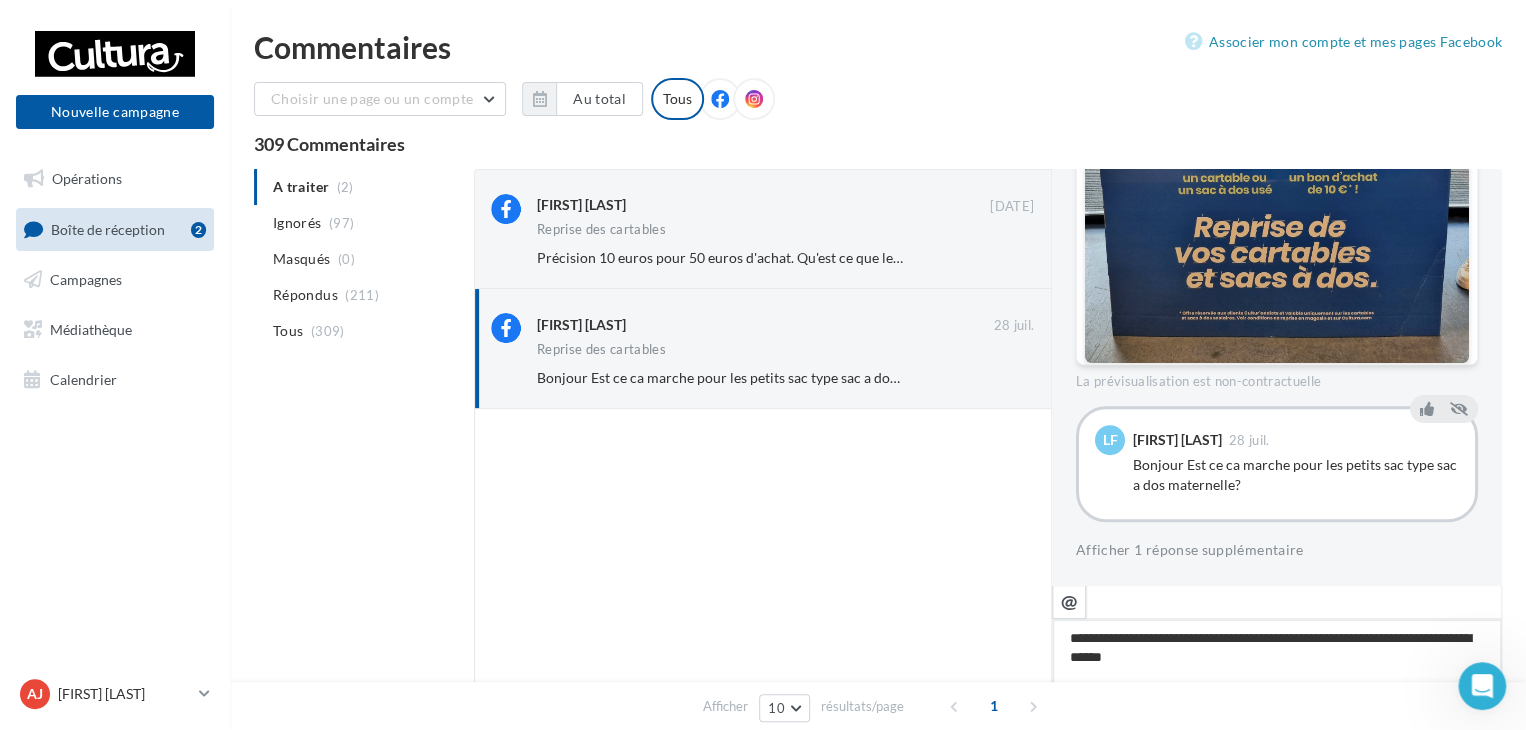 type on "**********" 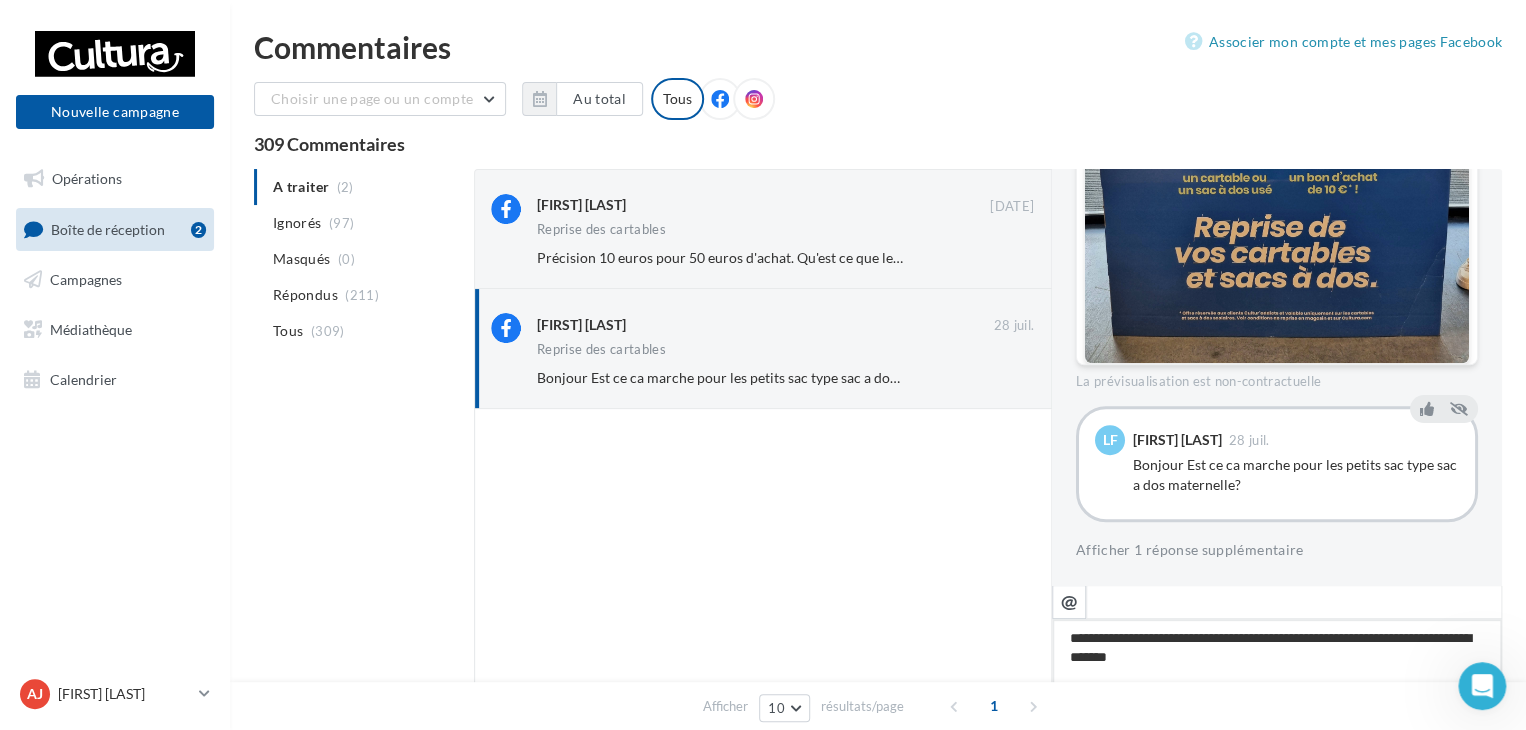 type on "**********" 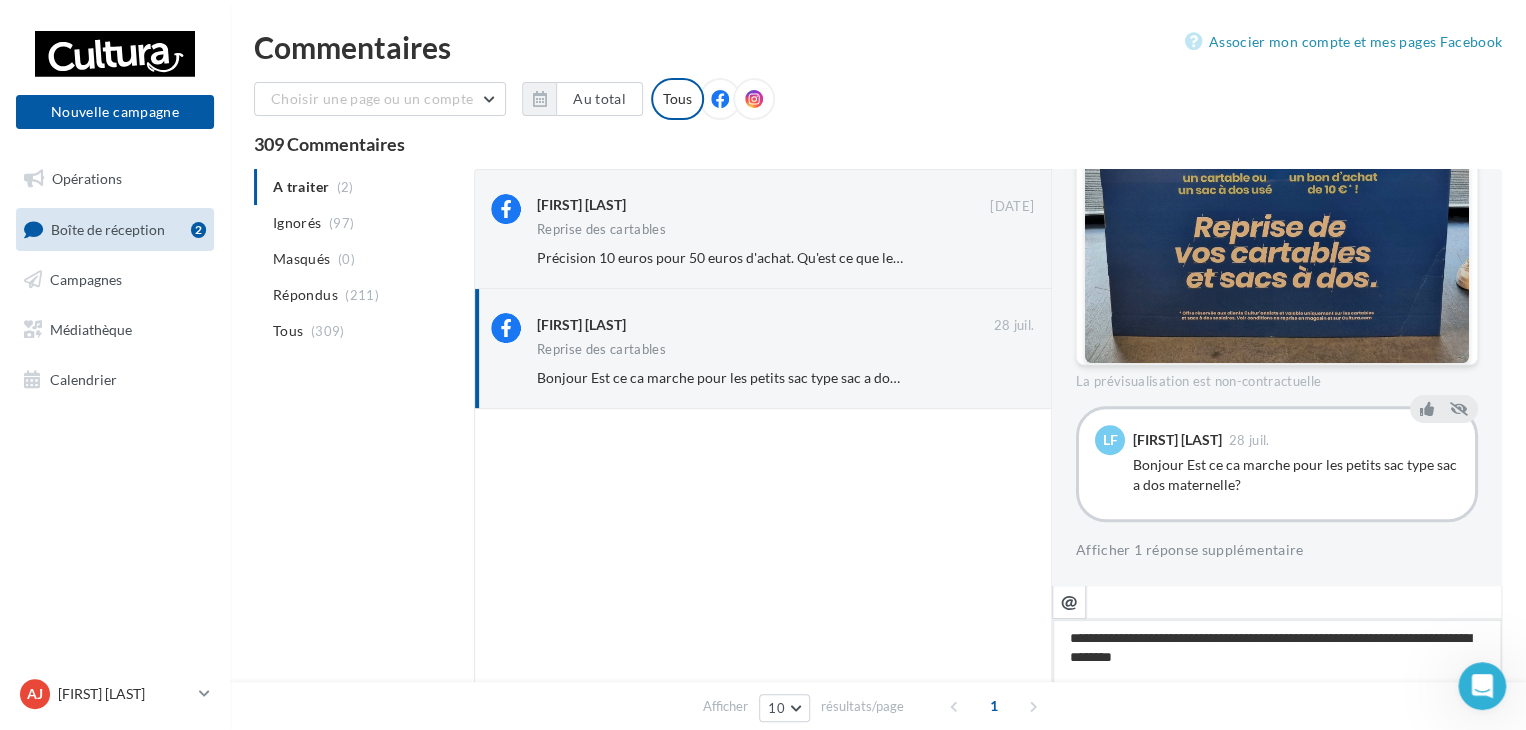 type on "**********" 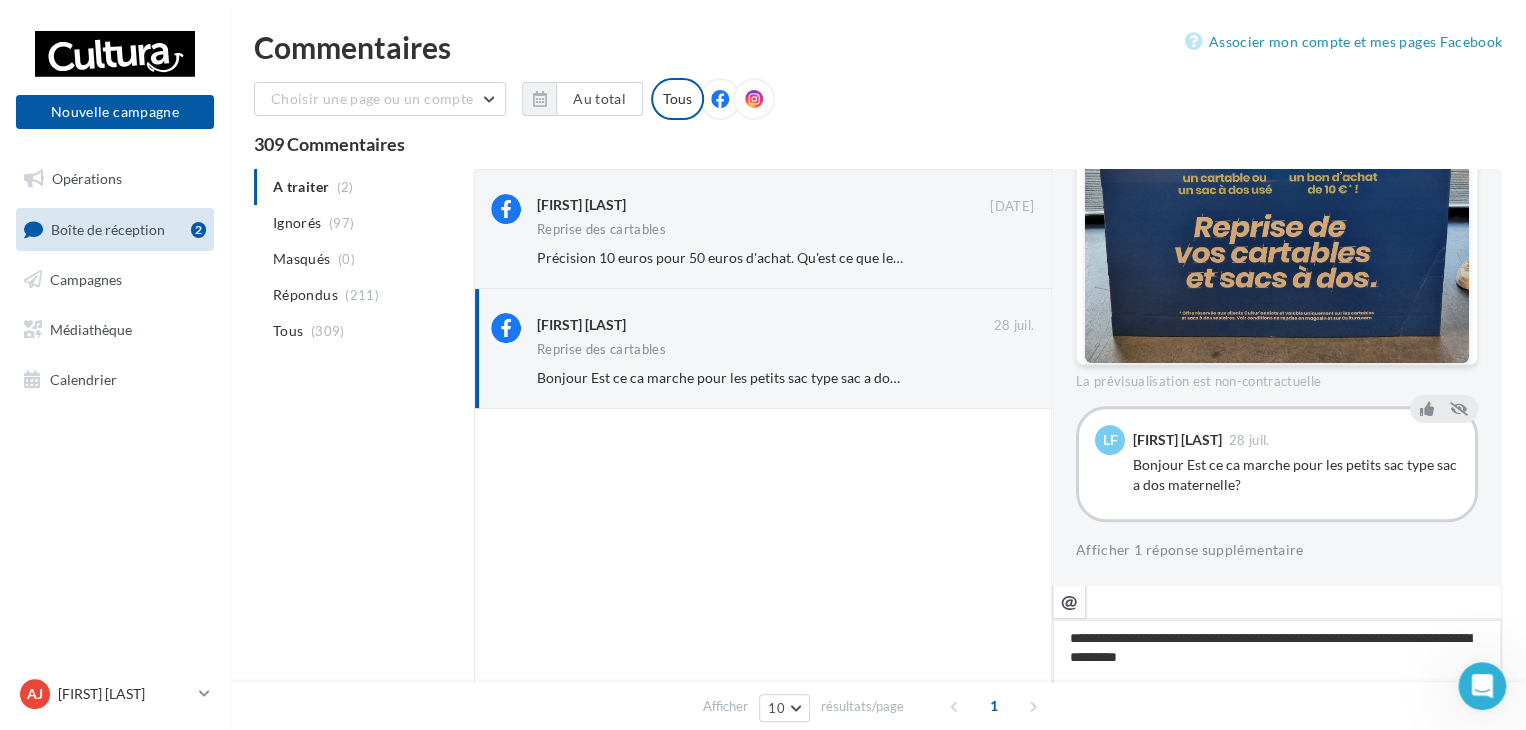type on "**********" 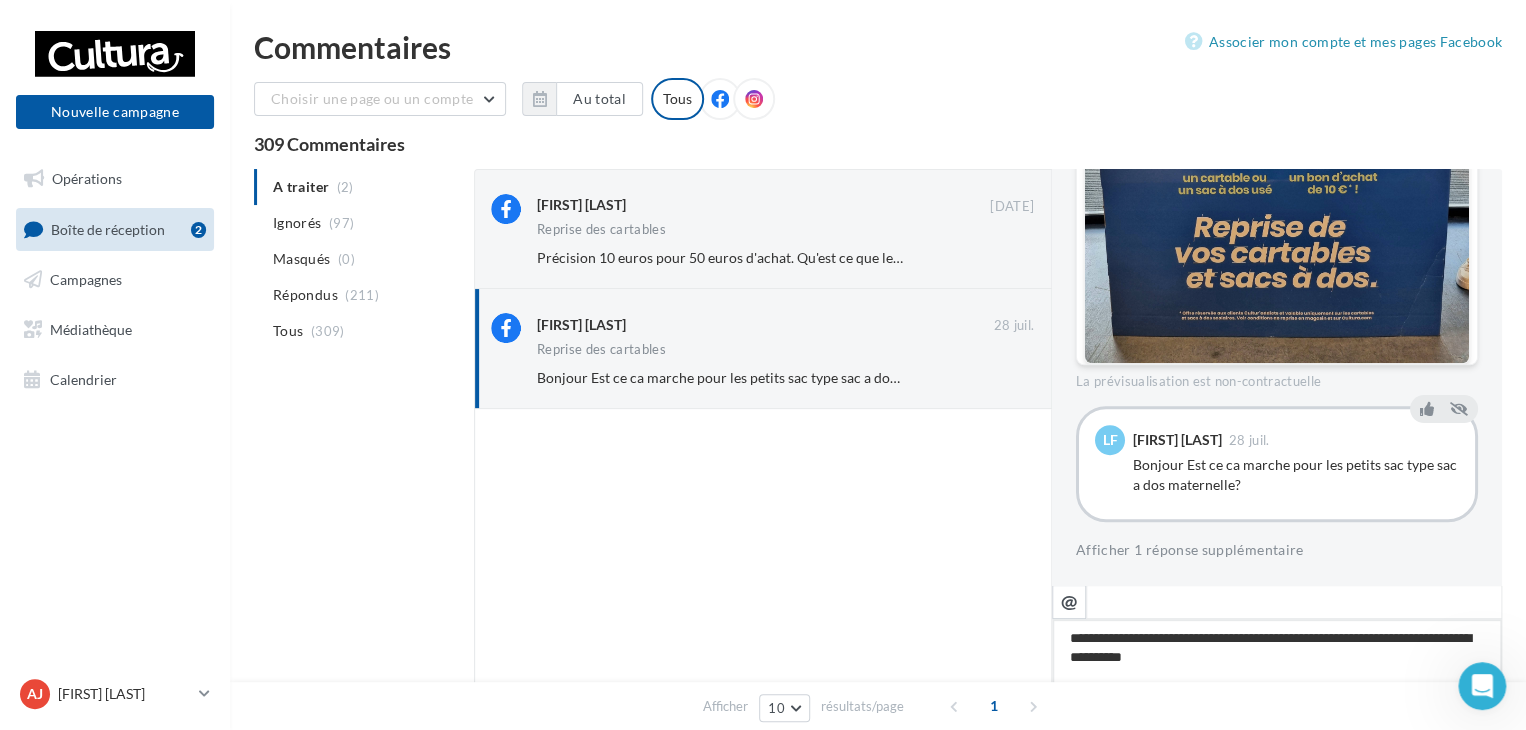 type on "**********" 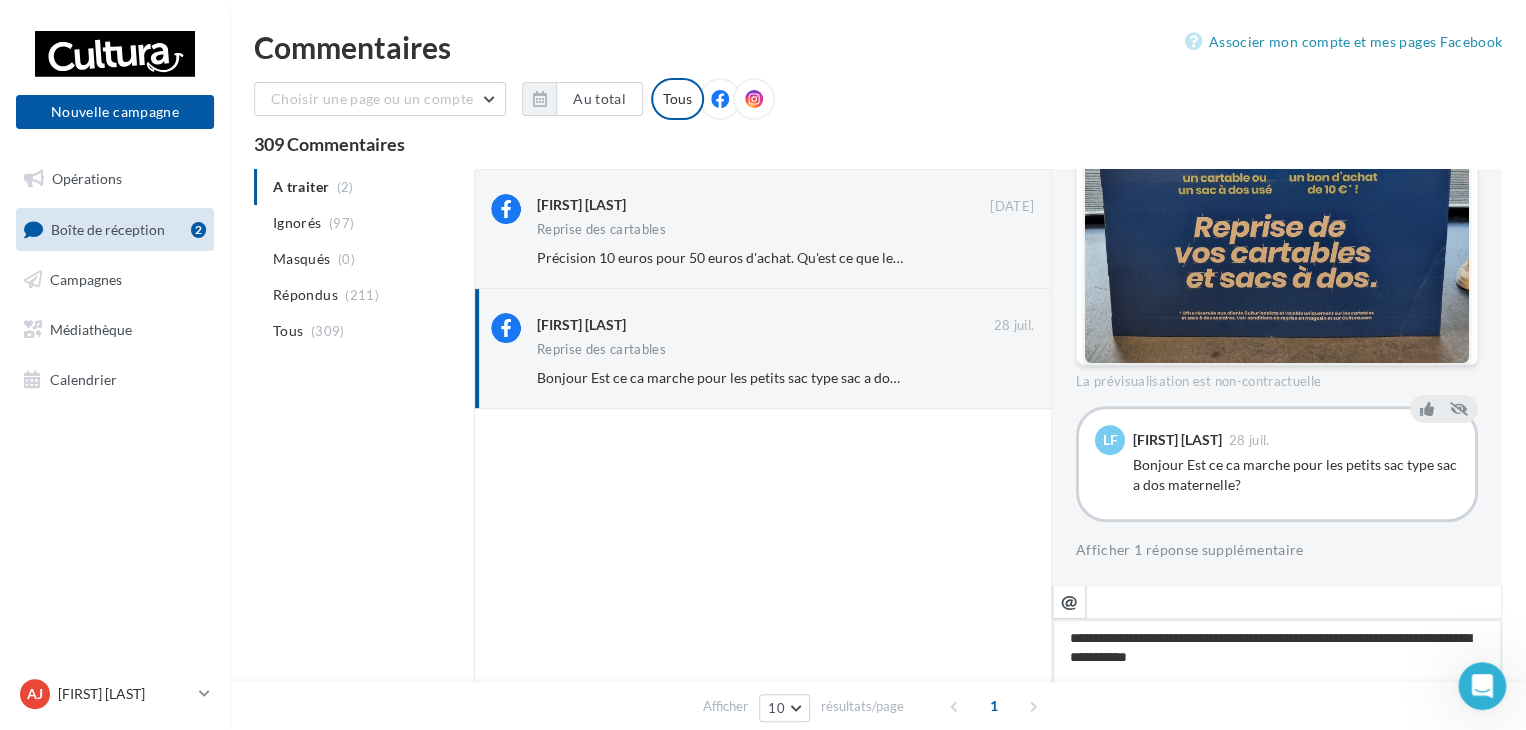 type on "**********" 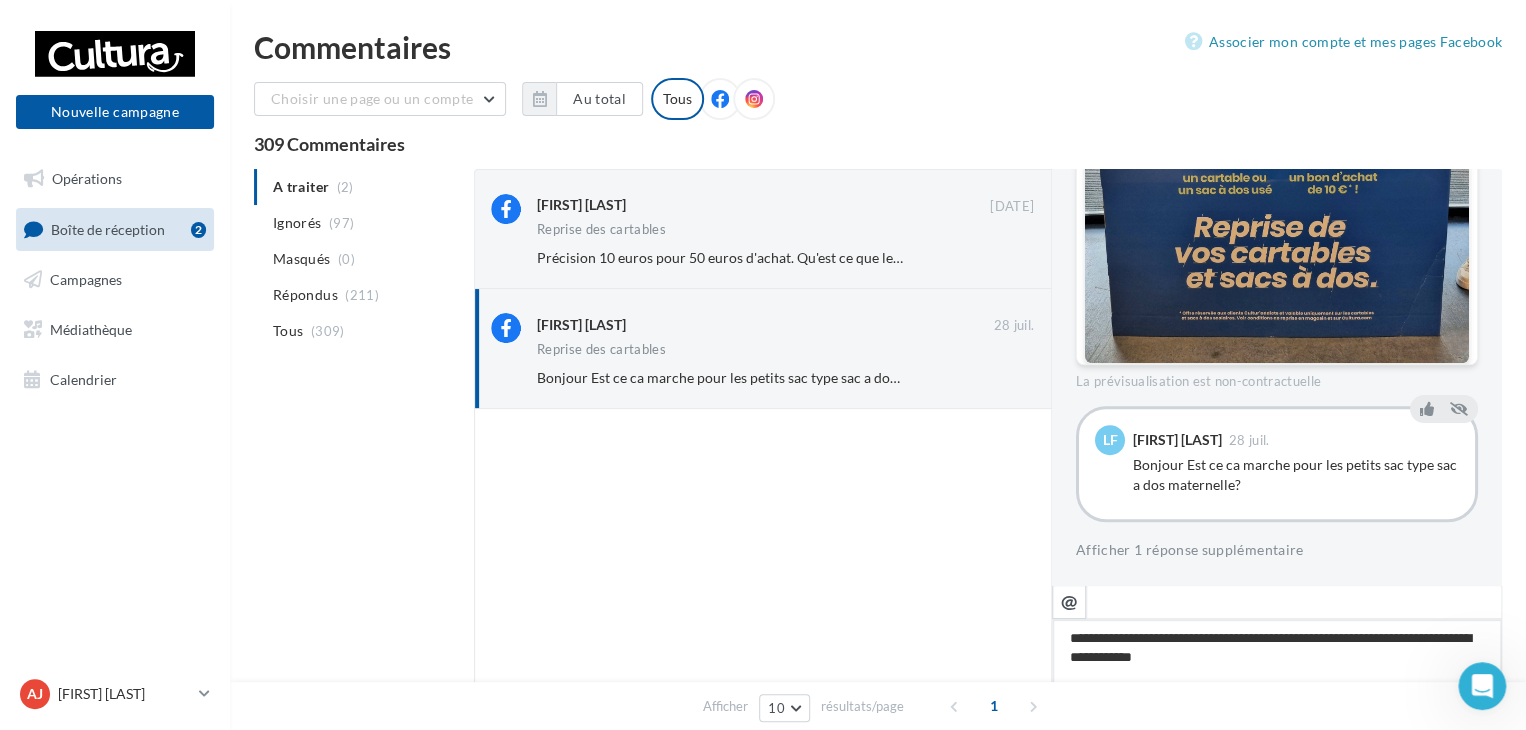 type on "**********" 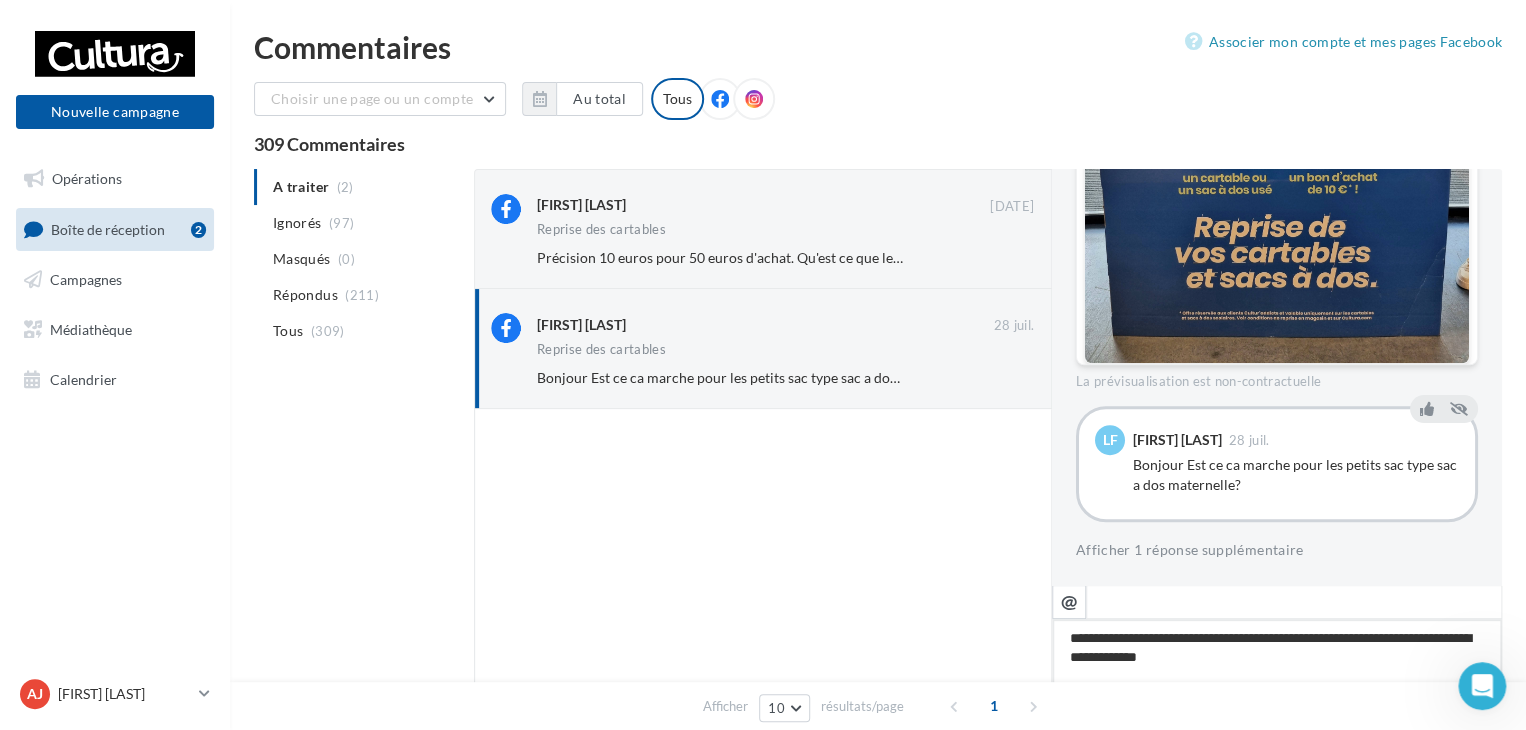 type on "**********" 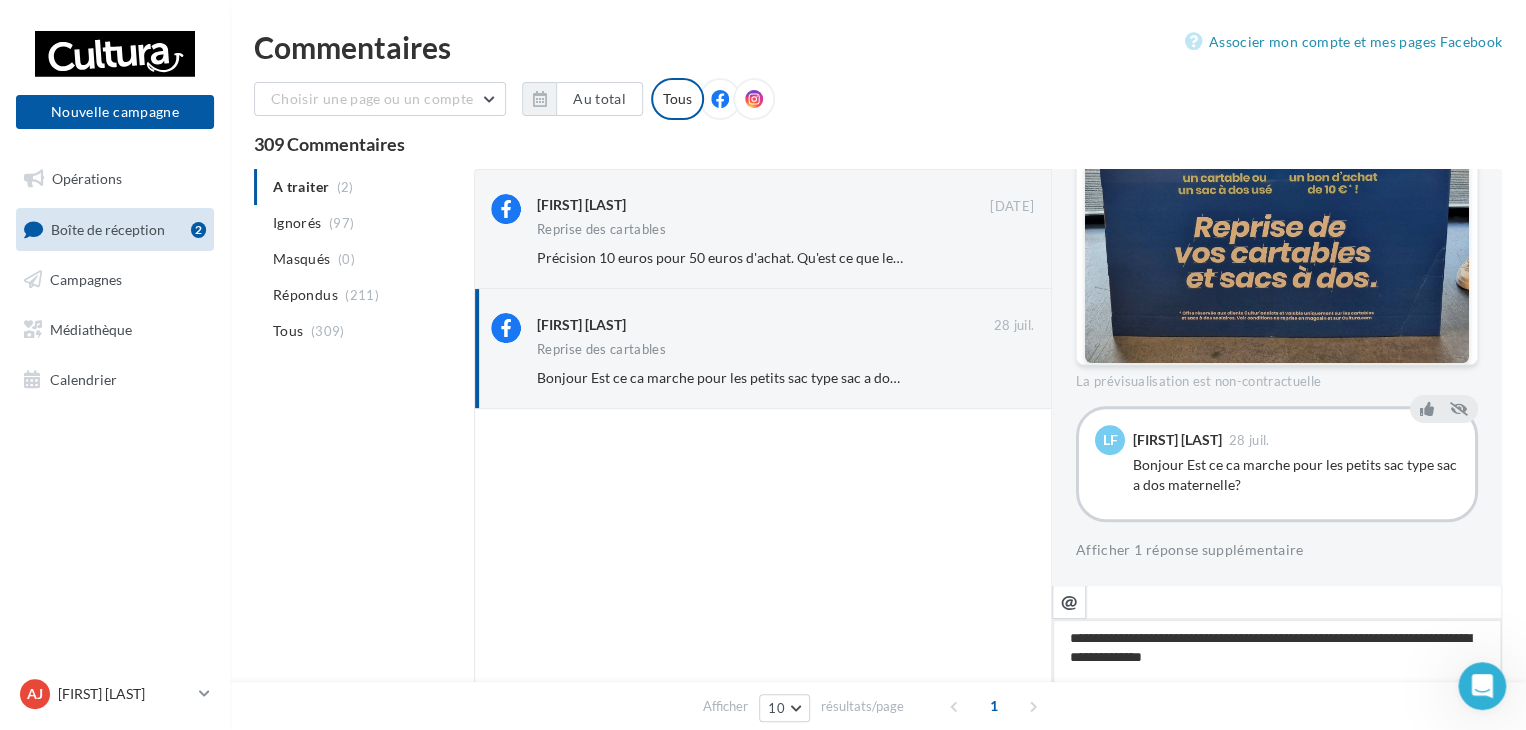 type on "**********" 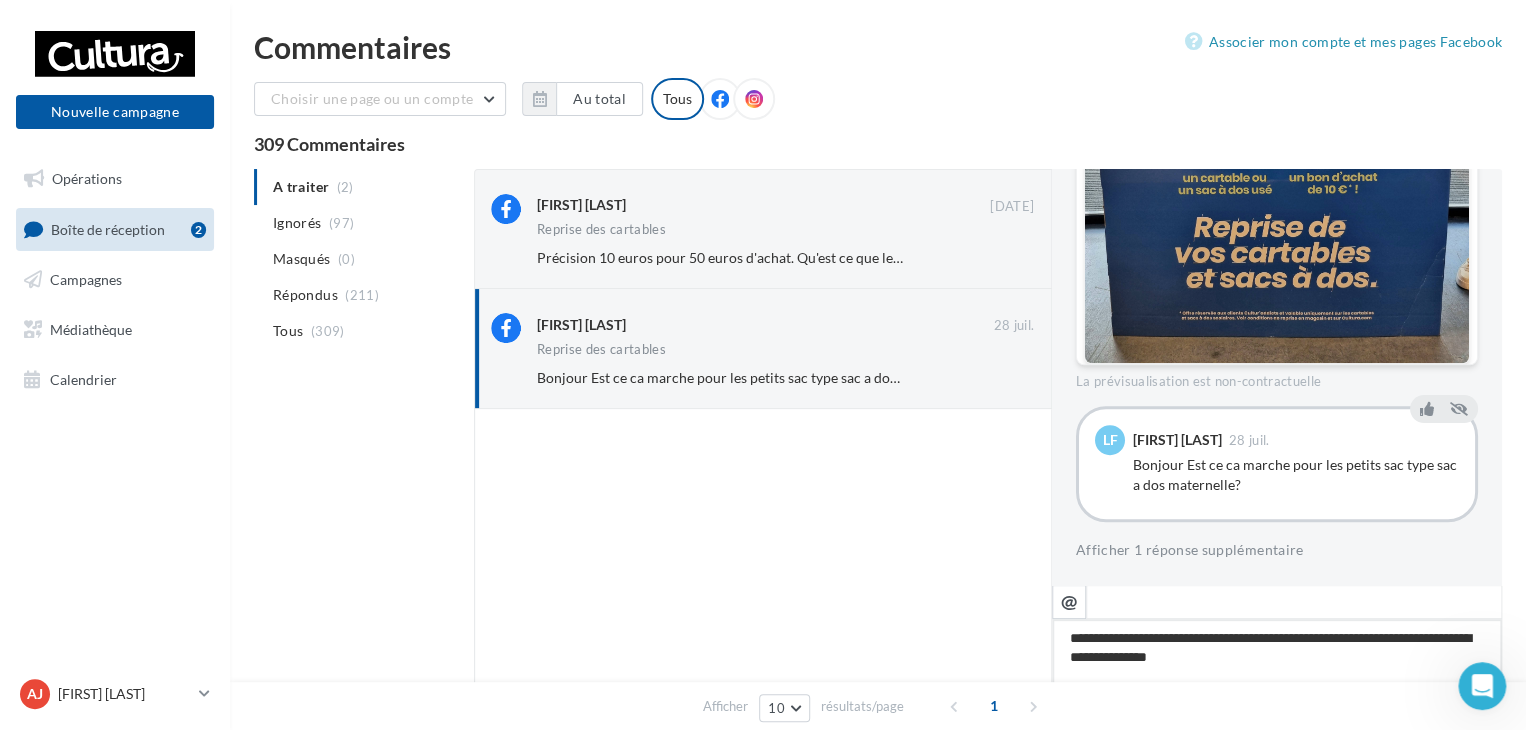 type on "**********" 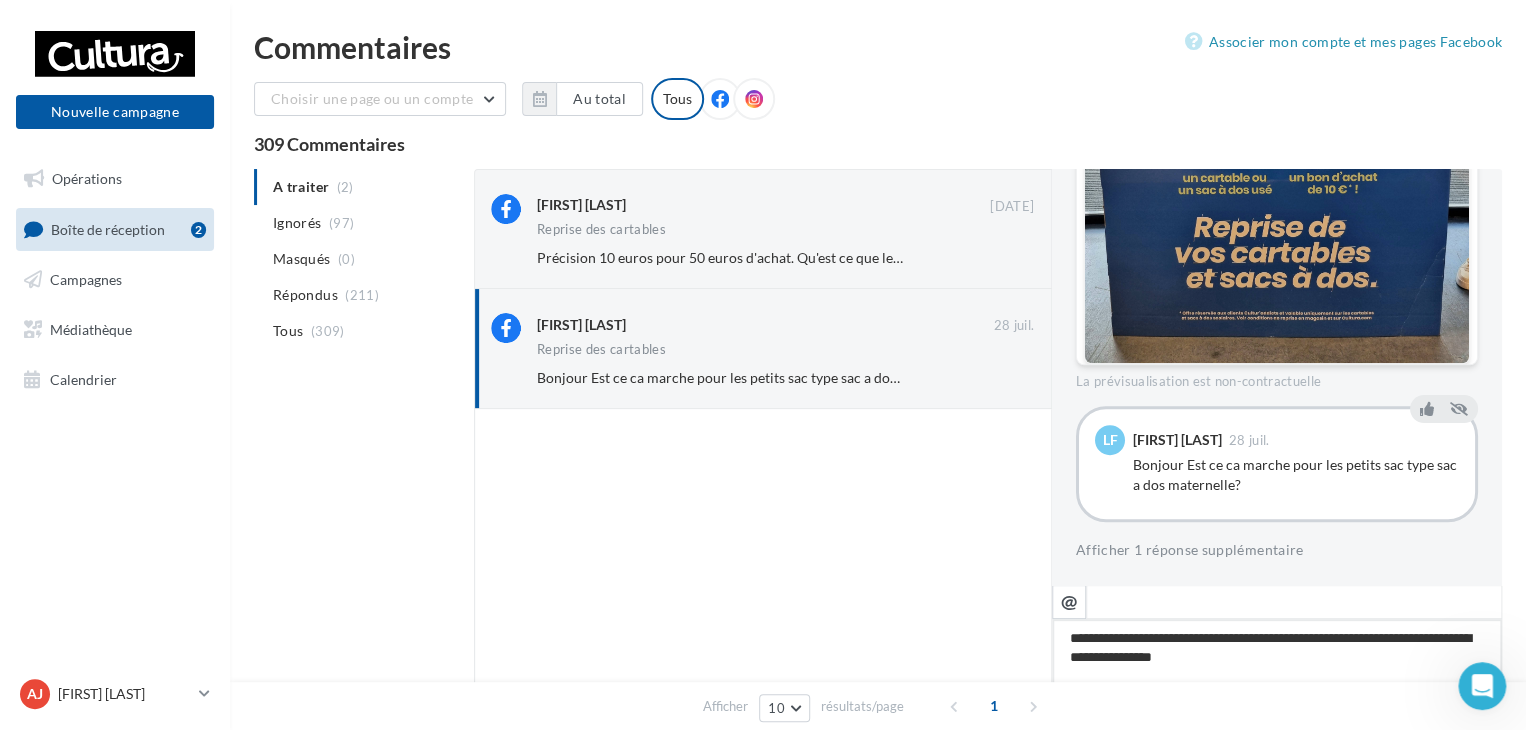 type on "**********" 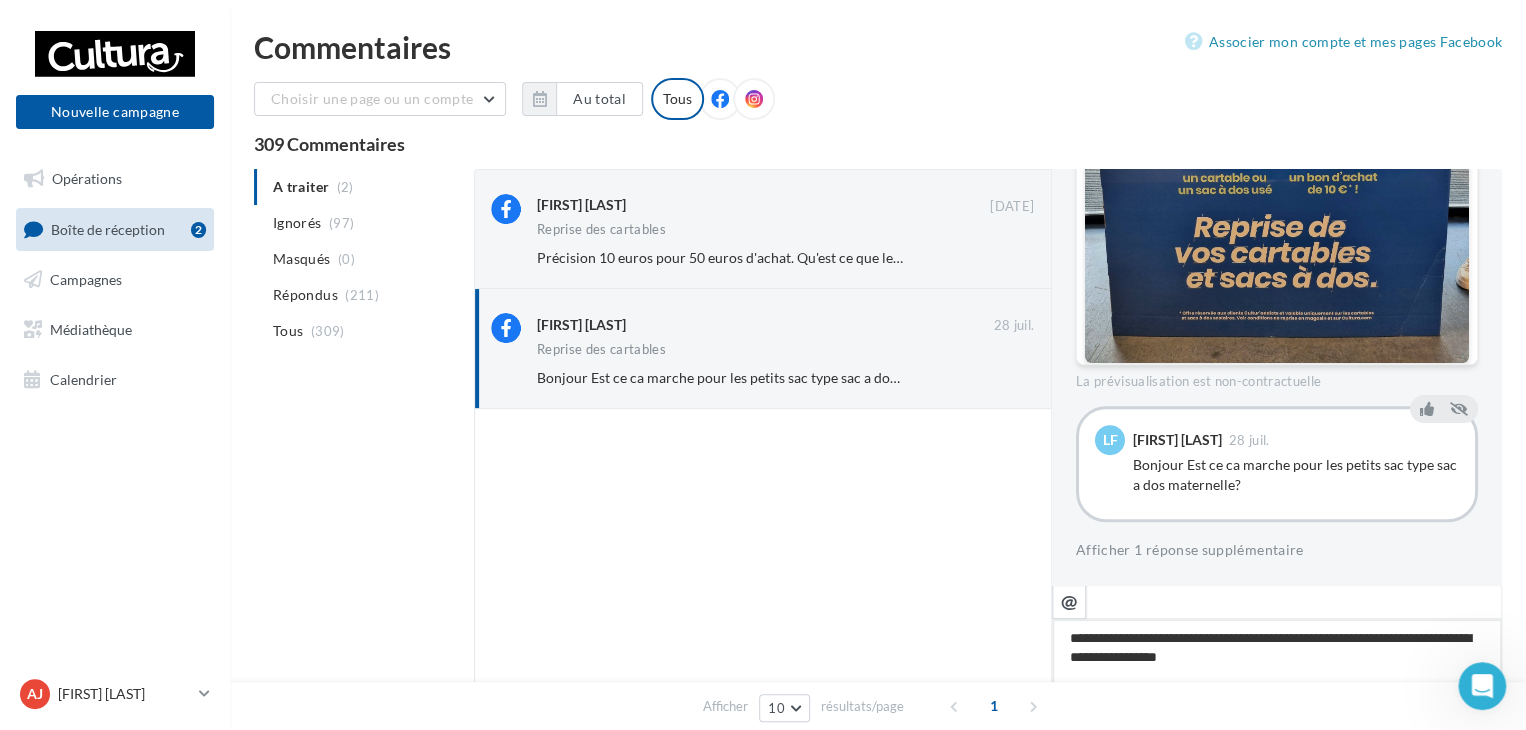type on "**********" 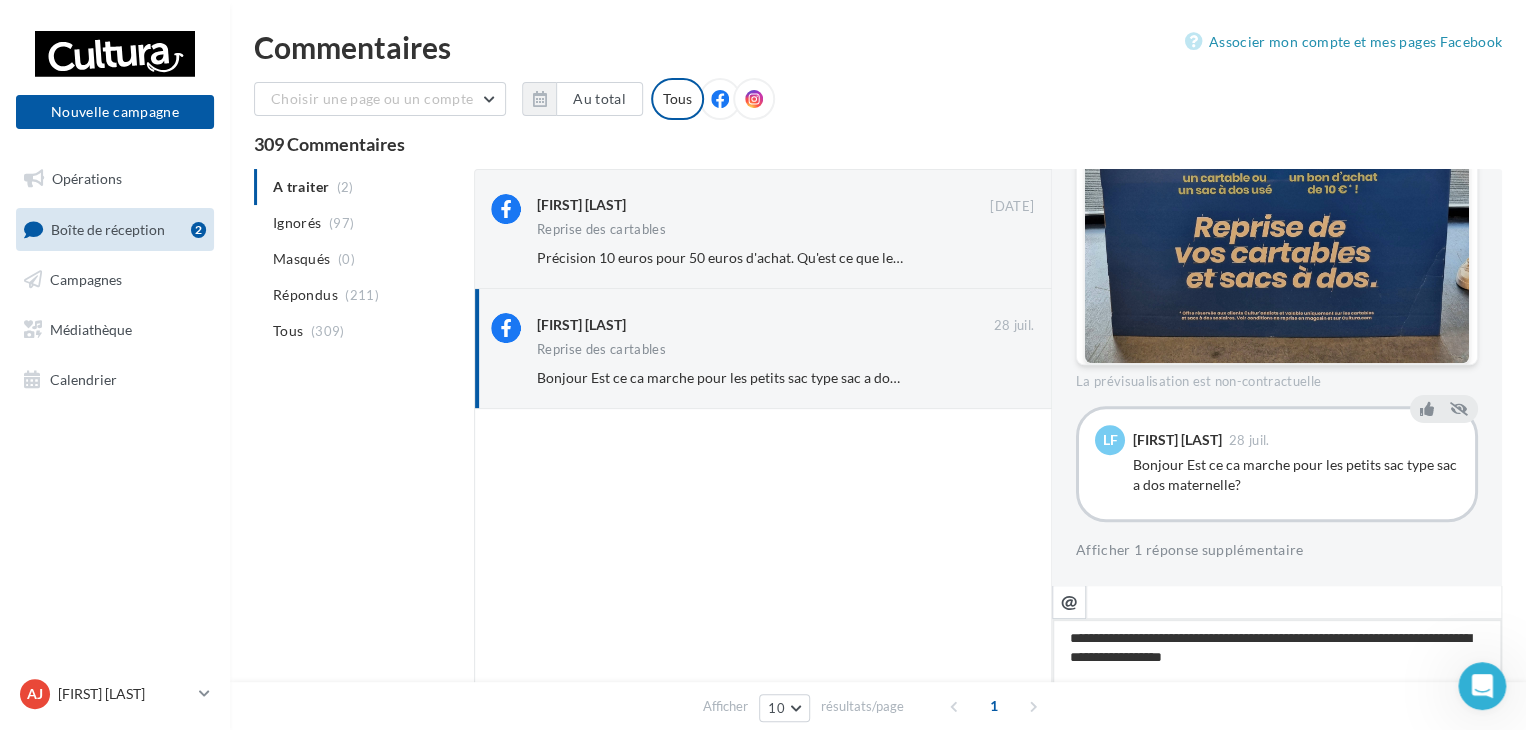 type on "**********" 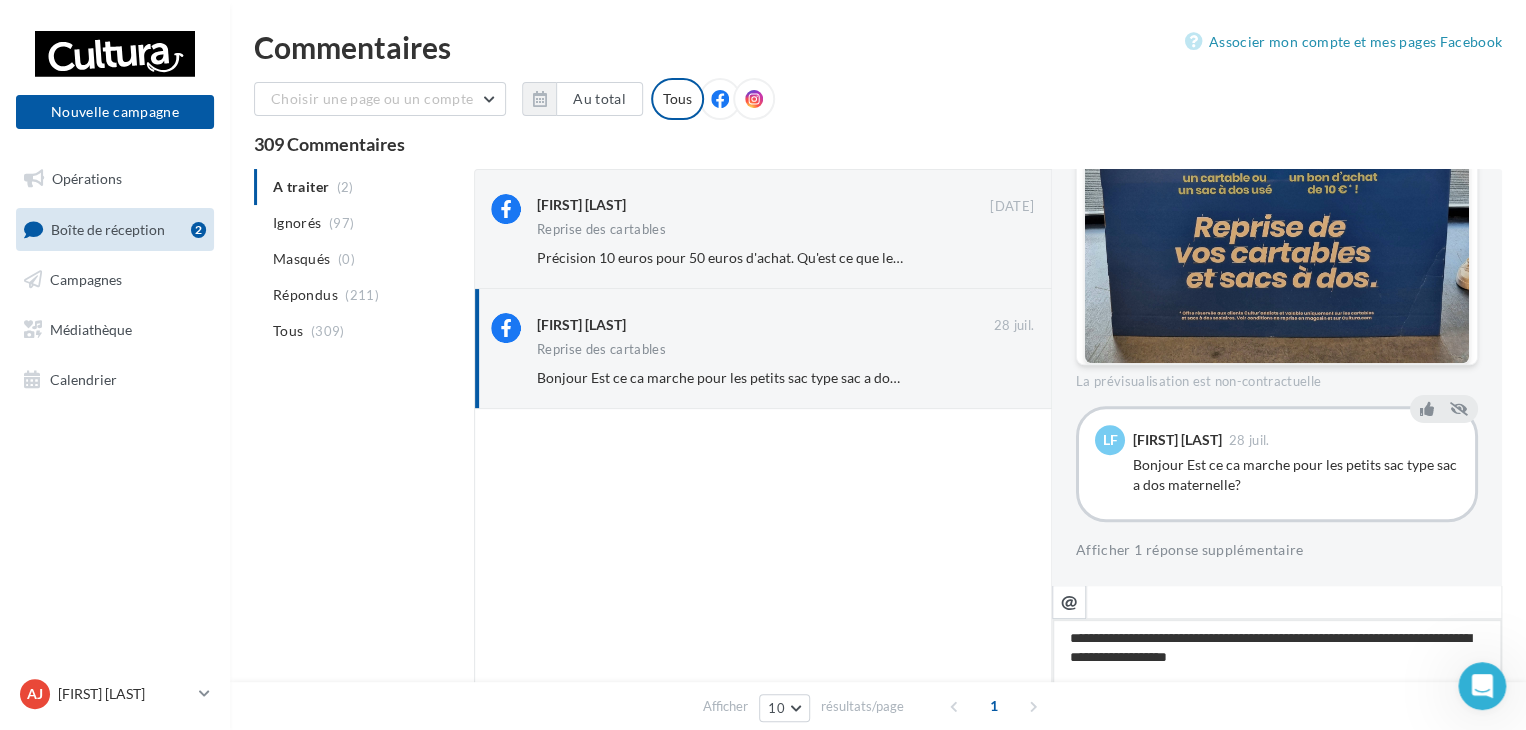 type on "**********" 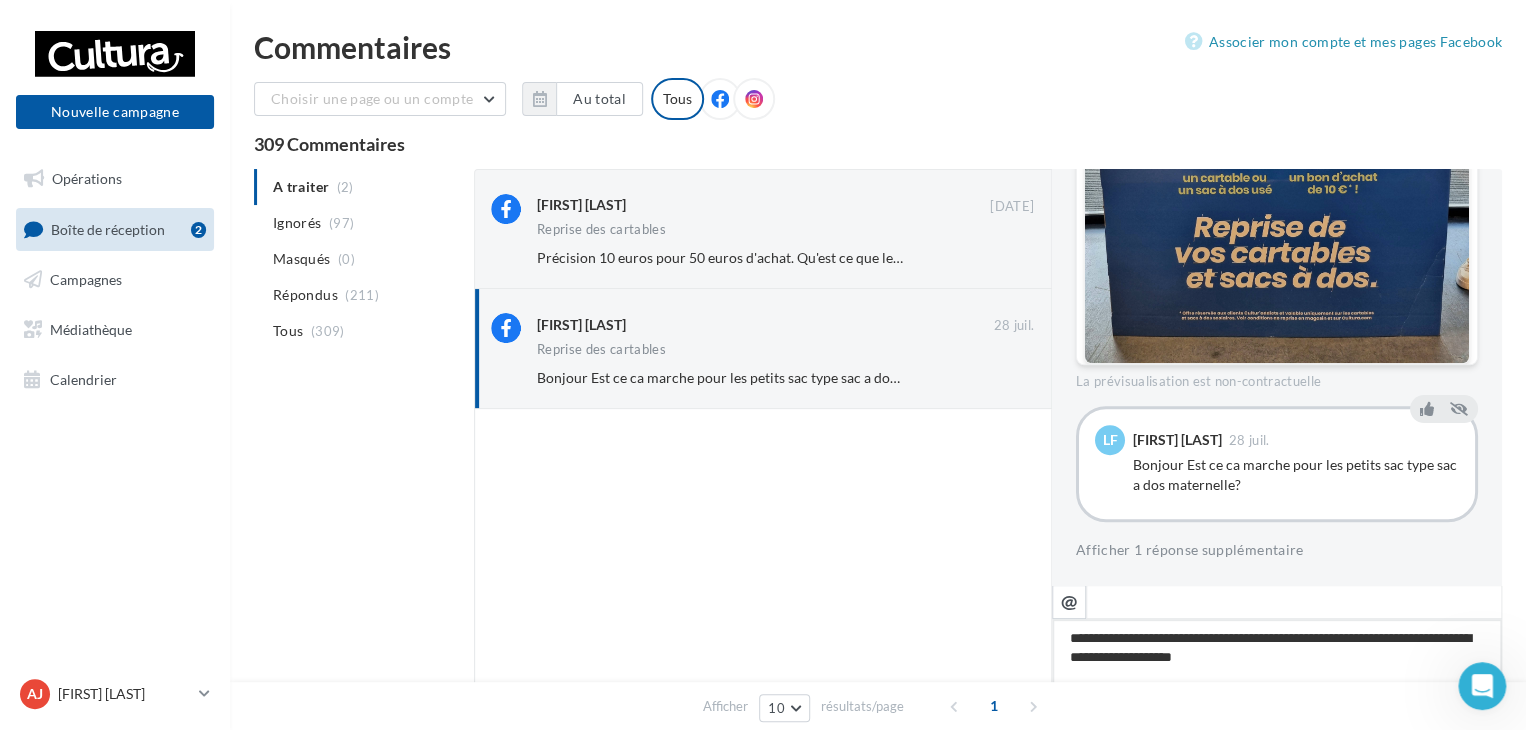type on "**********" 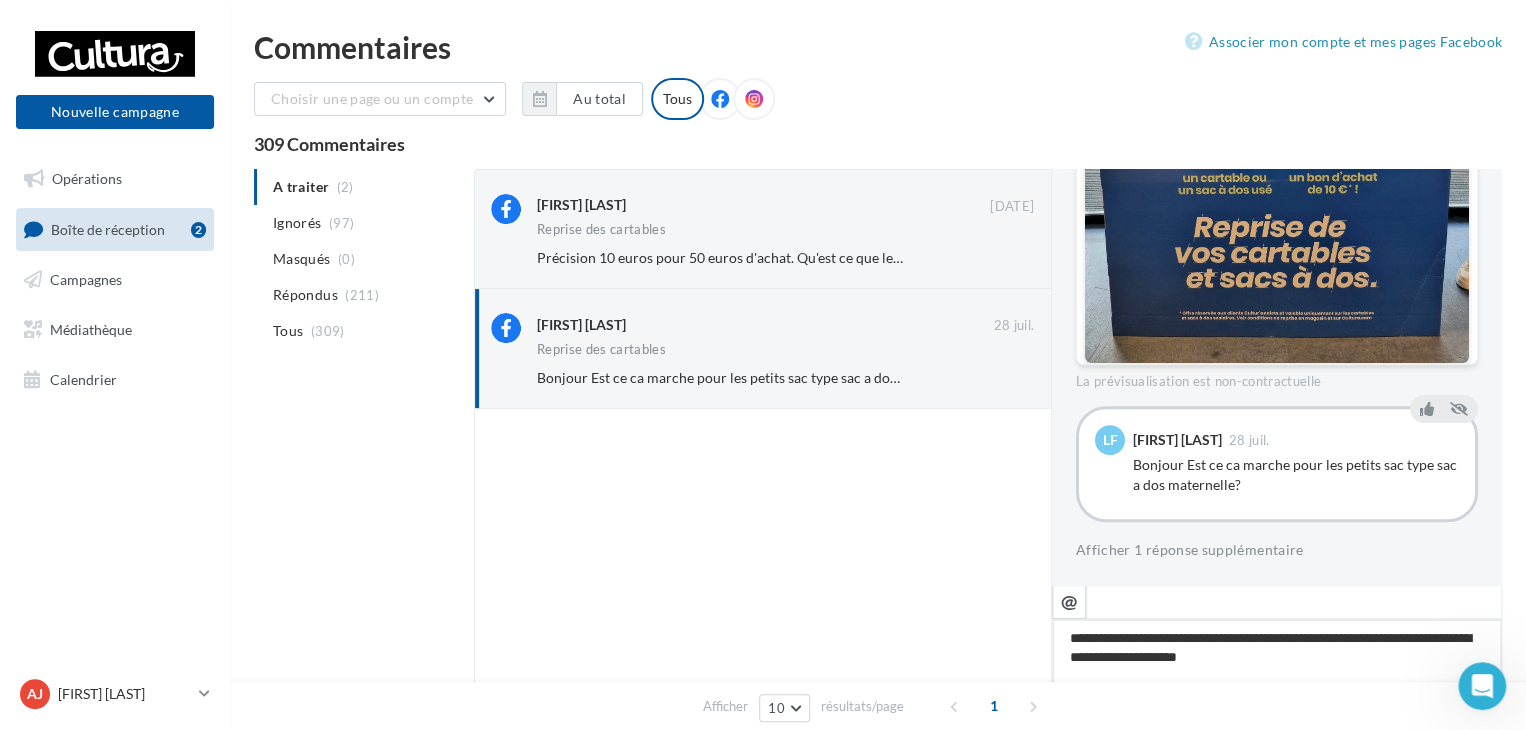 type on "**********" 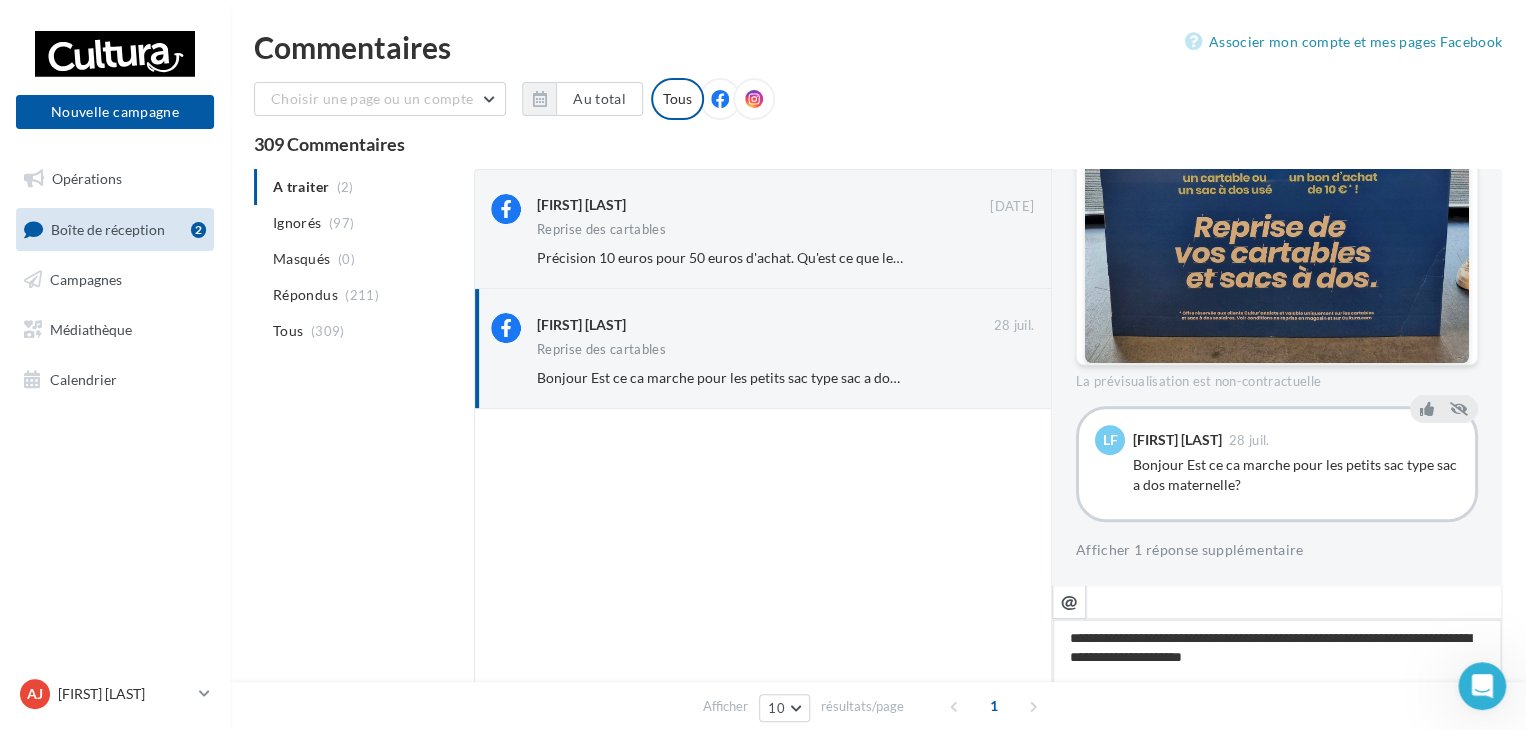 type 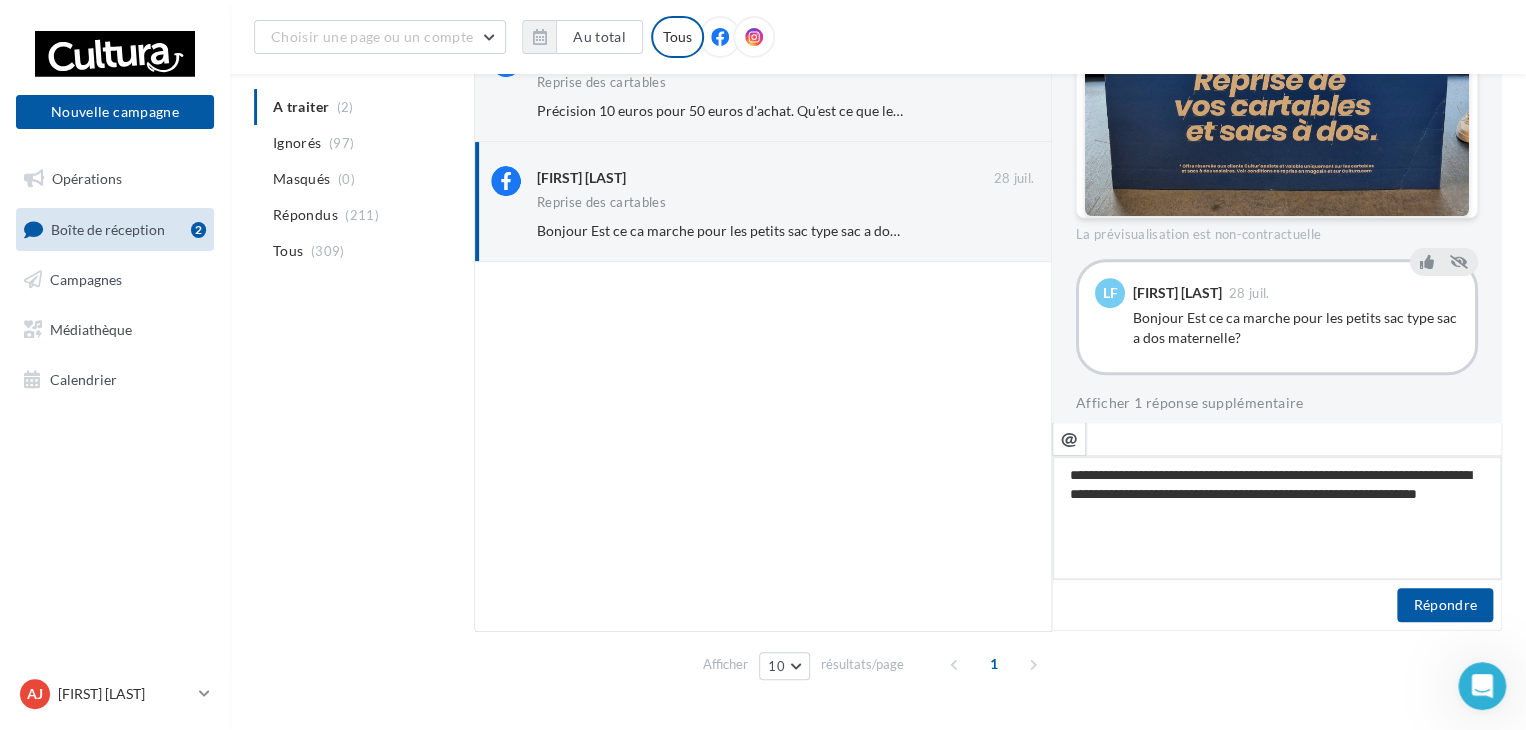 scroll, scrollTop: 200, scrollLeft: 0, axis: vertical 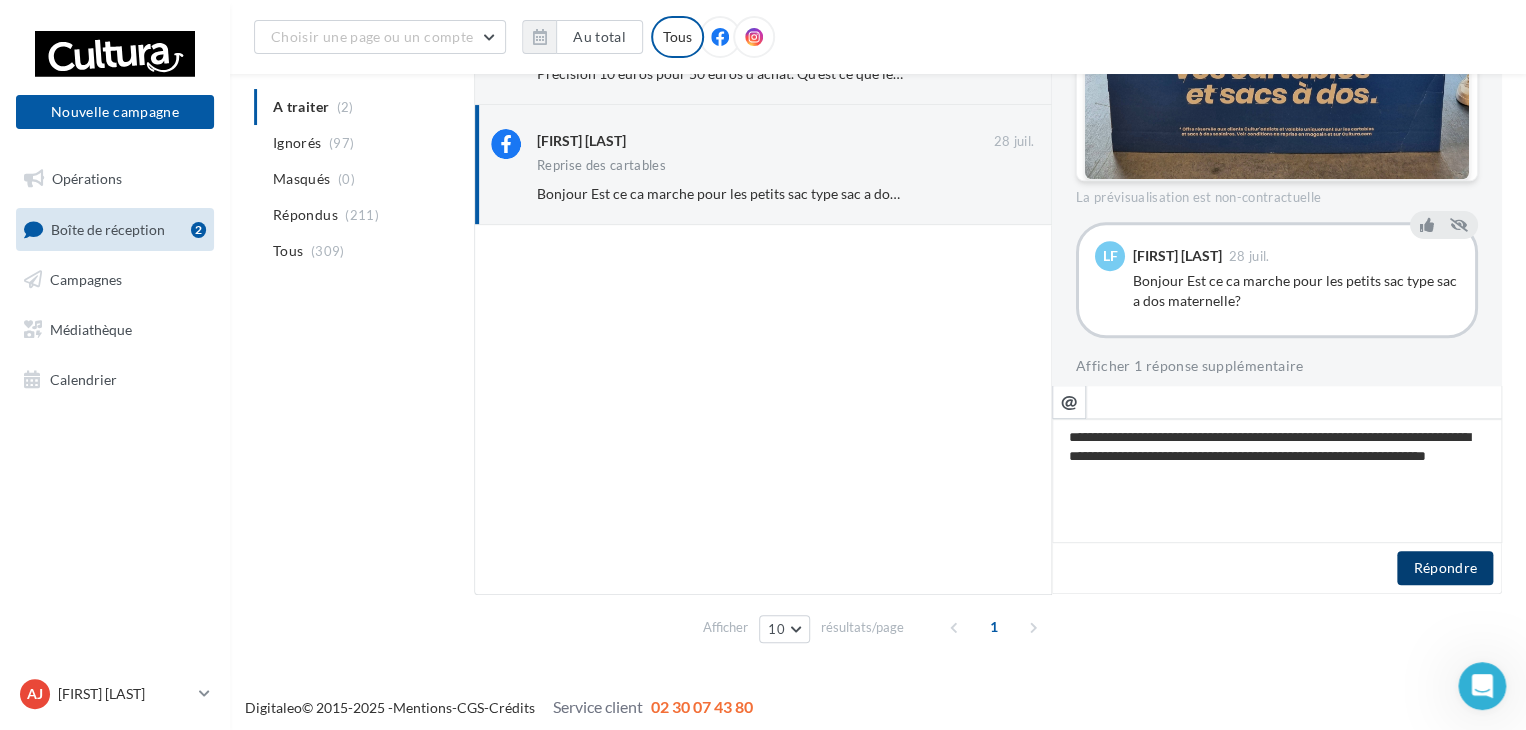 click on "Répondre" at bounding box center (1445, 568) 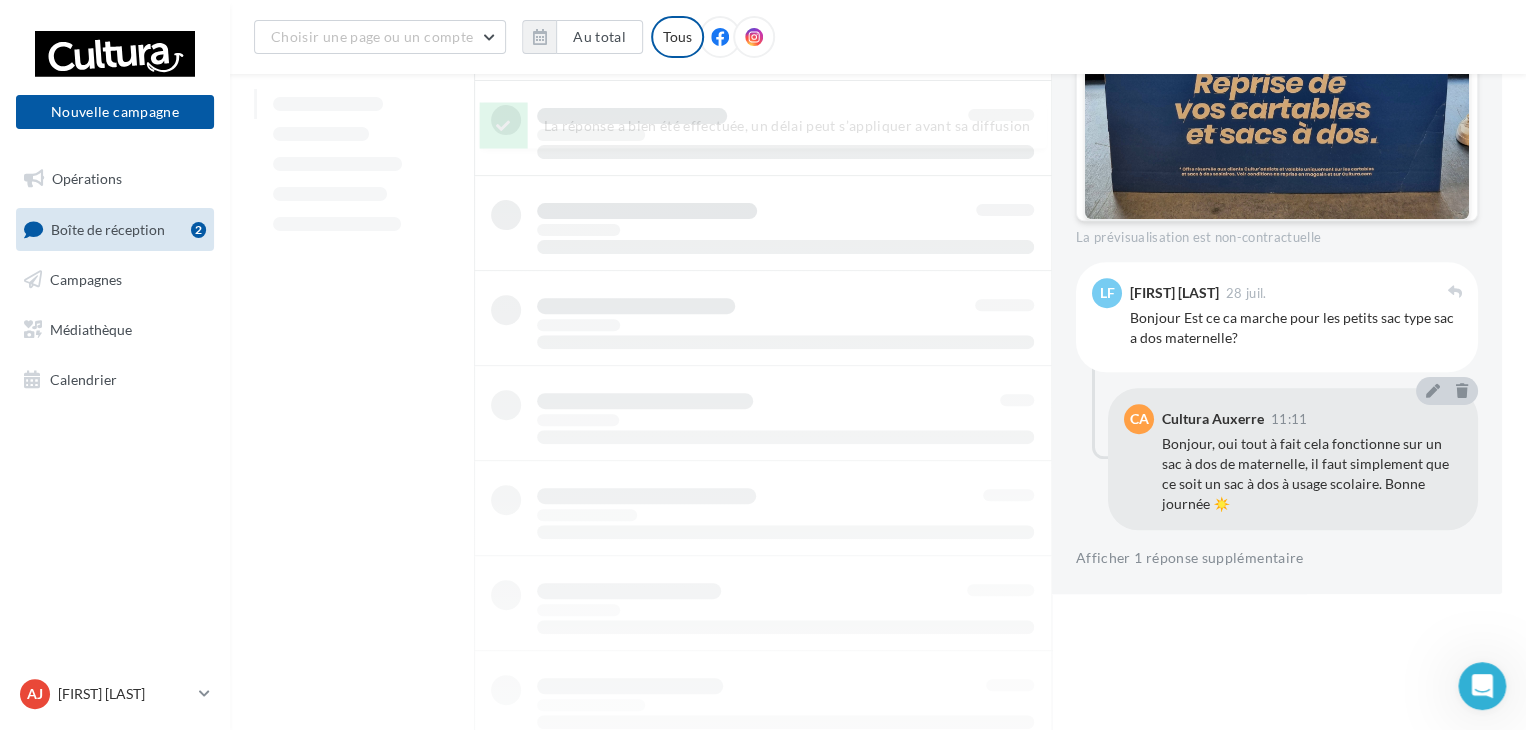 scroll, scrollTop: 528, scrollLeft: 0, axis: vertical 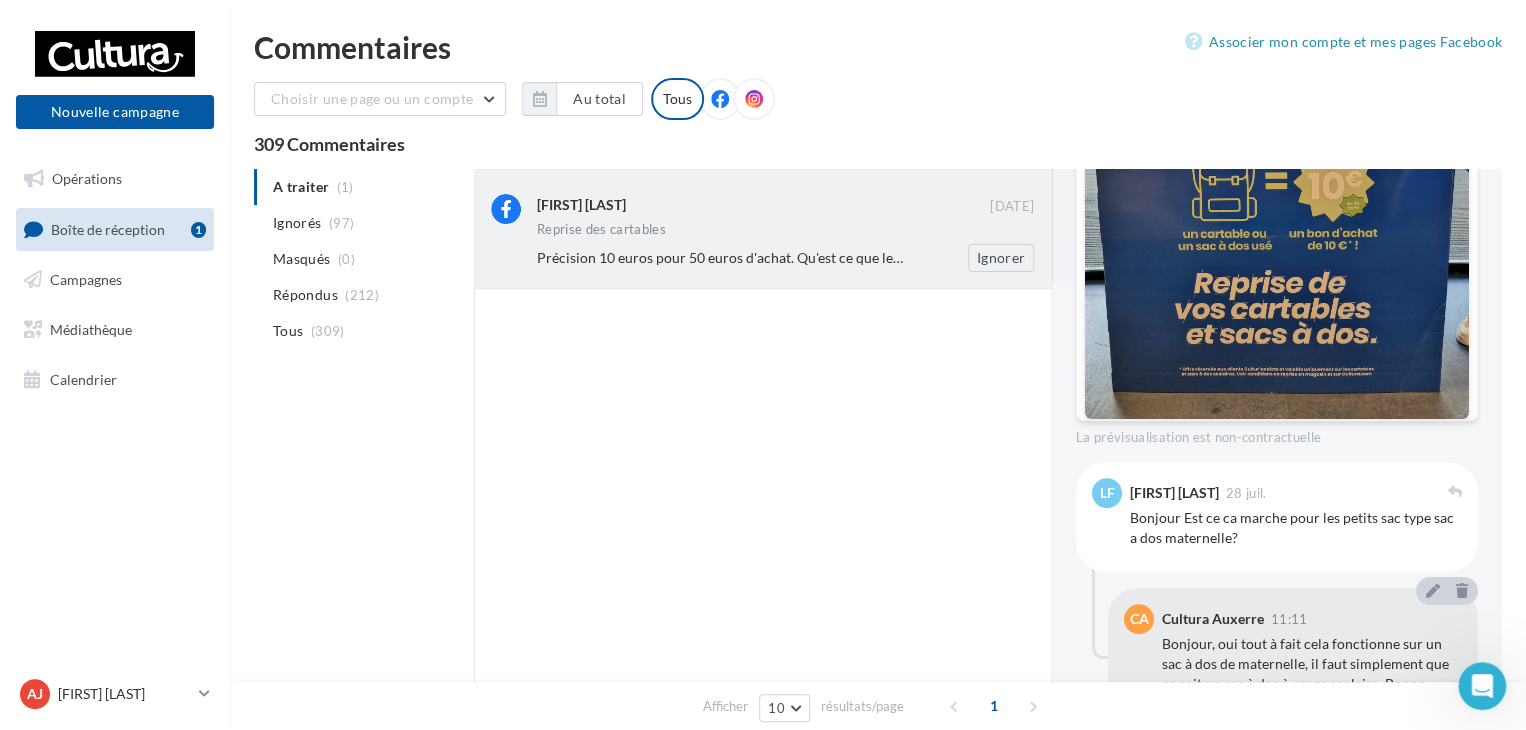 click on "Floriane Coilly
29 juil.
Reprise des cartables
Précision 10 euros pour 50 euros d'achat.
Qu'est ce que les cultura addict svp ?
Merci
Ignorer" at bounding box center [785, 233] 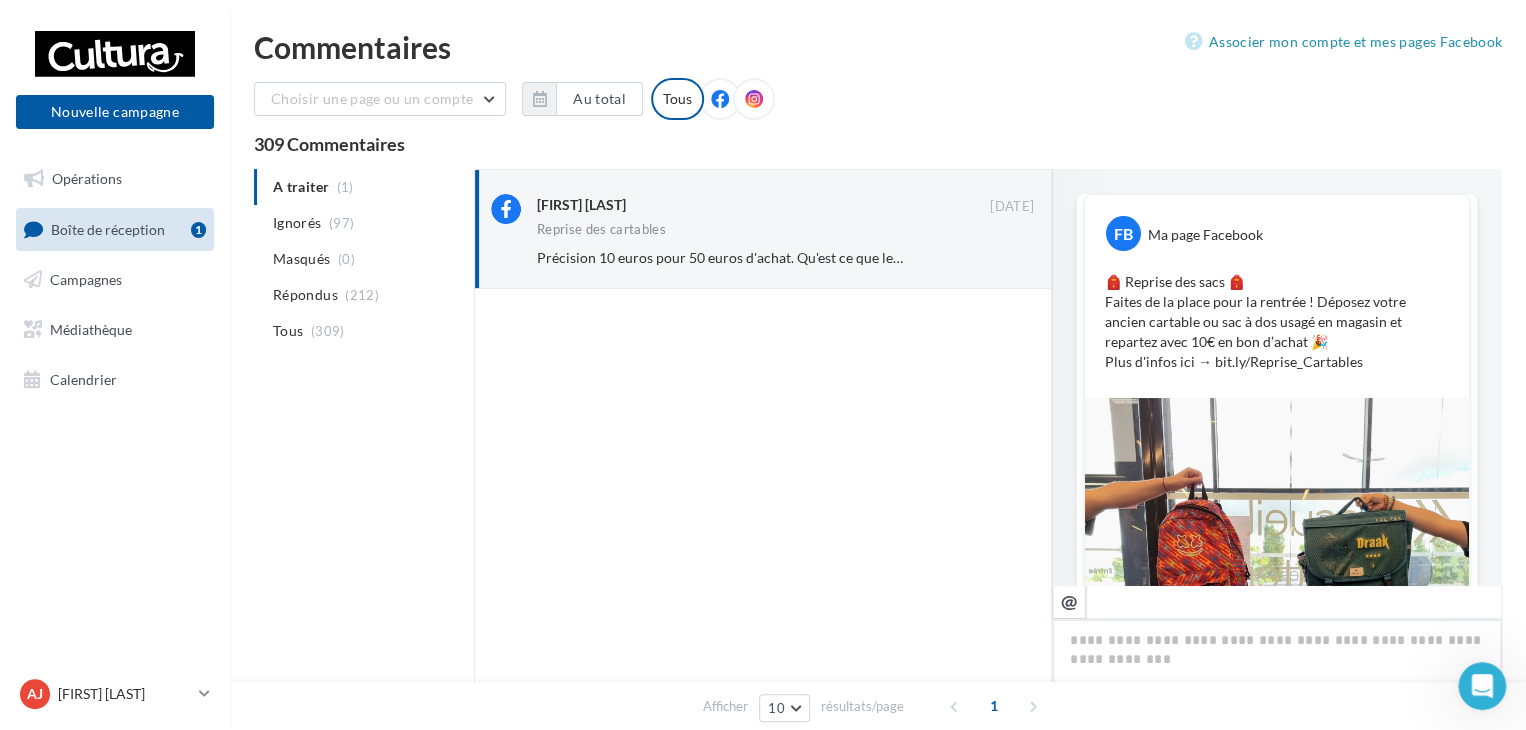 scroll, scrollTop: 710, scrollLeft: 0, axis: vertical 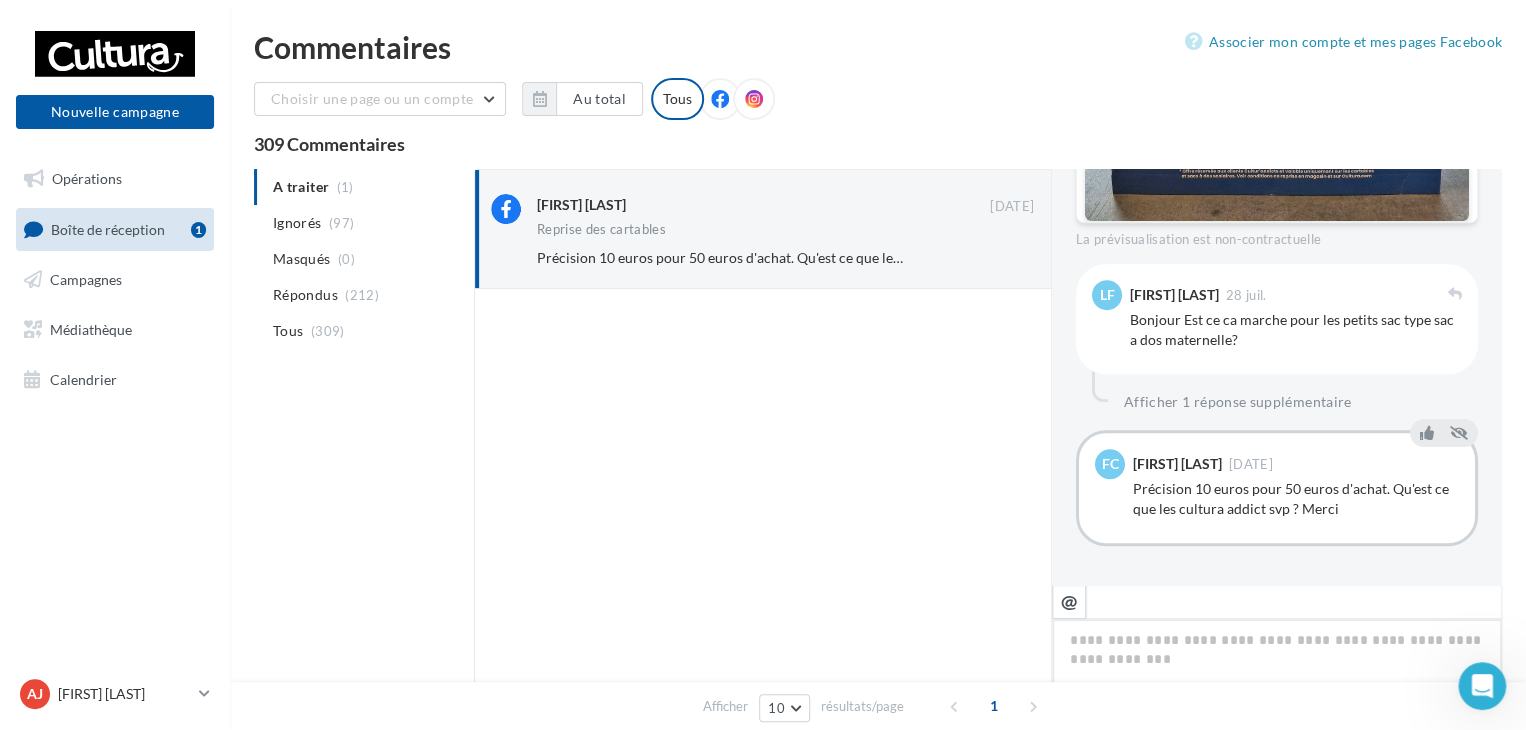 click at bounding box center (1277, 681) 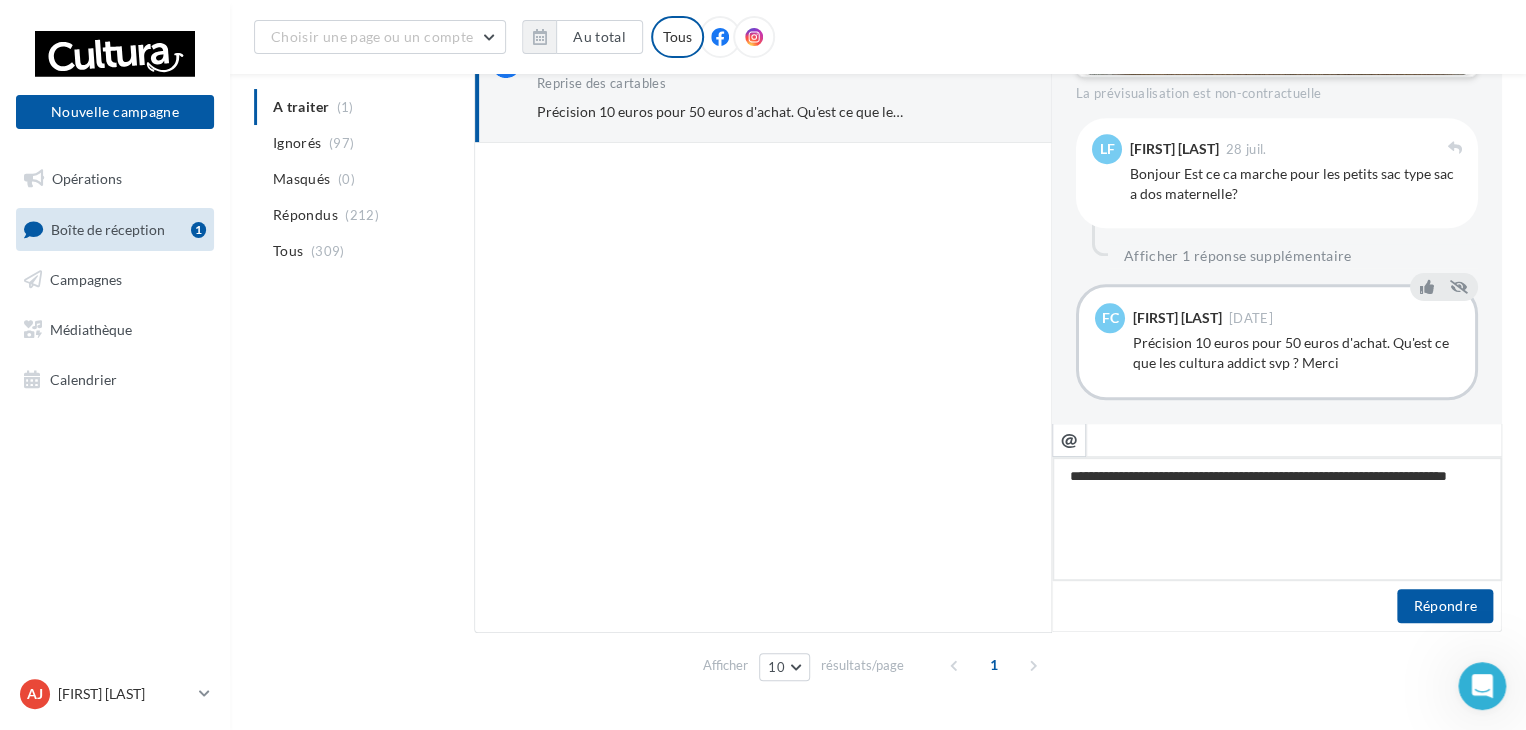 scroll, scrollTop: 207, scrollLeft: 0, axis: vertical 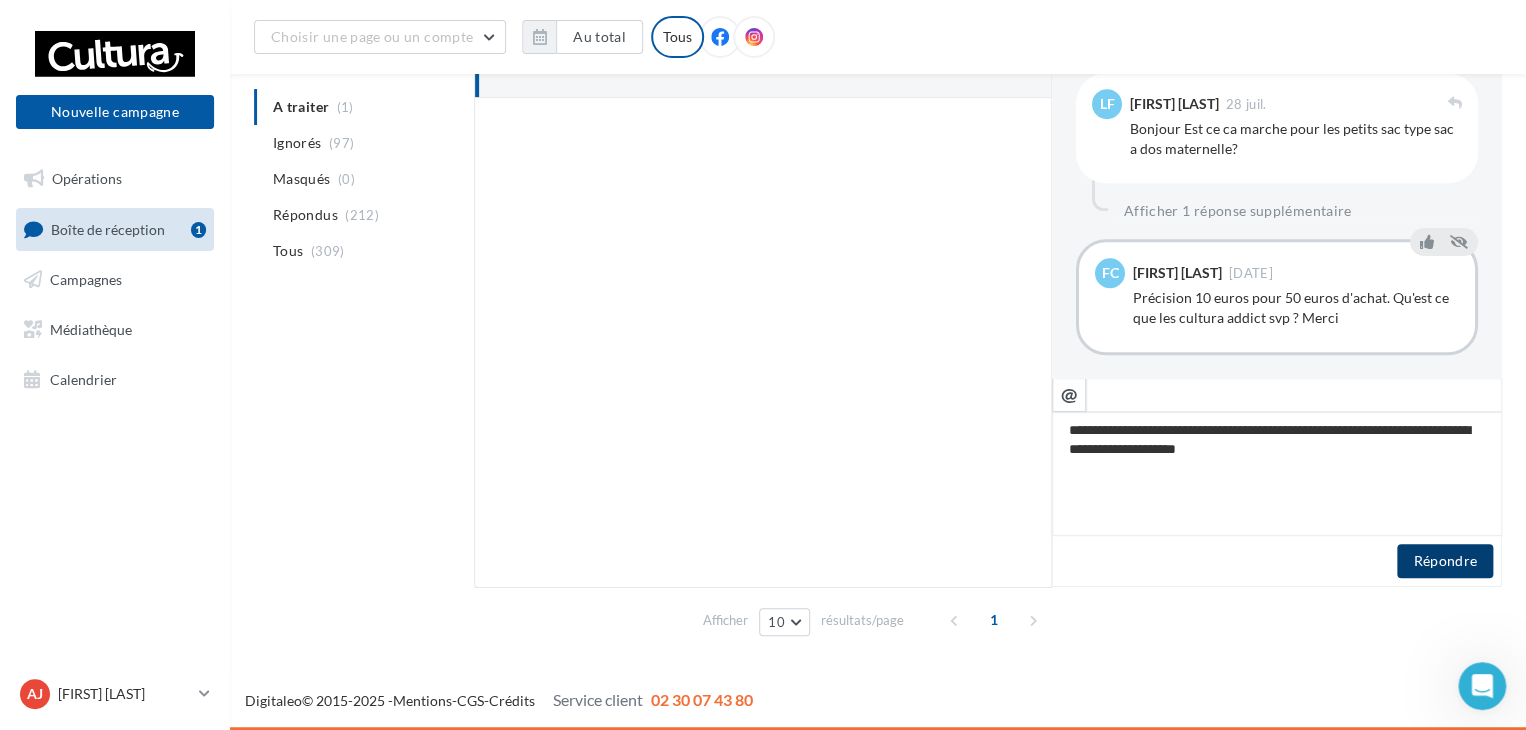 click on "Répondre" at bounding box center (1445, 561) 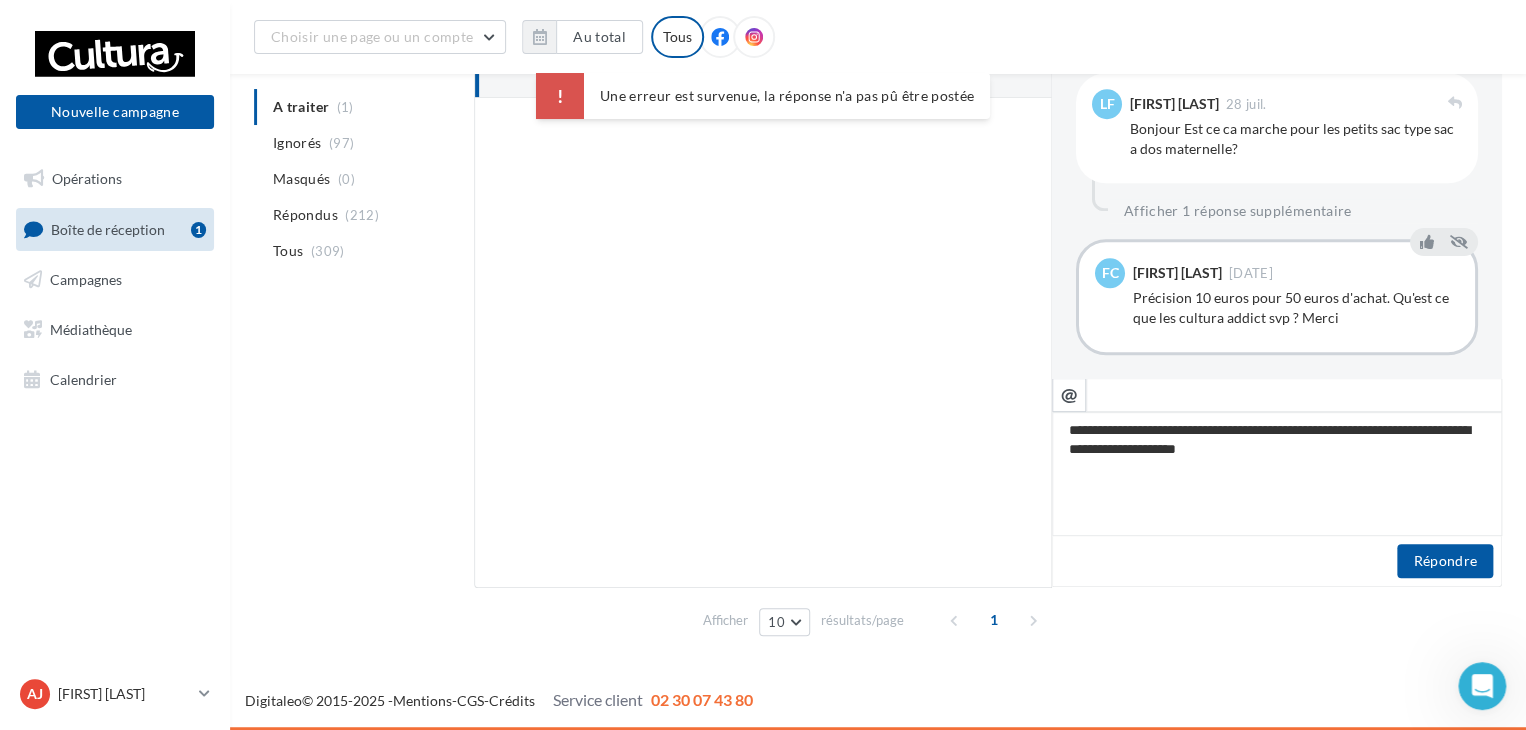 click on "Une erreur est survenue, la réponse n'a pas pû être postée" at bounding box center [763, 96] 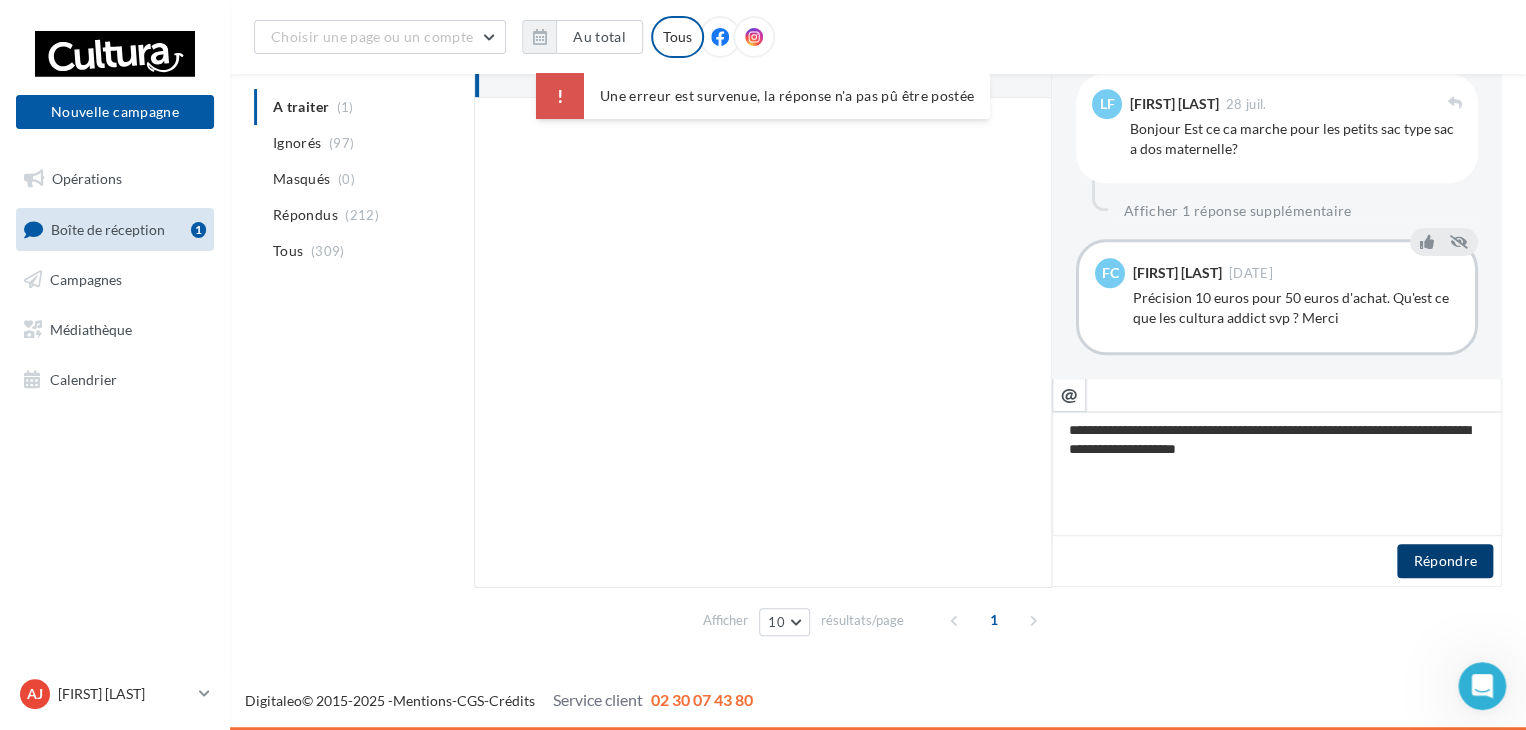 click on "Répondre" at bounding box center [1445, 561] 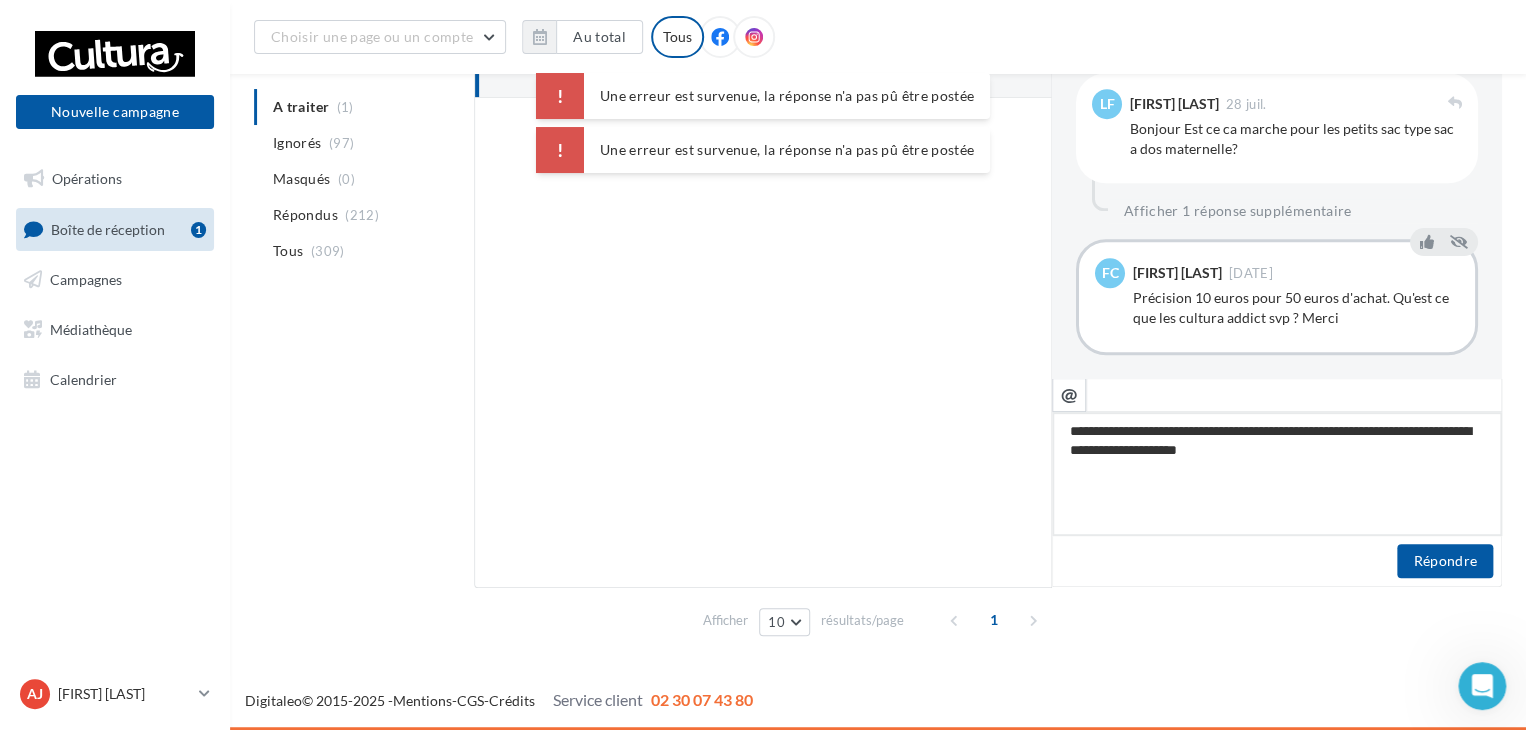 drag, startPoint x: 1328, startPoint y: 474, endPoint x: 1056, endPoint y: 415, distance: 278.32535 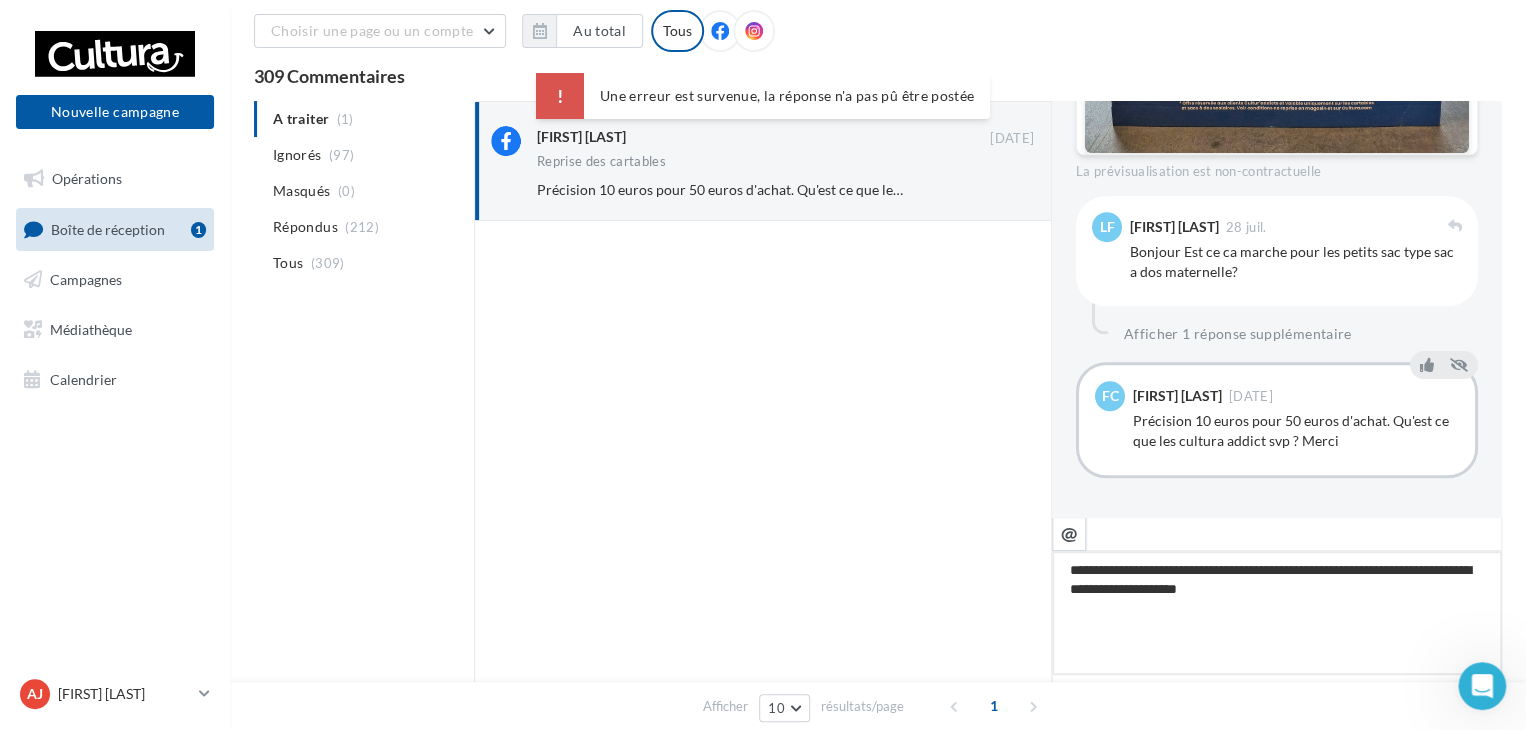 scroll, scrollTop: 0, scrollLeft: 0, axis: both 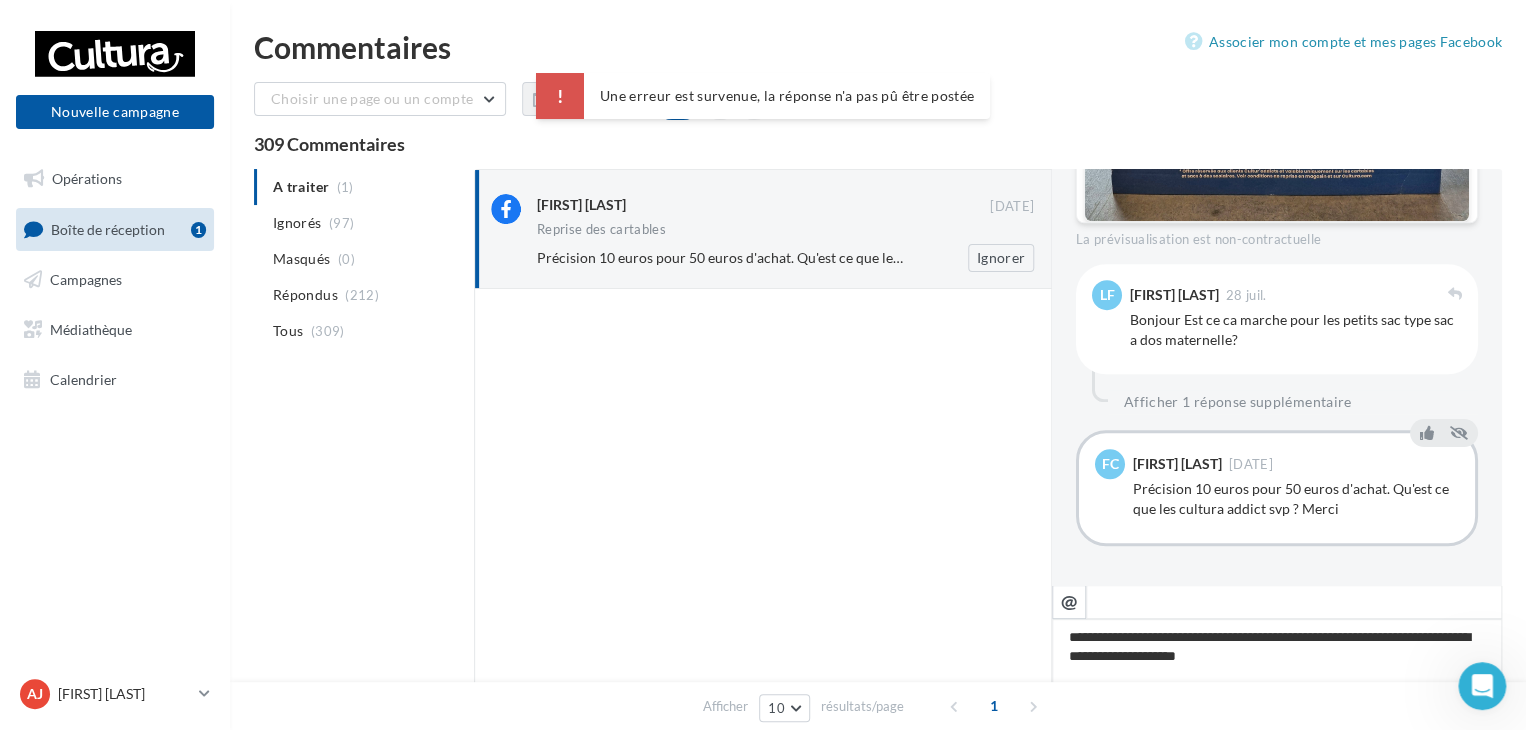 click on "Précision 10 euros pour 50 euros d'achat.
Qu'est ce que les cultura addict svp ?
Merci" at bounding box center (799, 257) 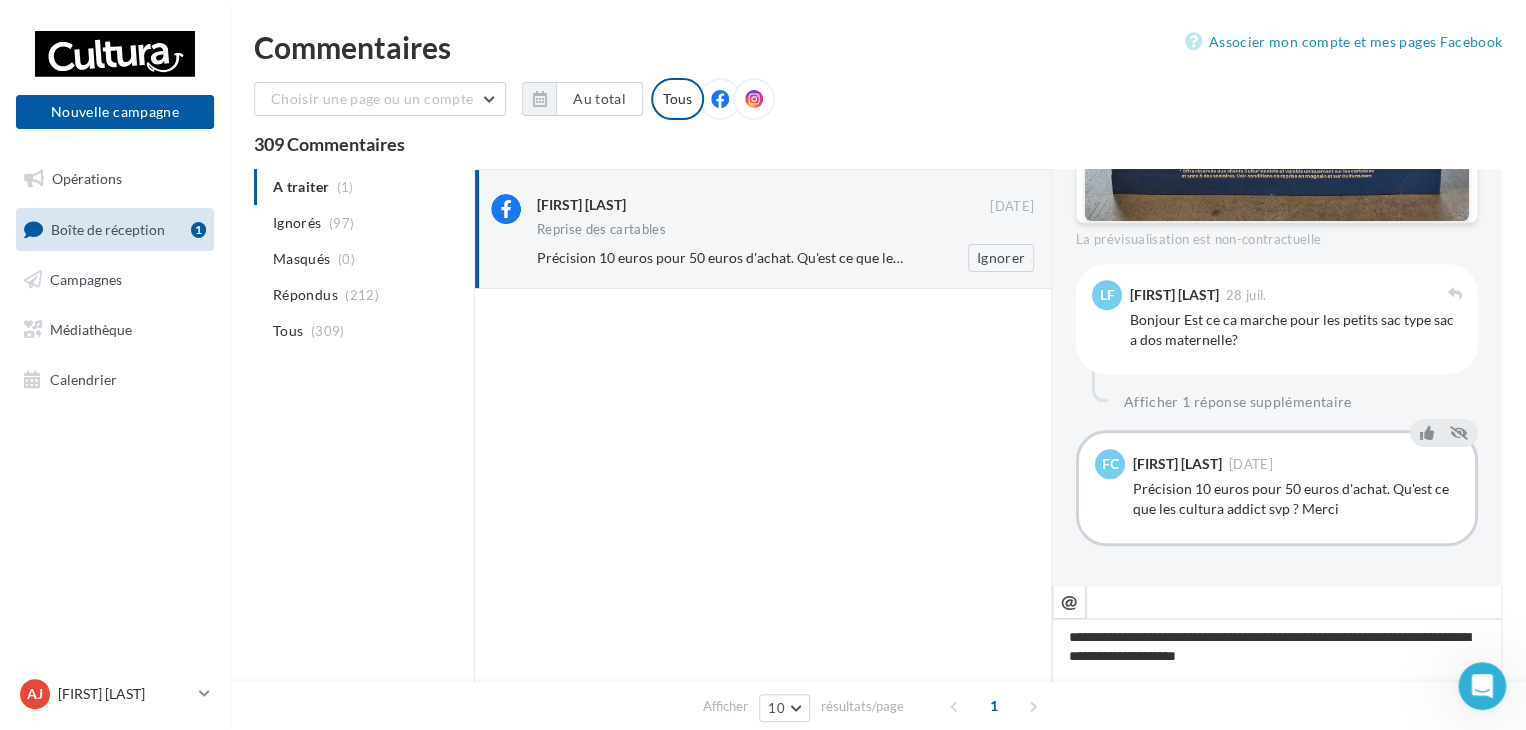 click on "Reprise des cartables" at bounding box center (785, 231) 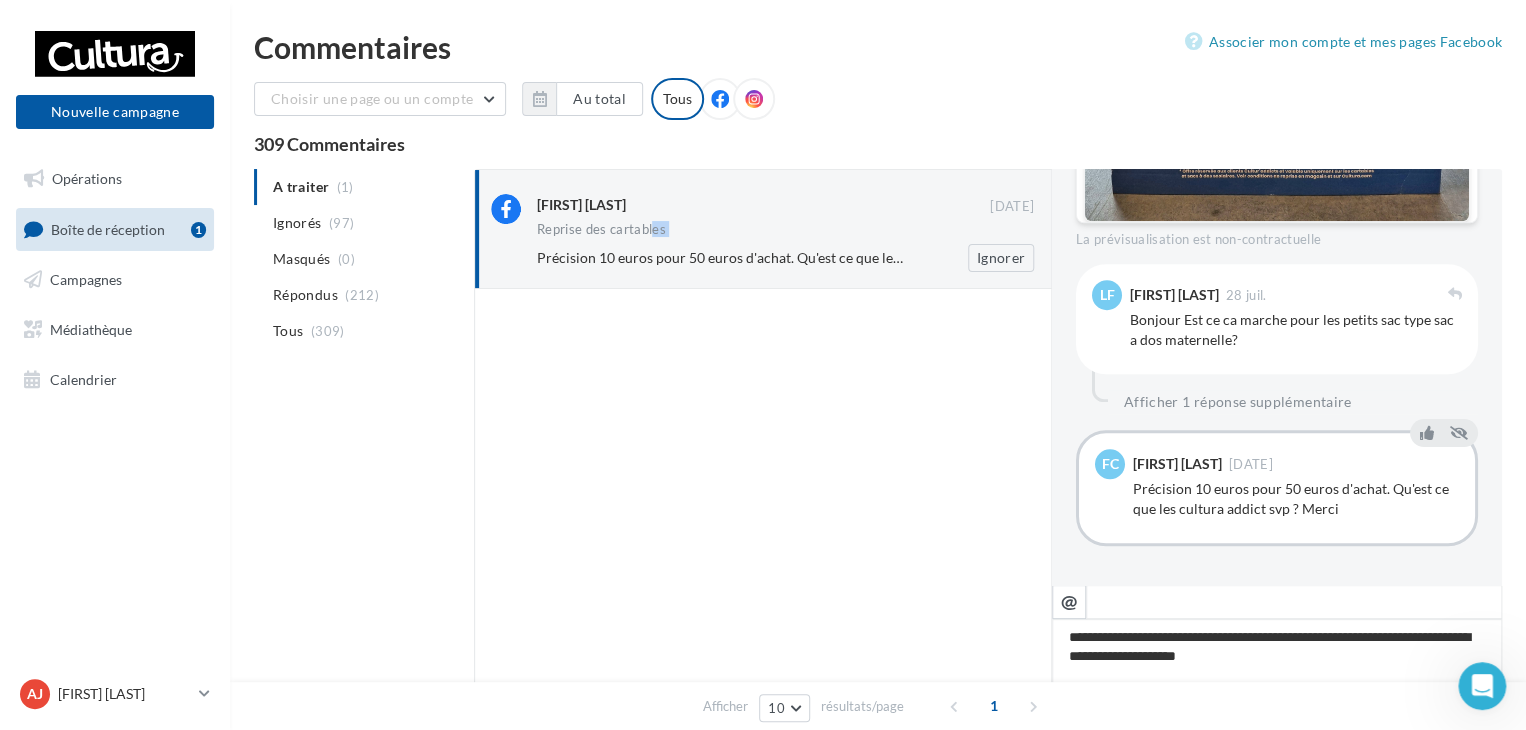 click on "Reprise des cartables" at bounding box center (785, 231) 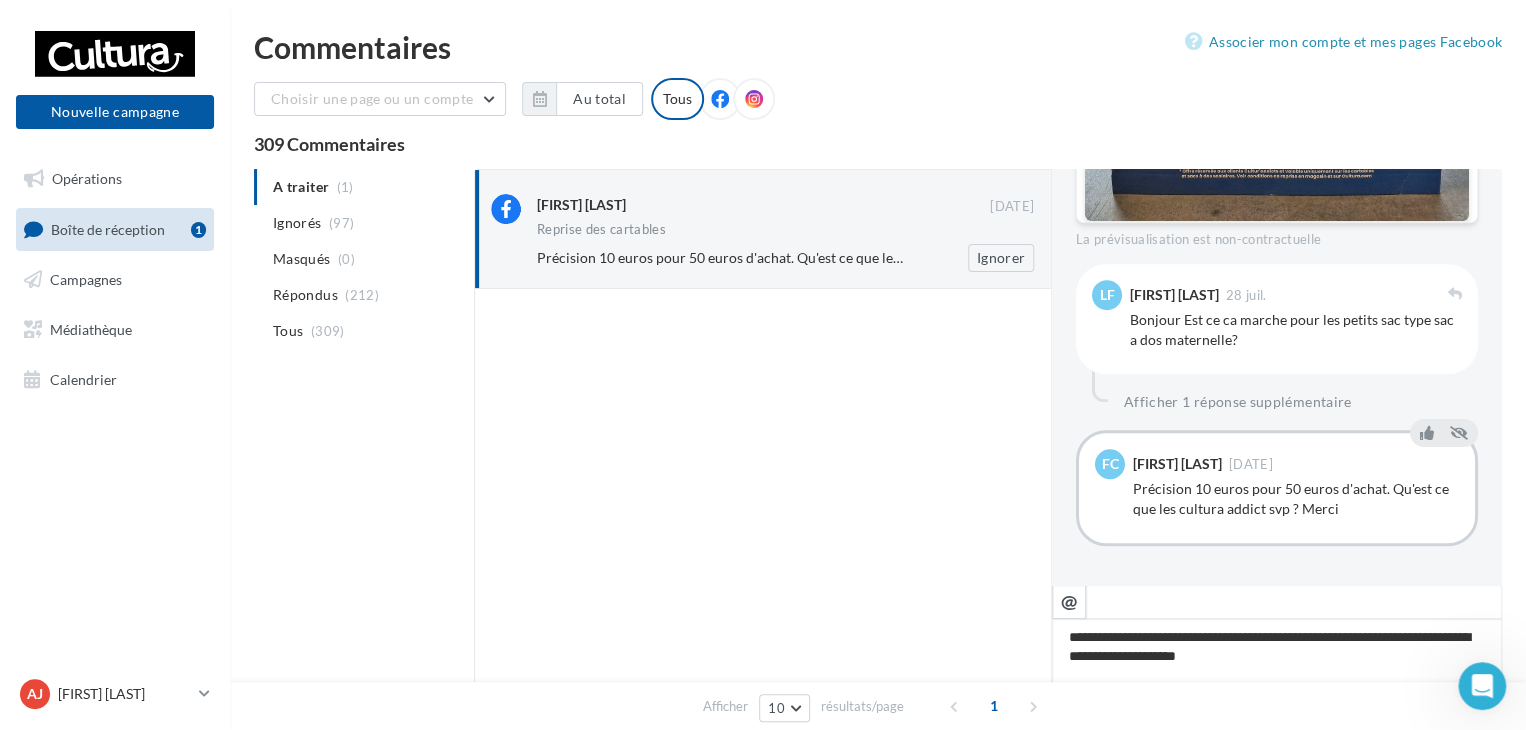 click on "Précision 10 euros pour 50 euros d'achat.
Qu'est ce que les cultura addict svp ?
Merci" at bounding box center [799, 257] 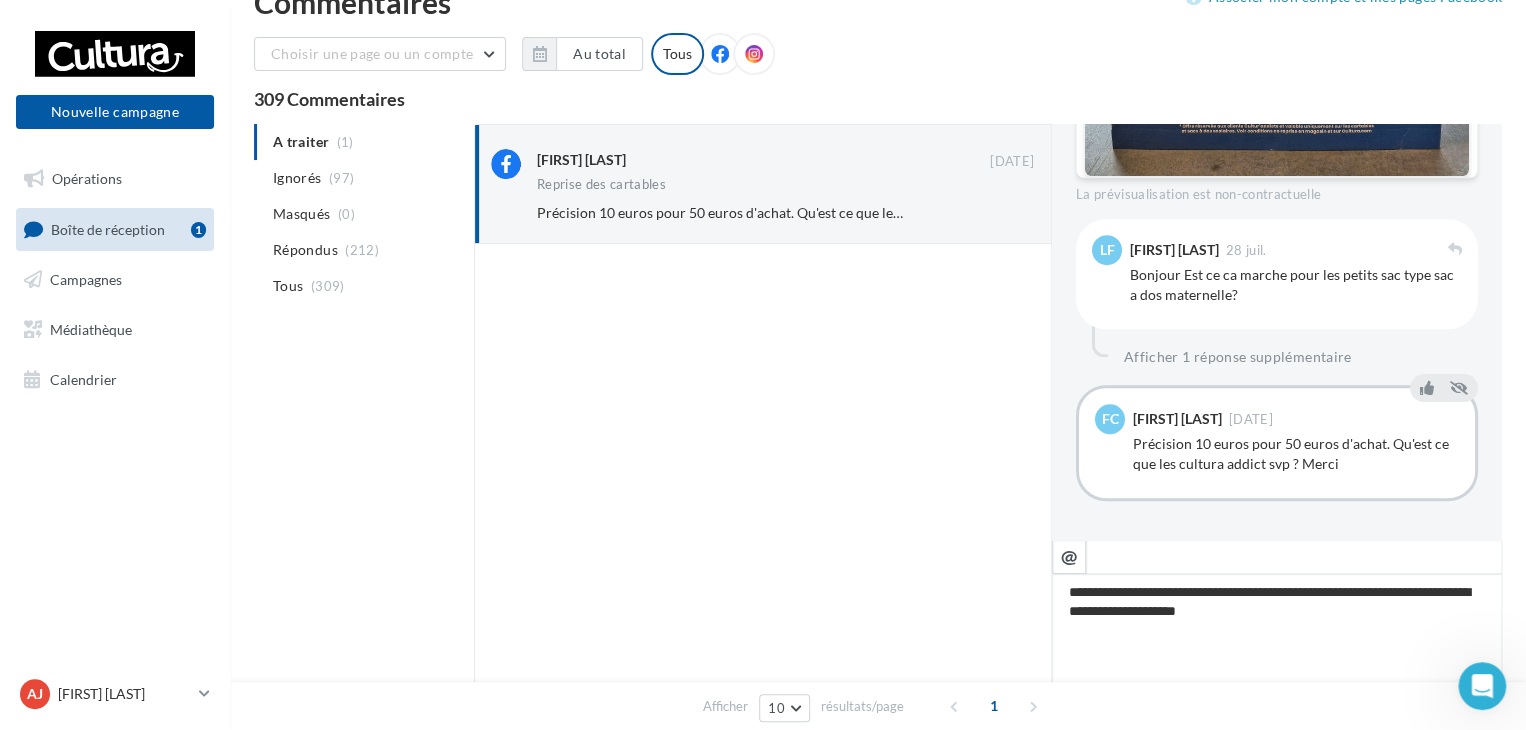 scroll, scrollTop: 207, scrollLeft: 0, axis: vertical 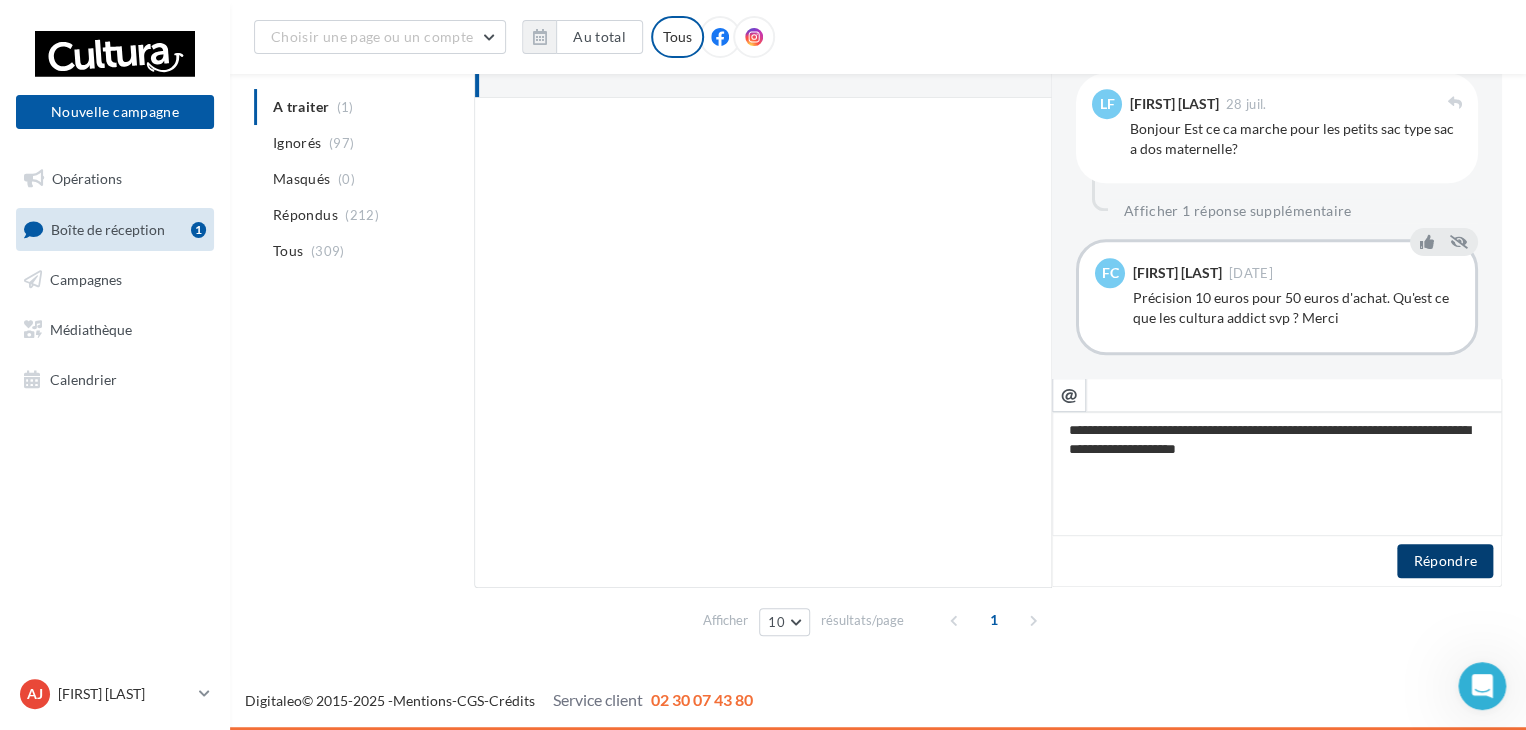 click on "Répondre" at bounding box center [1445, 561] 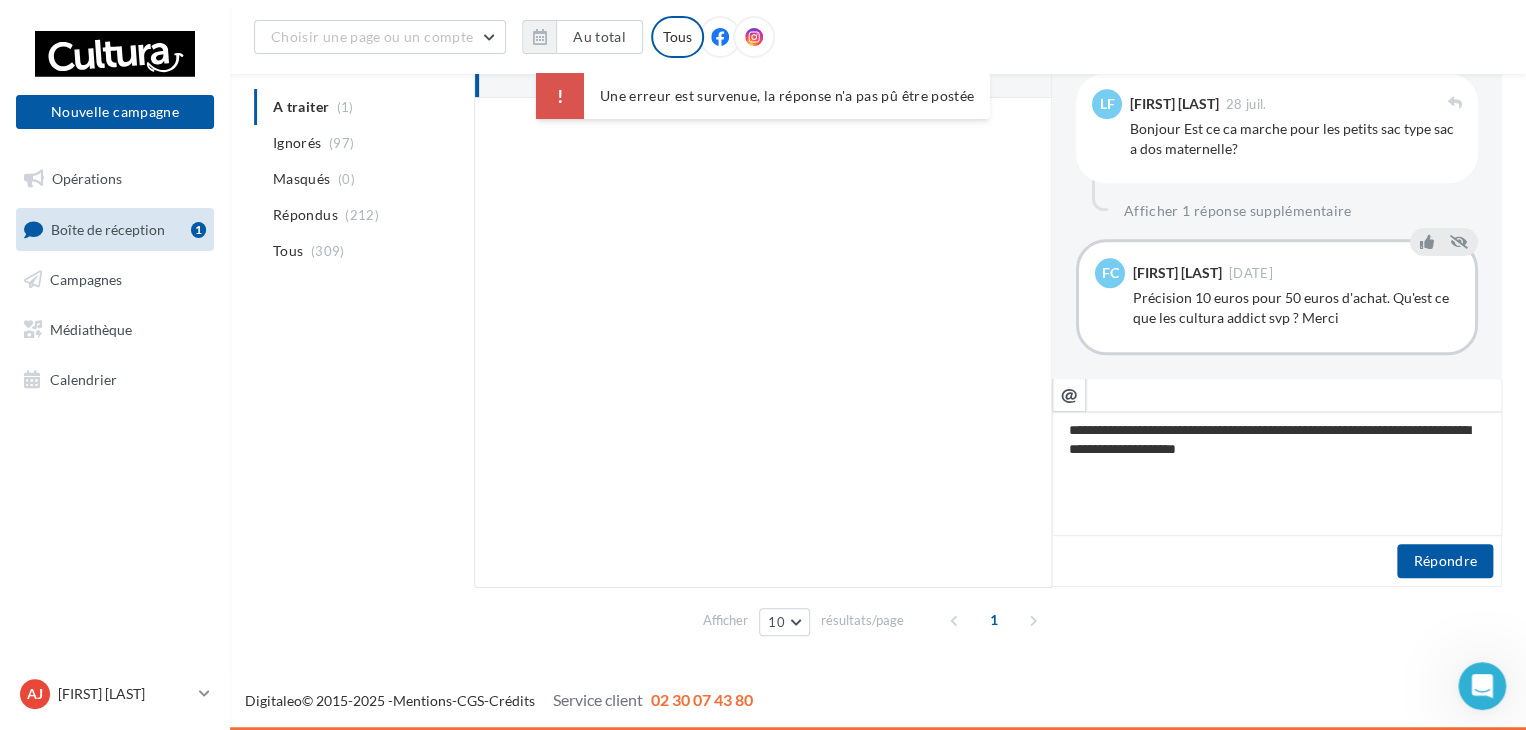 click on "Une erreur est survenue, la réponse n'a pas pû être postée" at bounding box center [763, 96] 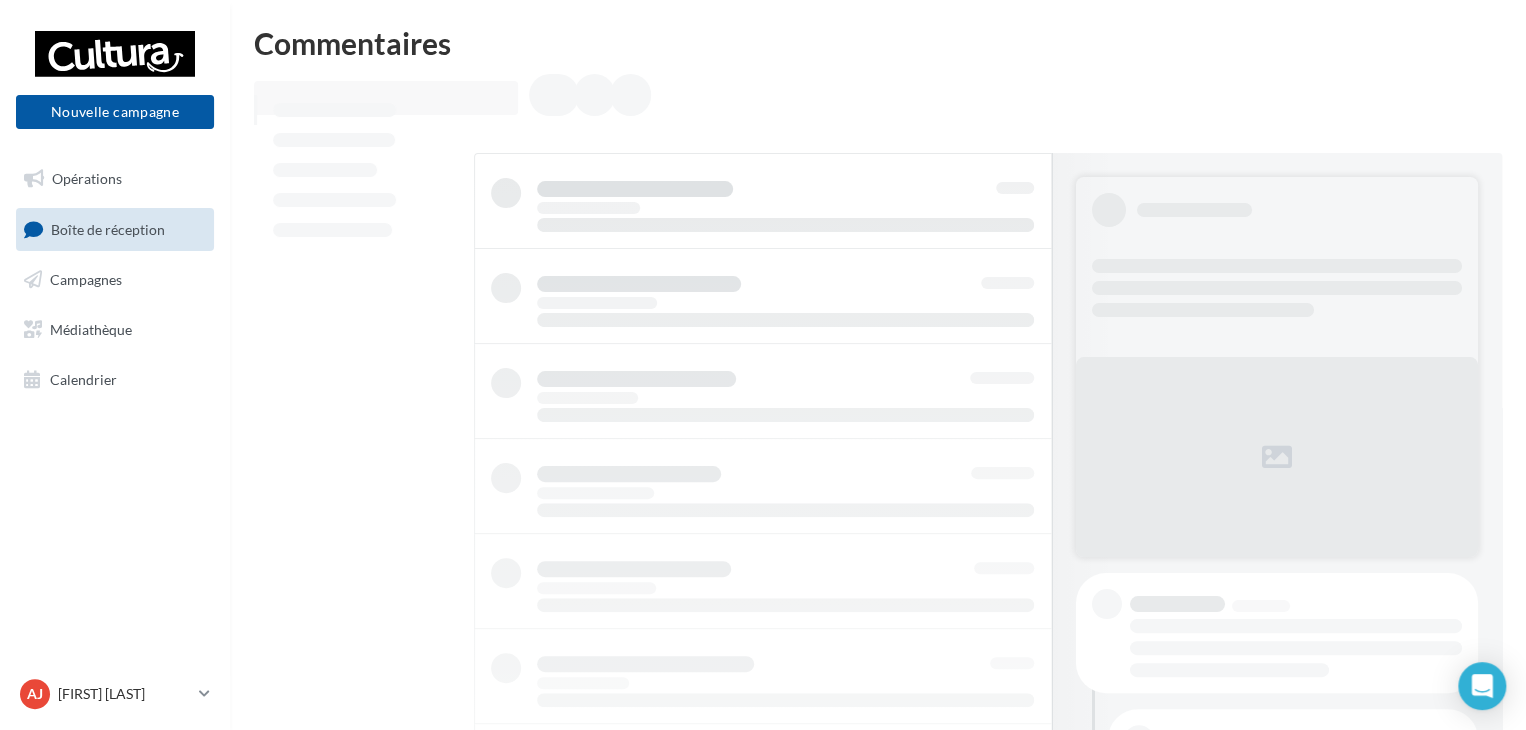 scroll, scrollTop: 0, scrollLeft: 0, axis: both 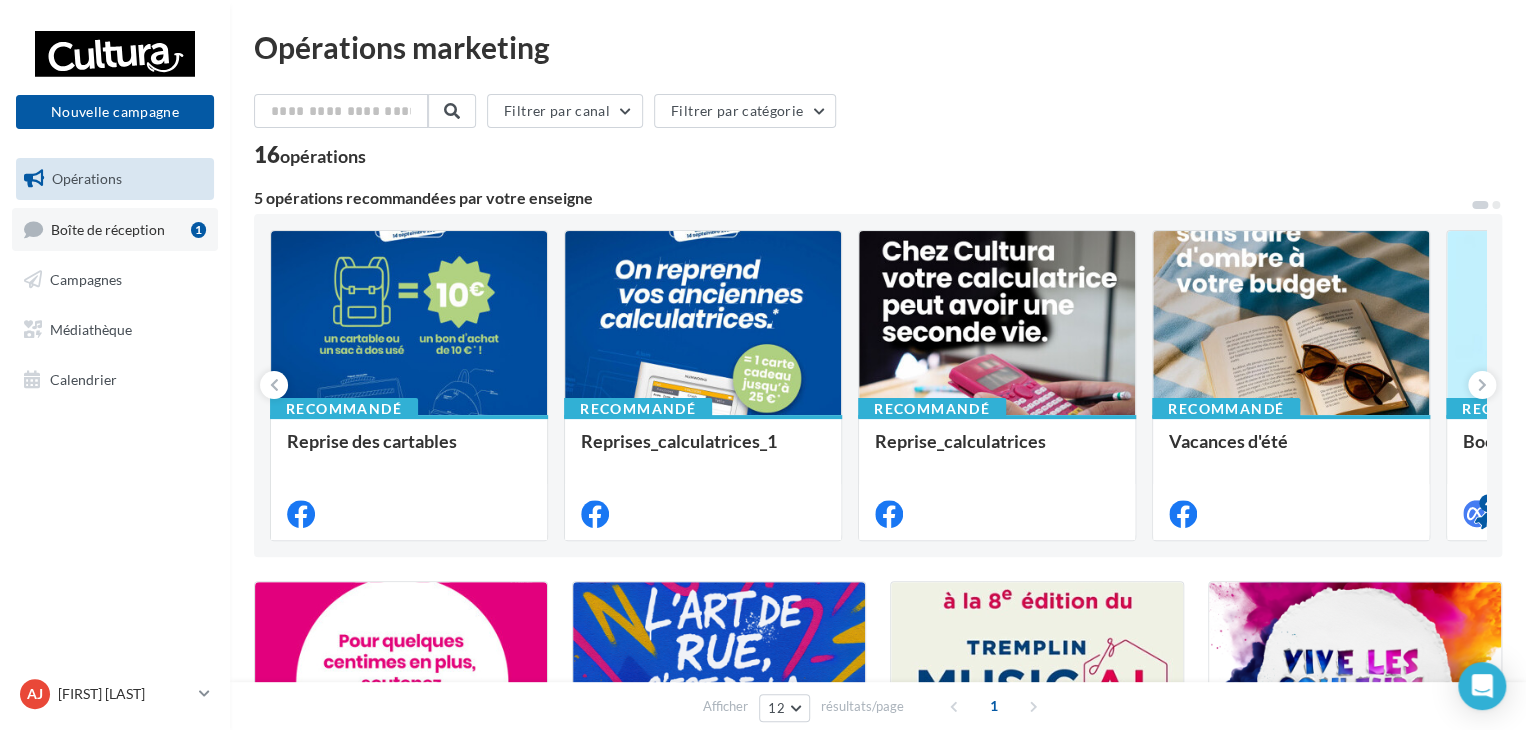 click on "Boîte de réception
1" at bounding box center [115, 229] 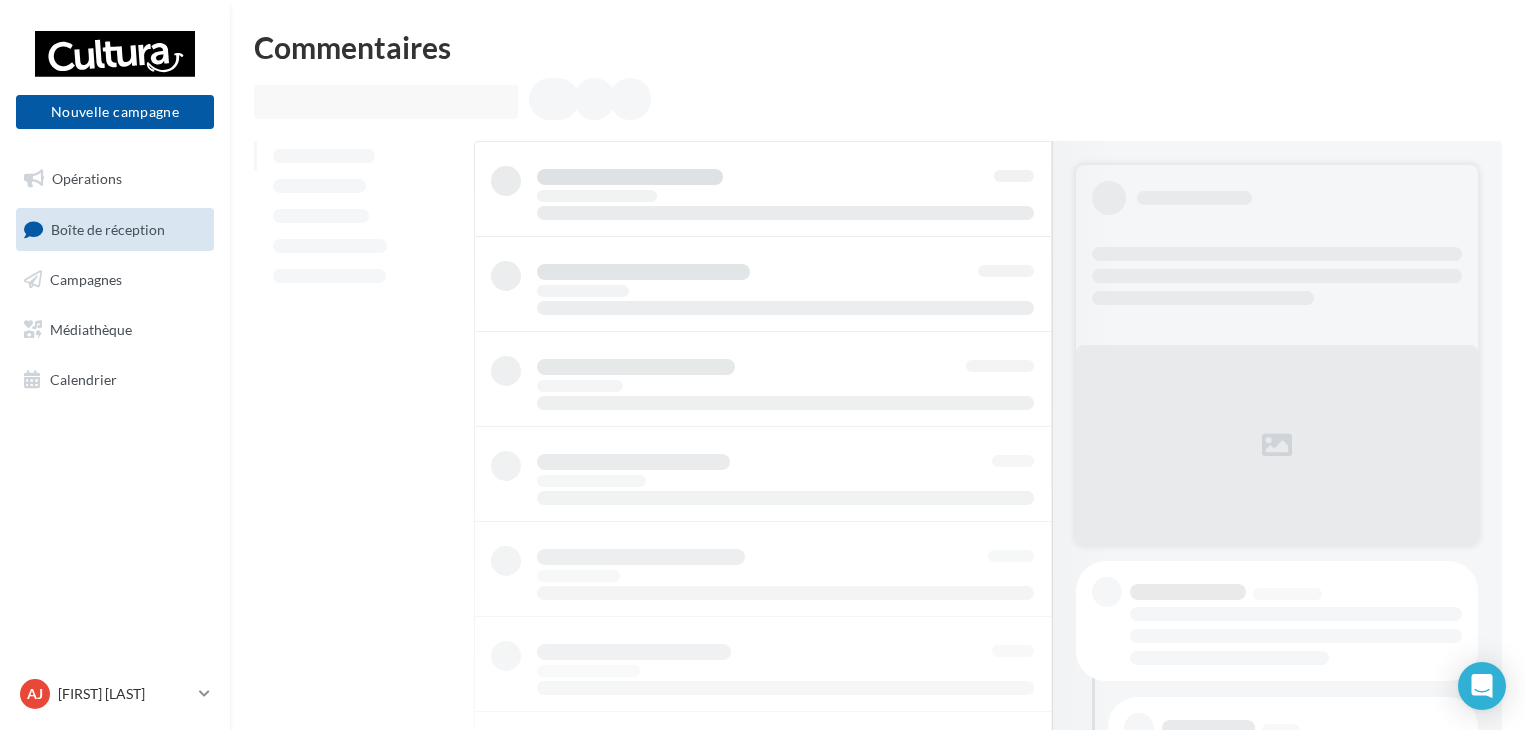 scroll, scrollTop: 0, scrollLeft: 0, axis: both 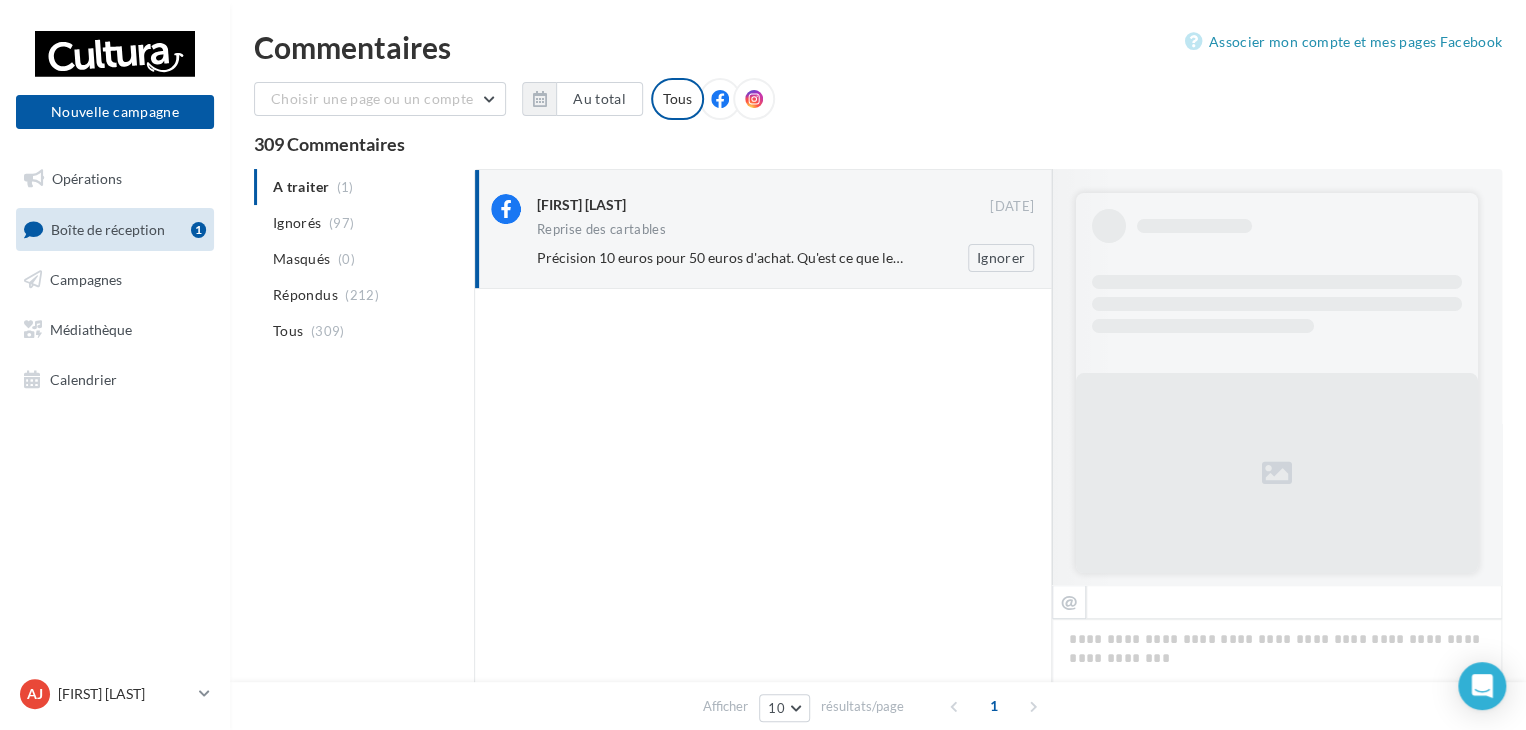 click on "Reprise des cartables" at bounding box center [785, 231] 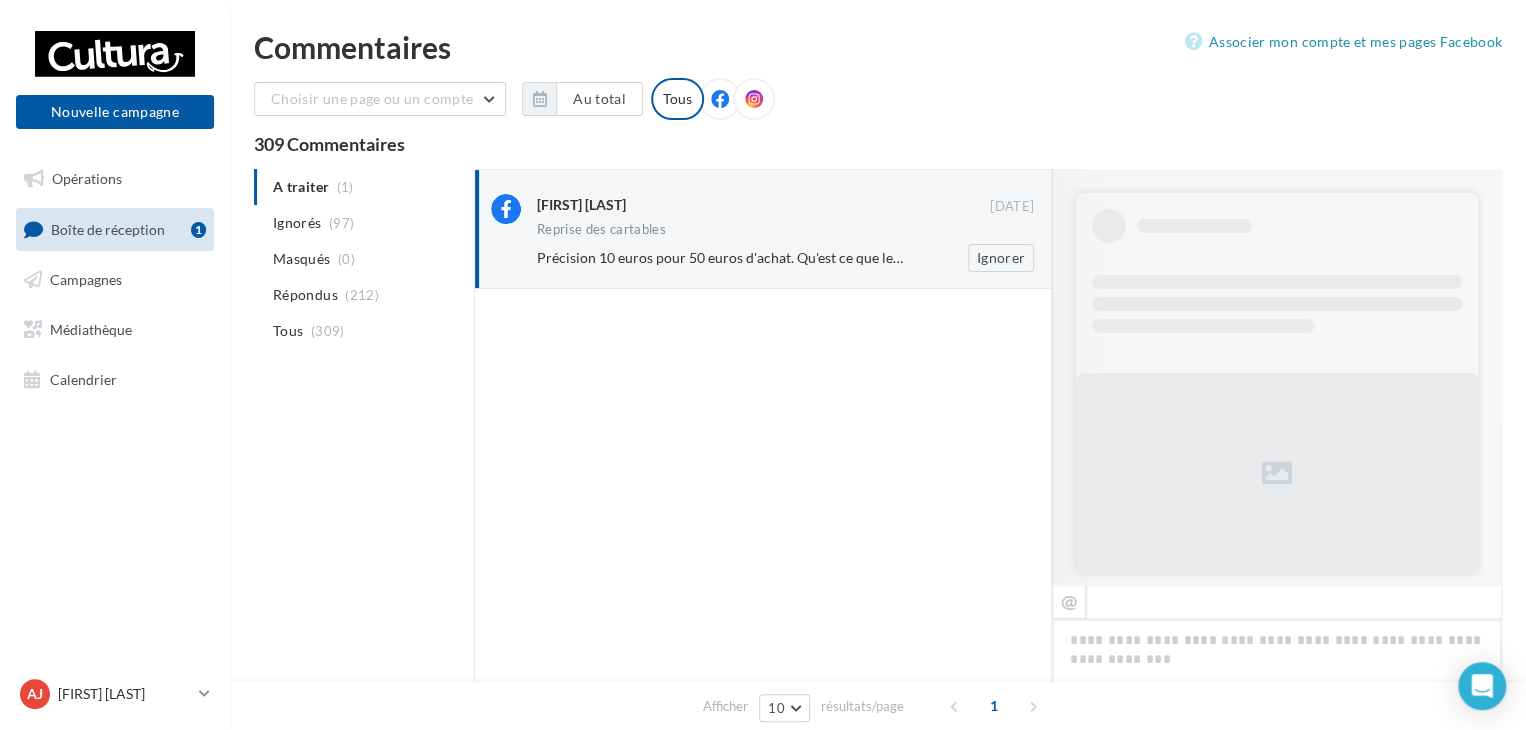 scroll, scrollTop: 710, scrollLeft: 0, axis: vertical 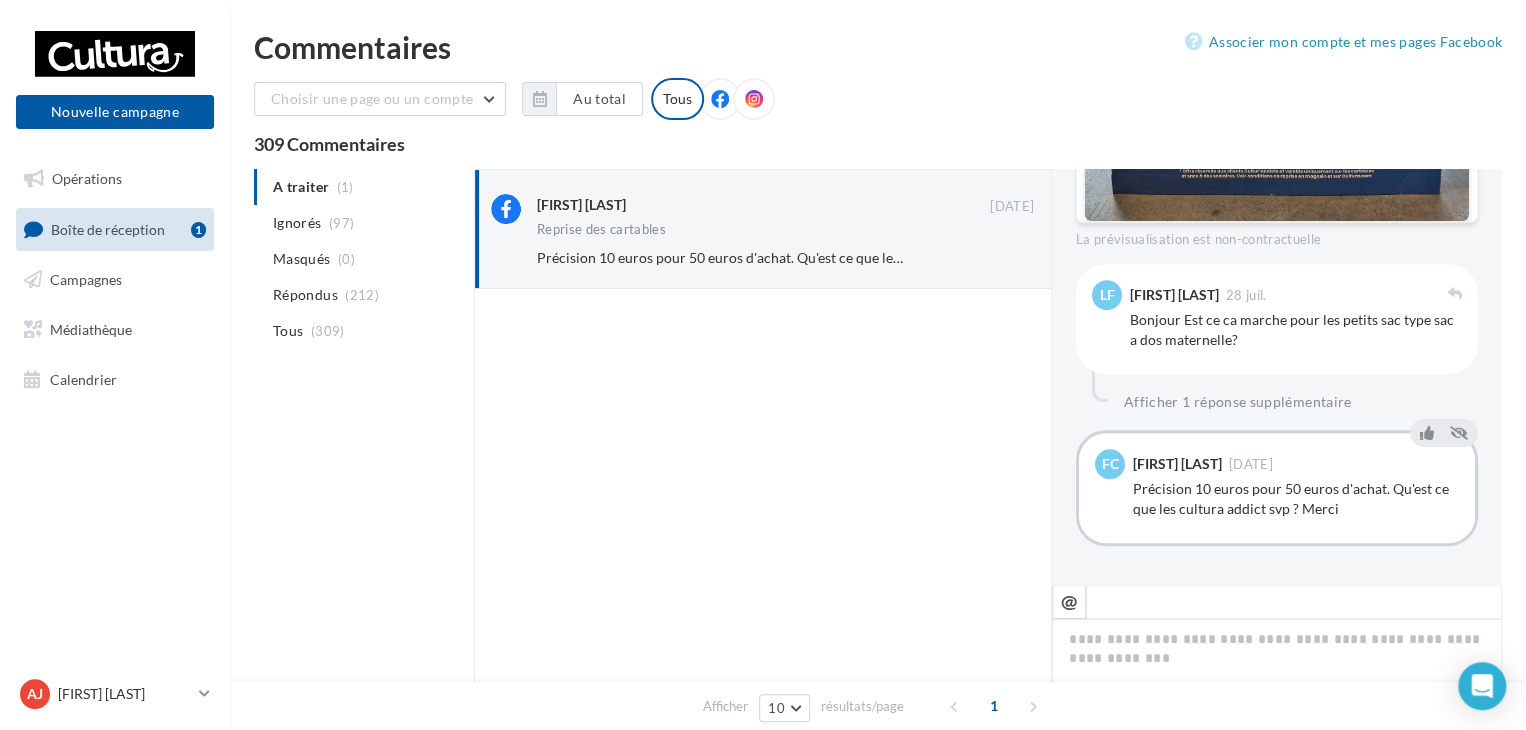 click on "Précision 10 euros pour 50 euros d'achat.
Qu'est ce que les cultura addict svp ?
Merci" at bounding box center [1296, 499] 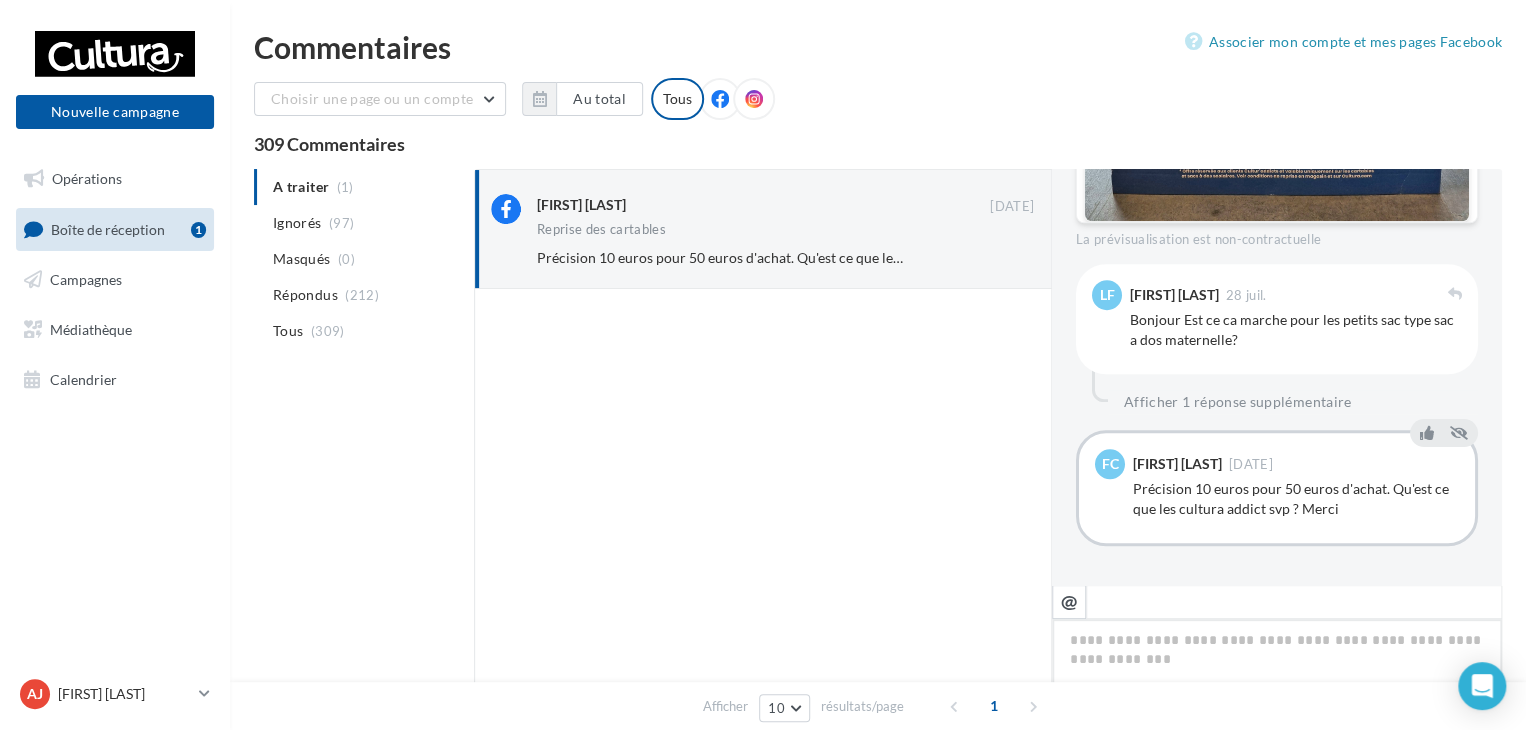 click at bounding box center [1277, 681] 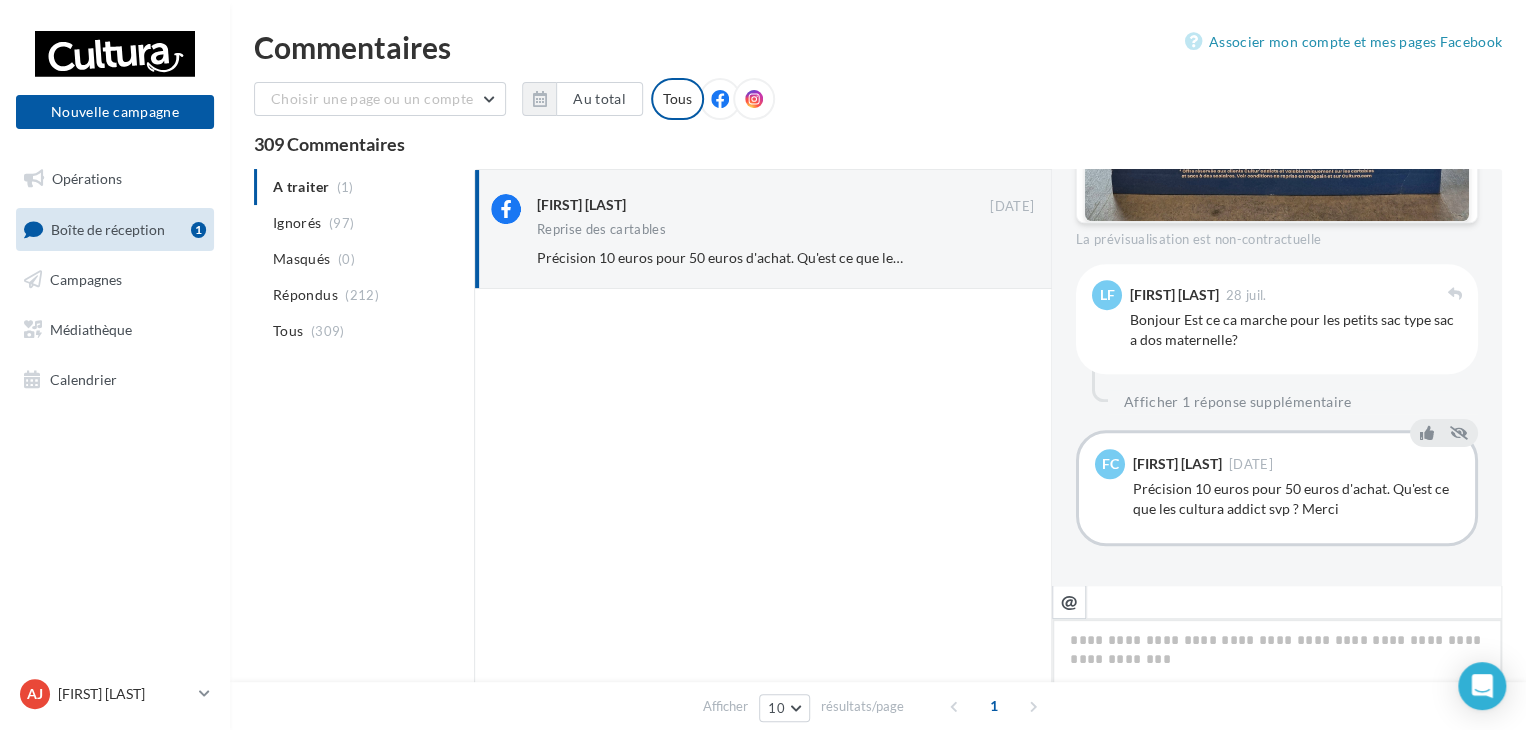 paste on "**********" 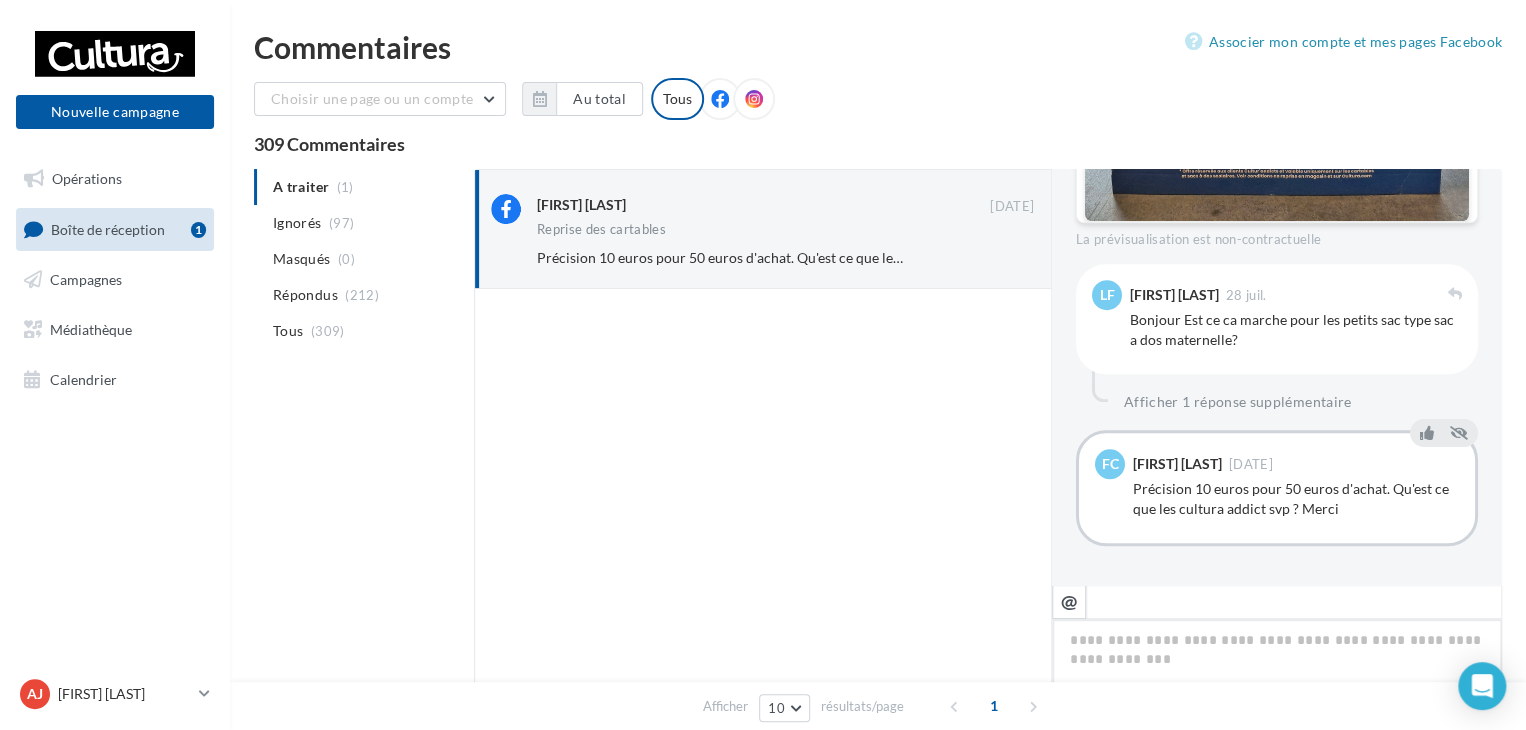 type on "**********" 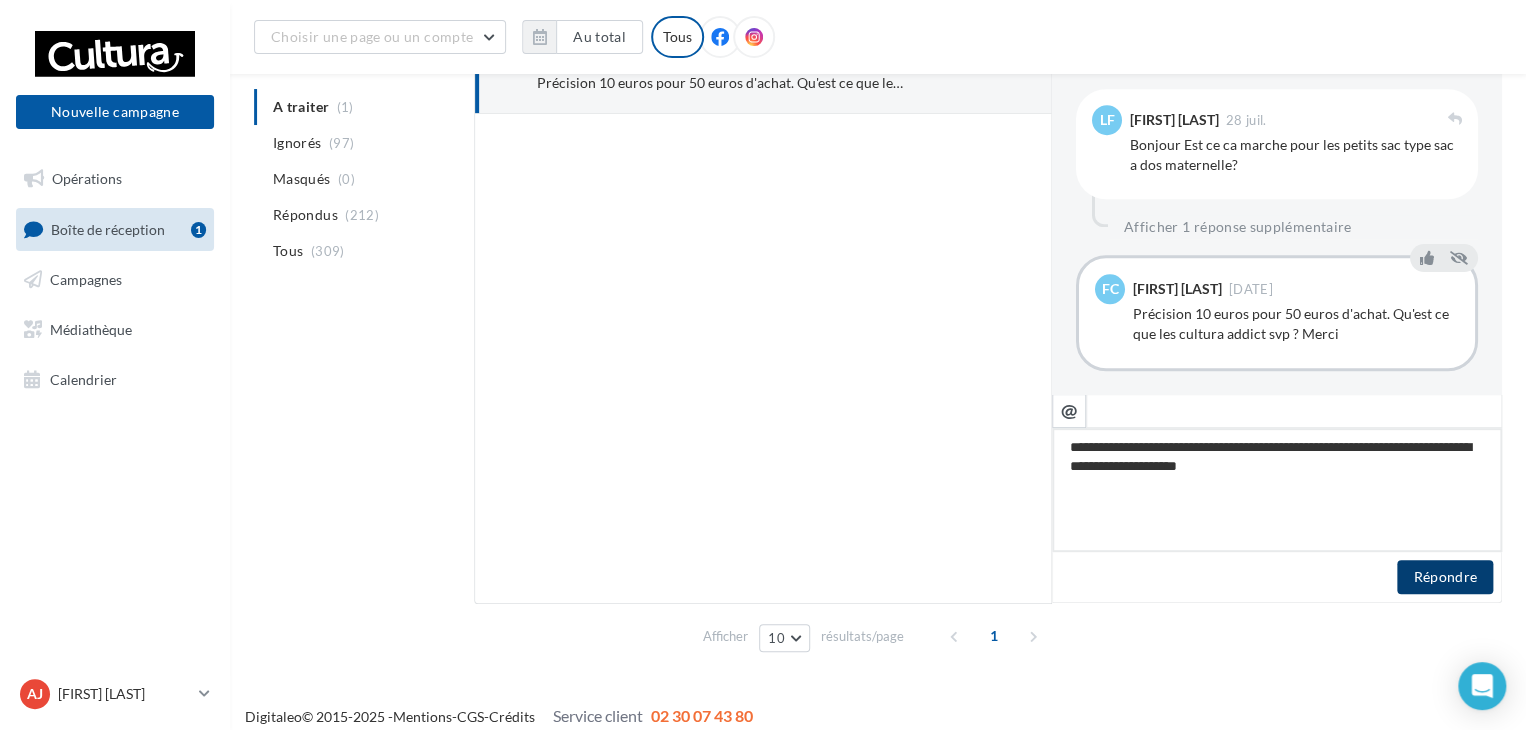 scroll, scrollTop: 200, scrollLeft: 0, axis: vertical 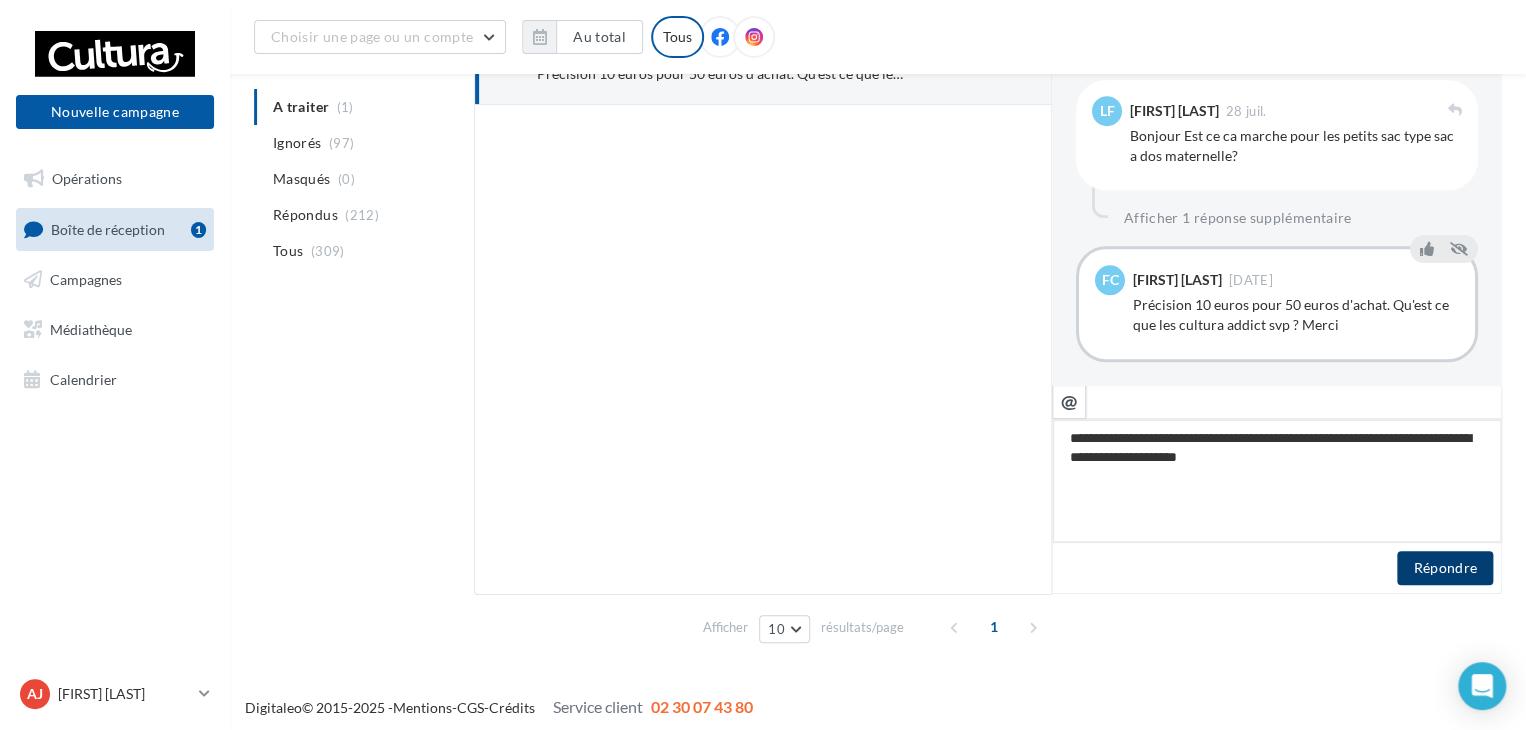type on "**********" 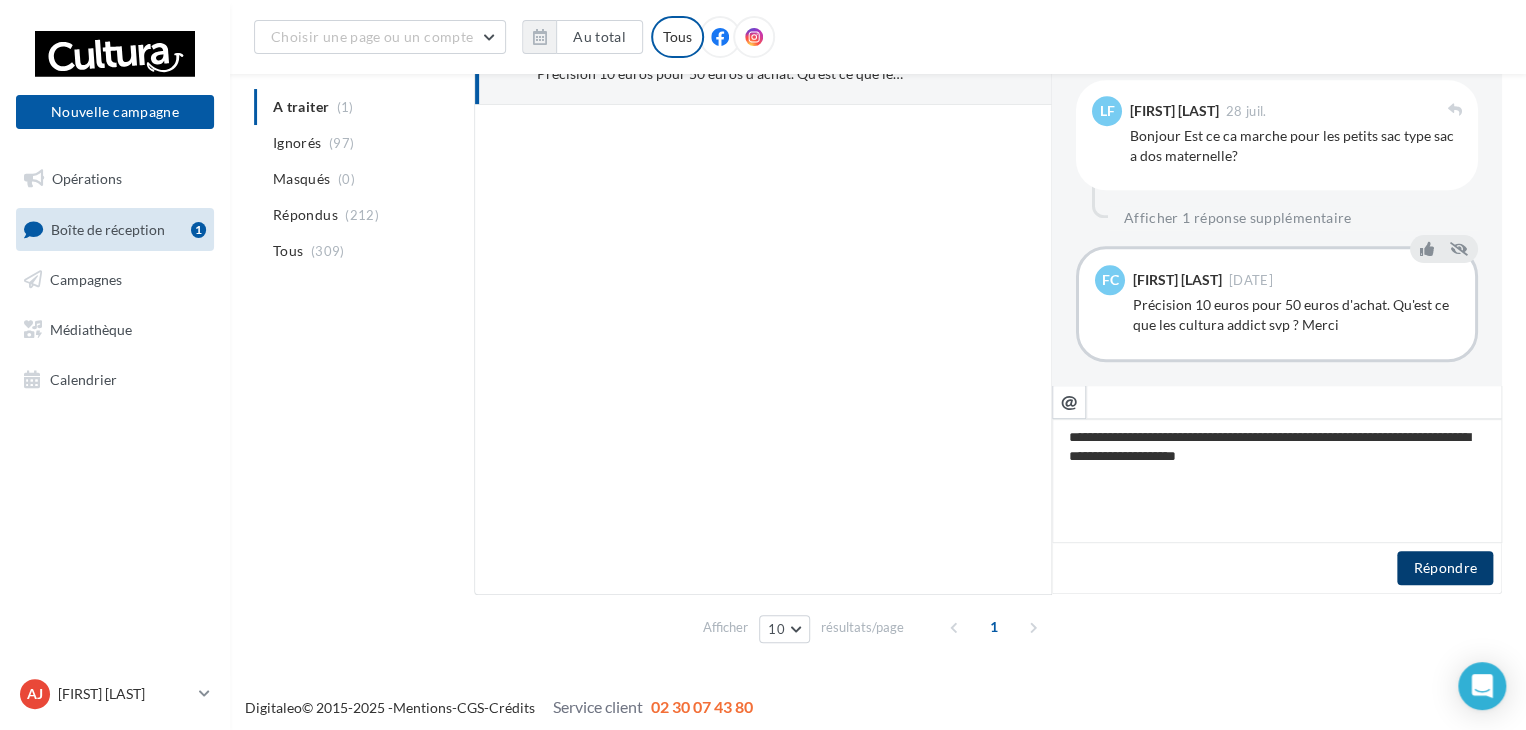 click on "Répondre" at bounding box center (1445, 568) 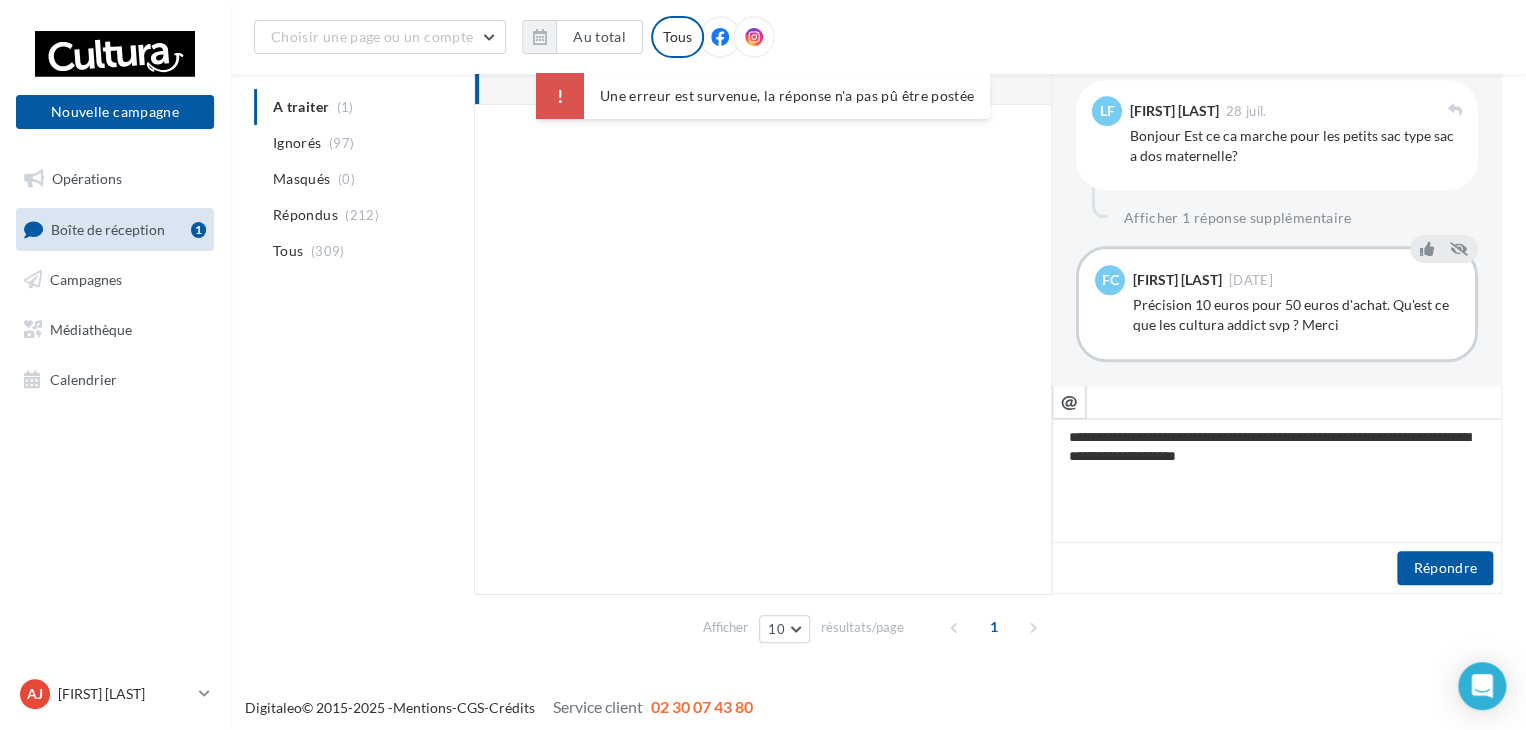 click on "Une erreur est survenue, la réponse n'a pas pû être postée" at bounding box center [763, 96] 